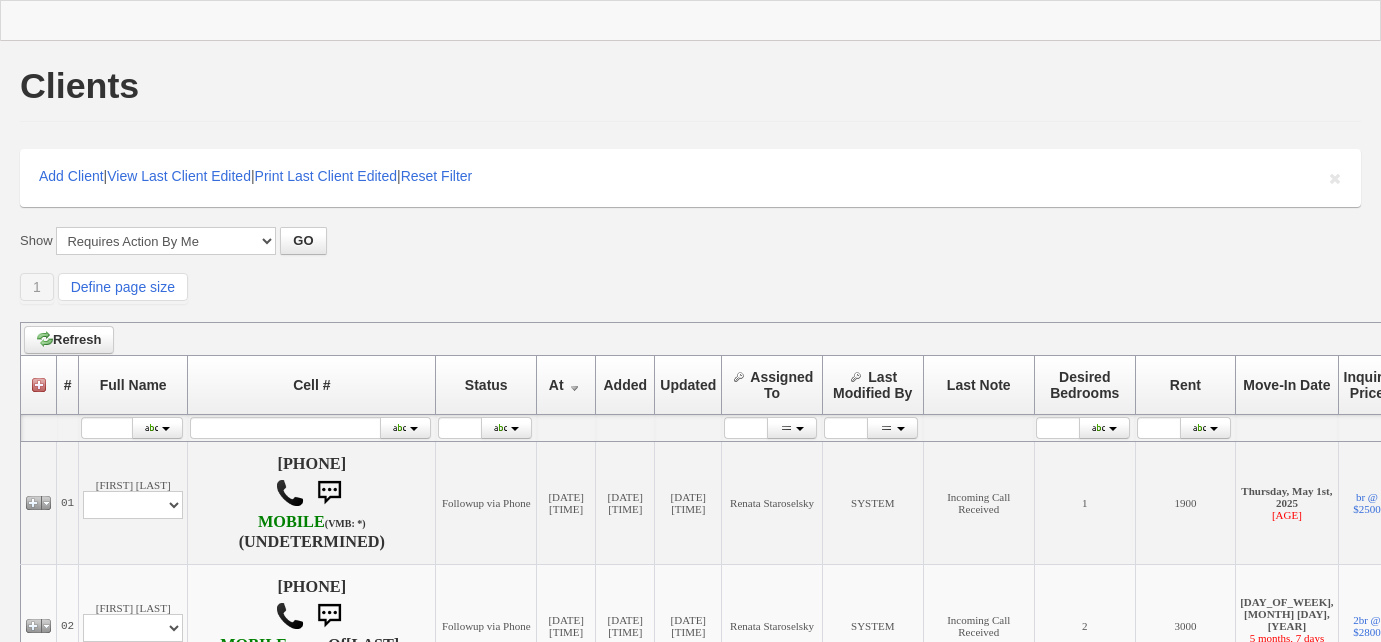 scroll, scrollTop: 0, scrollLeft: 0, axis: both 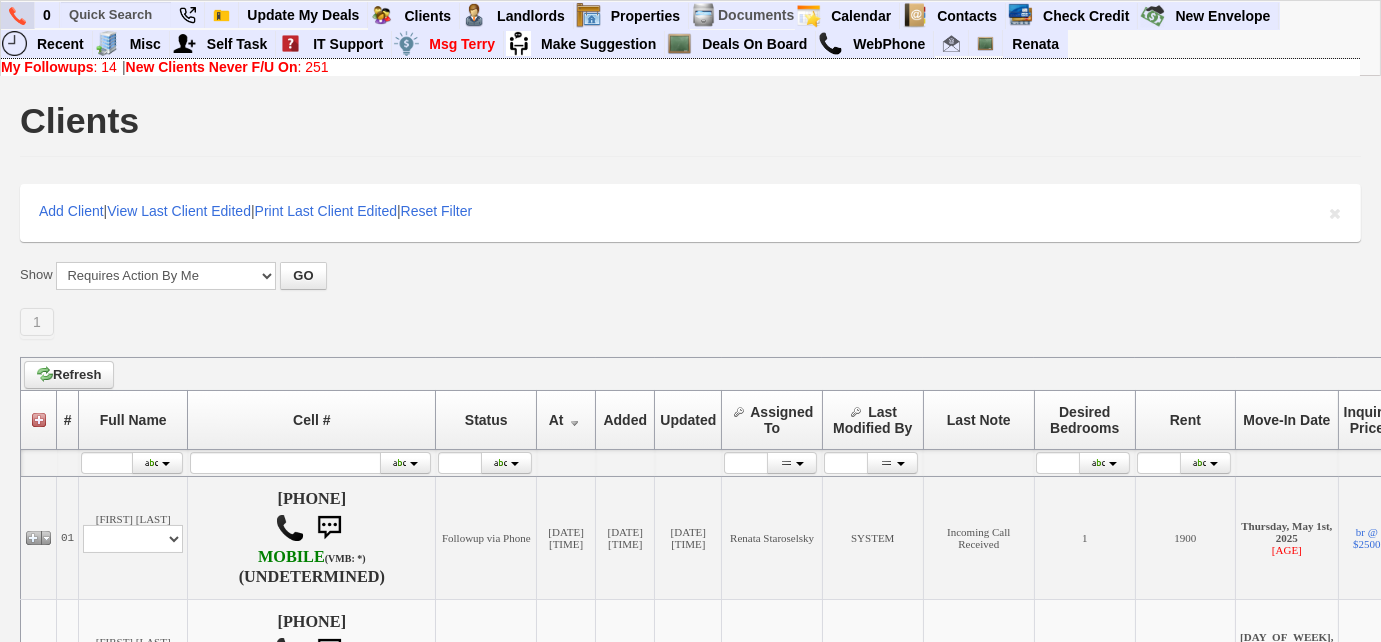 click at bounding box center (18, 15) 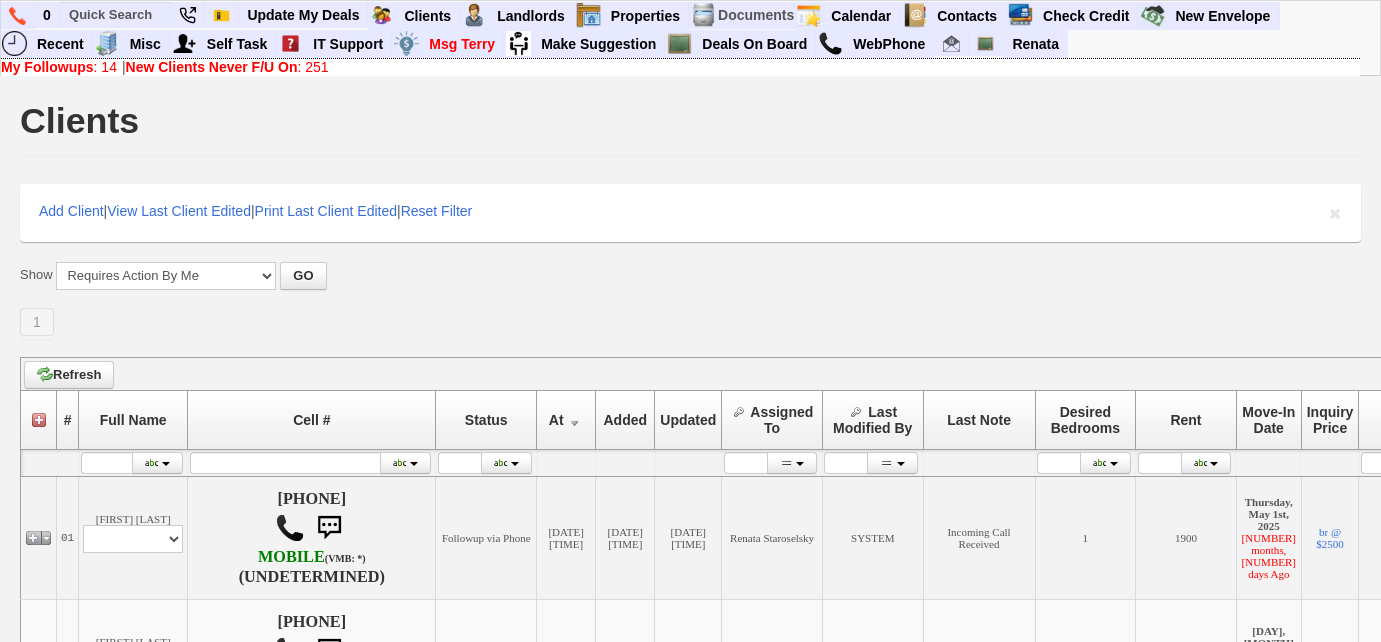 scroll, scrollTop: 0, scrollLeft: 0, axis: both 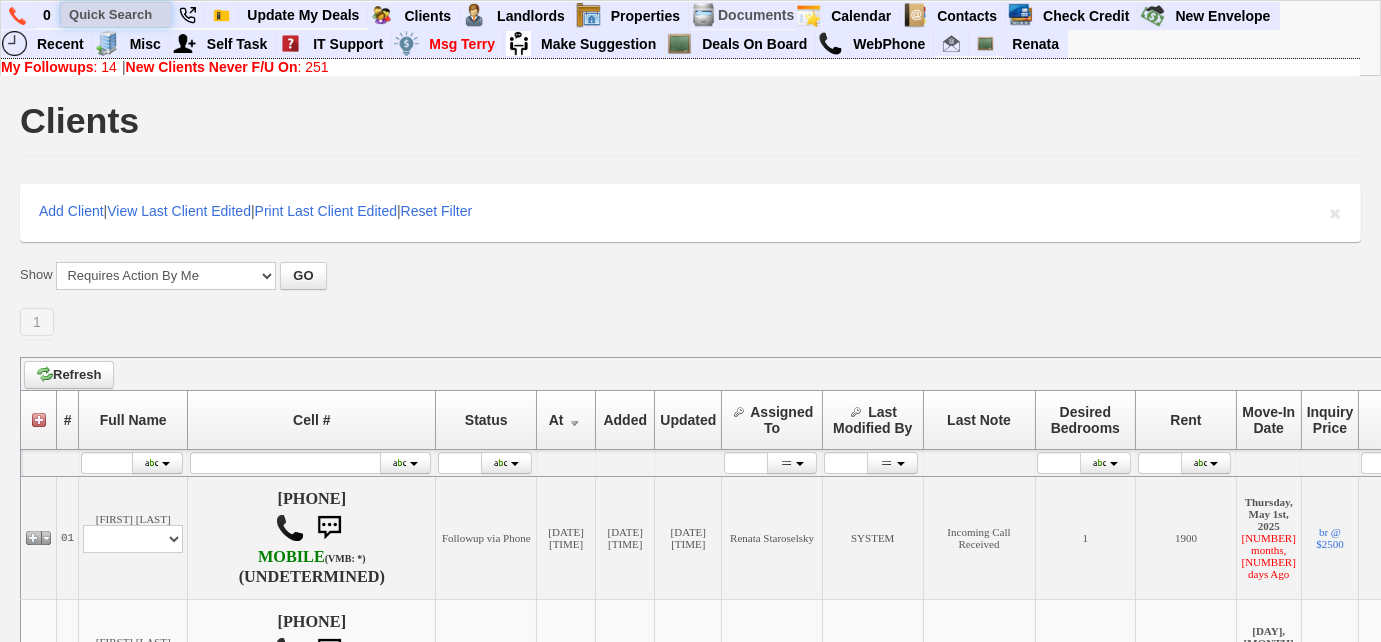 click at bounding box center (116, 14) 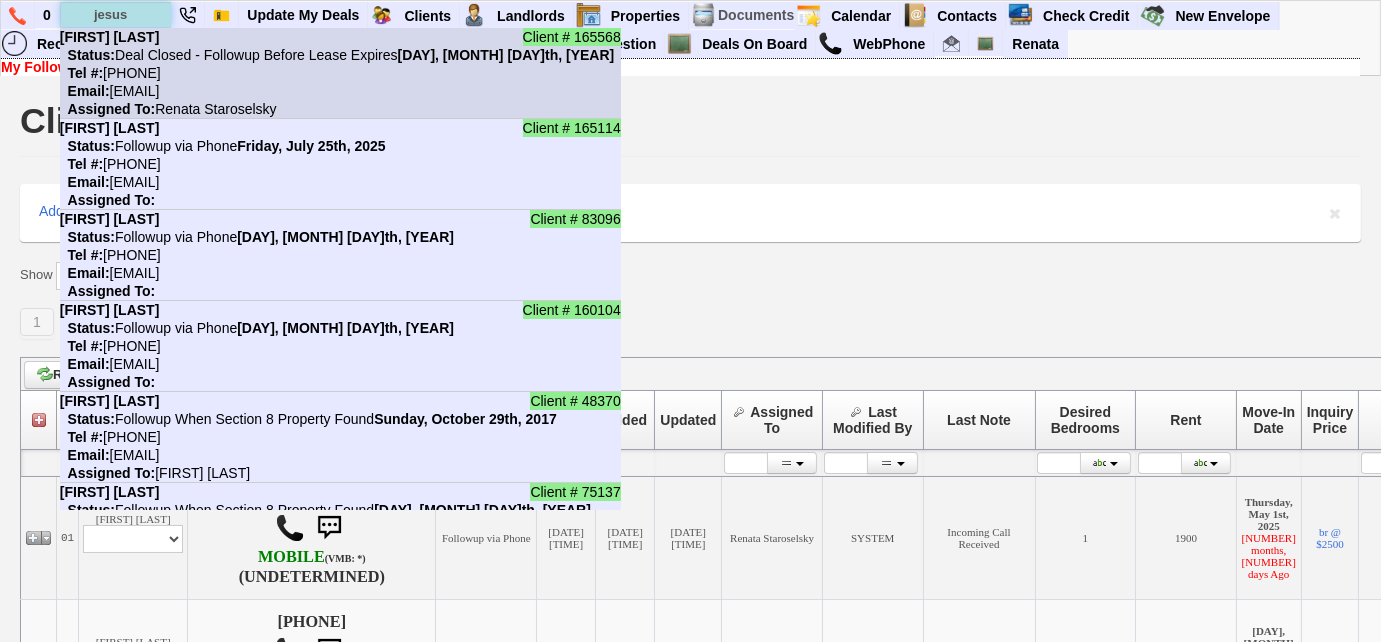 type on "jesus" 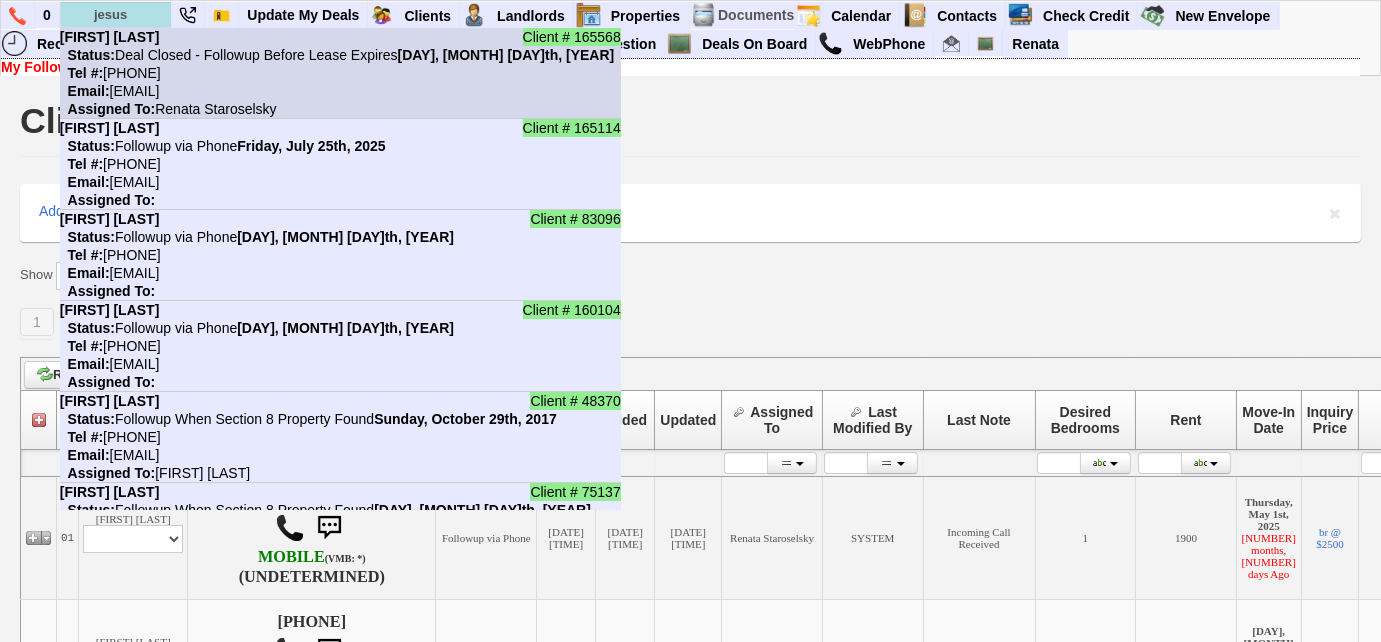 click on "Status:  Deal Closed - Followup Before Lease Expires   Sunday, June 7th, 2026" at bounding box center [337, 55] 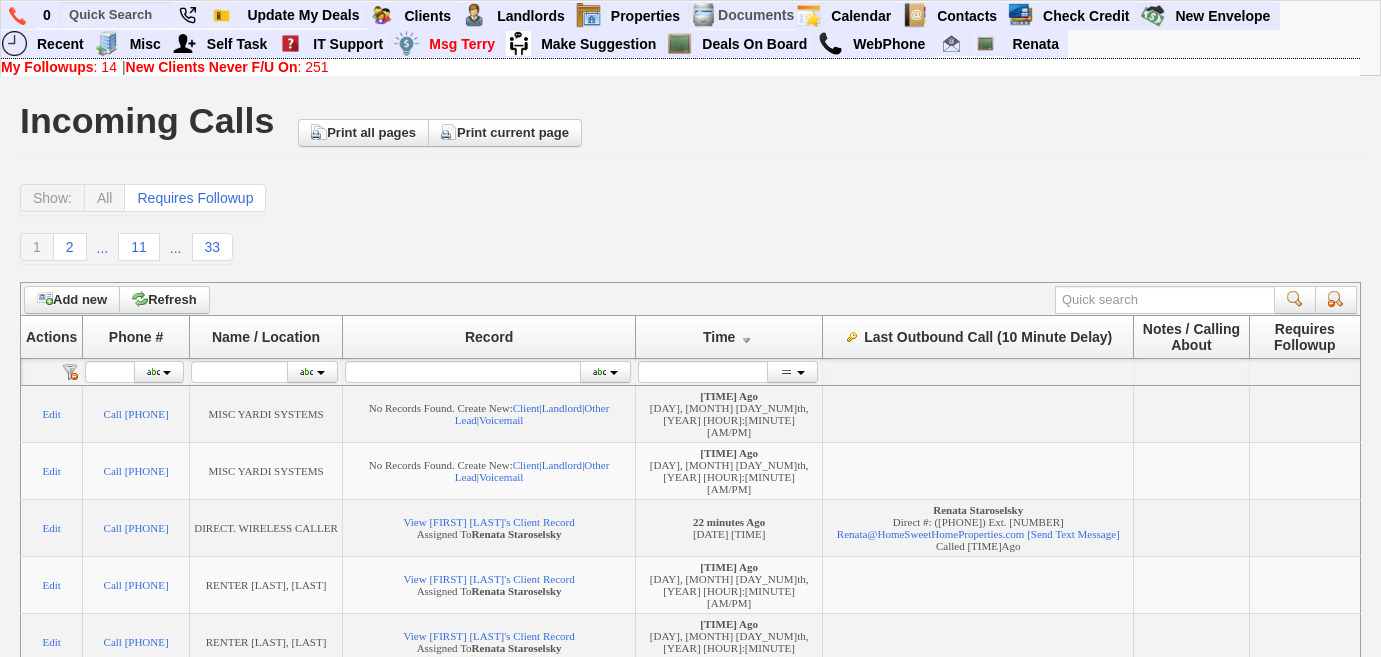 scroll, scrollTop: 0, scrollLeft: 0, axis: both 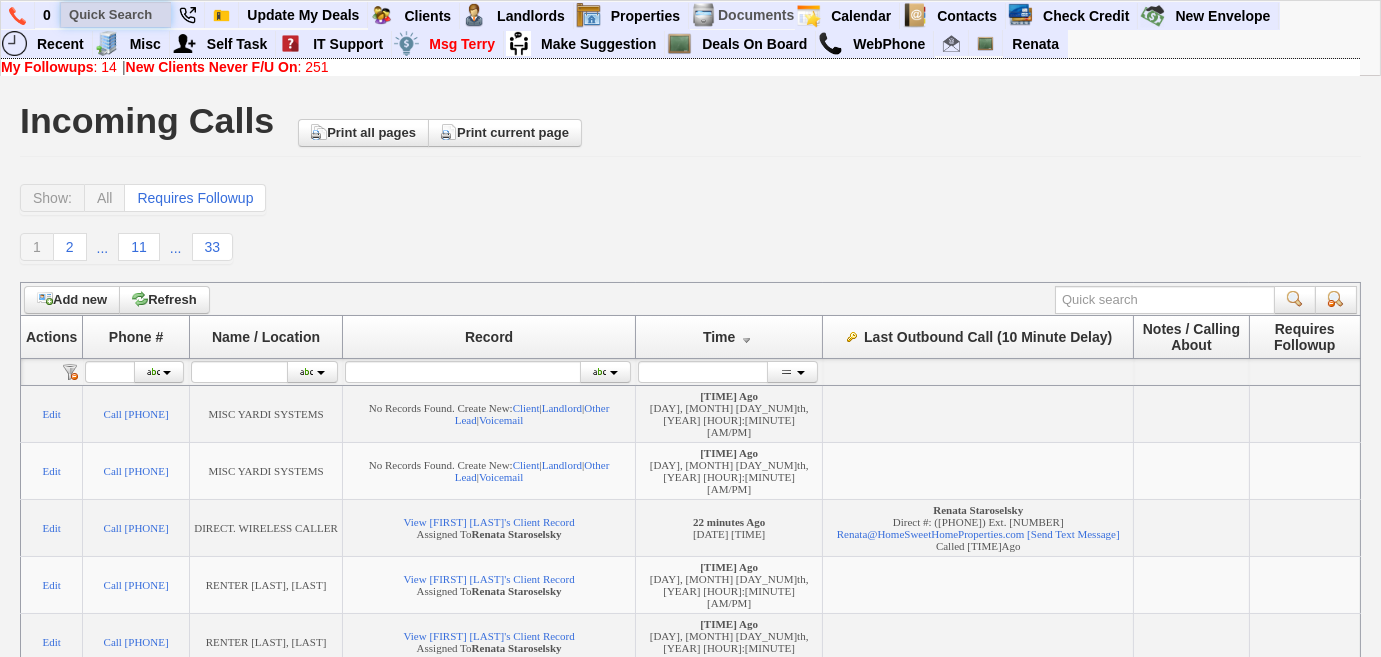 click at bounding box center (116, 14) 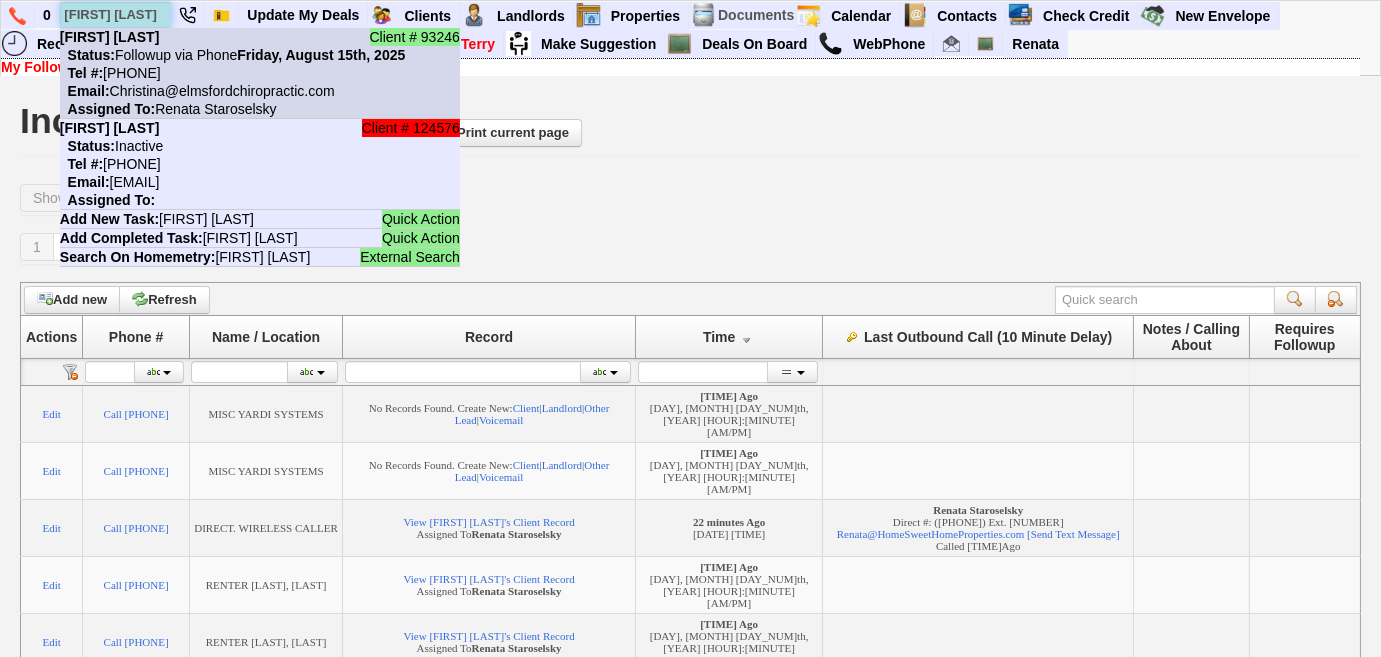 type on "[FIRST] [LAST]" 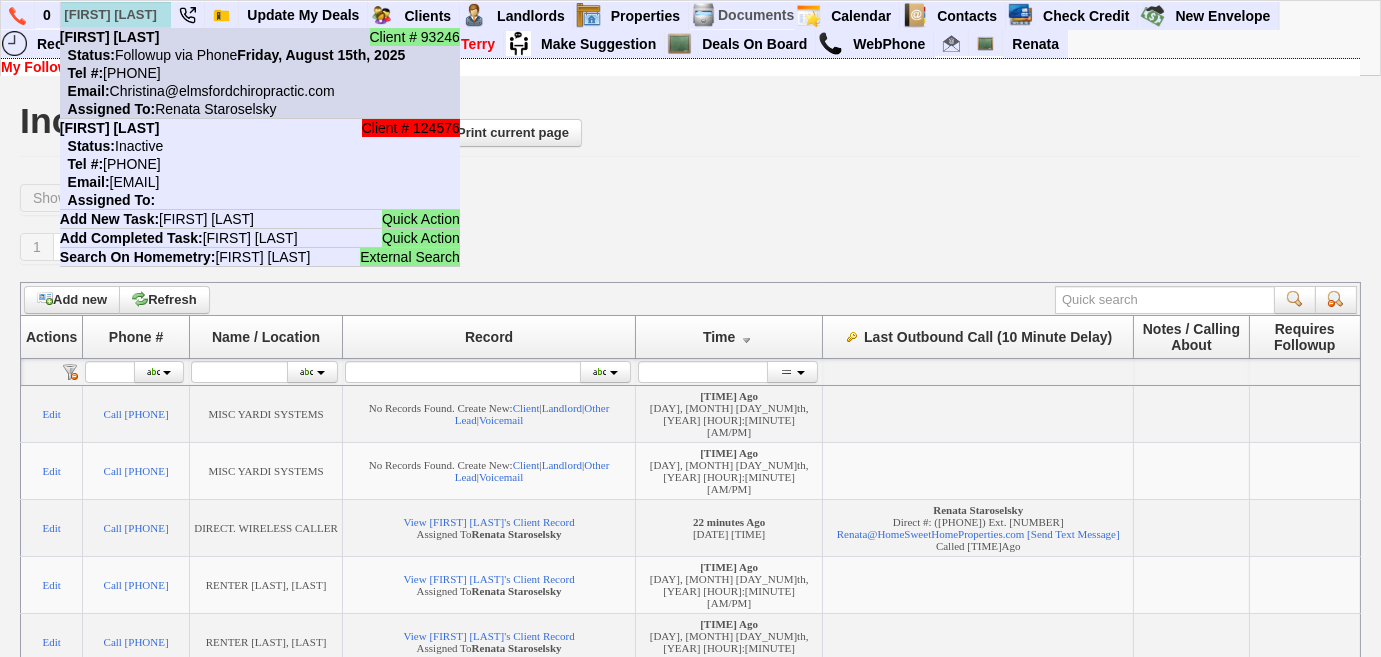 click on "Status: Followup via Phone [DAY_OF_WEEK], [MONTH] [DAY], [YEAR]" at bounding box center [232, 55] 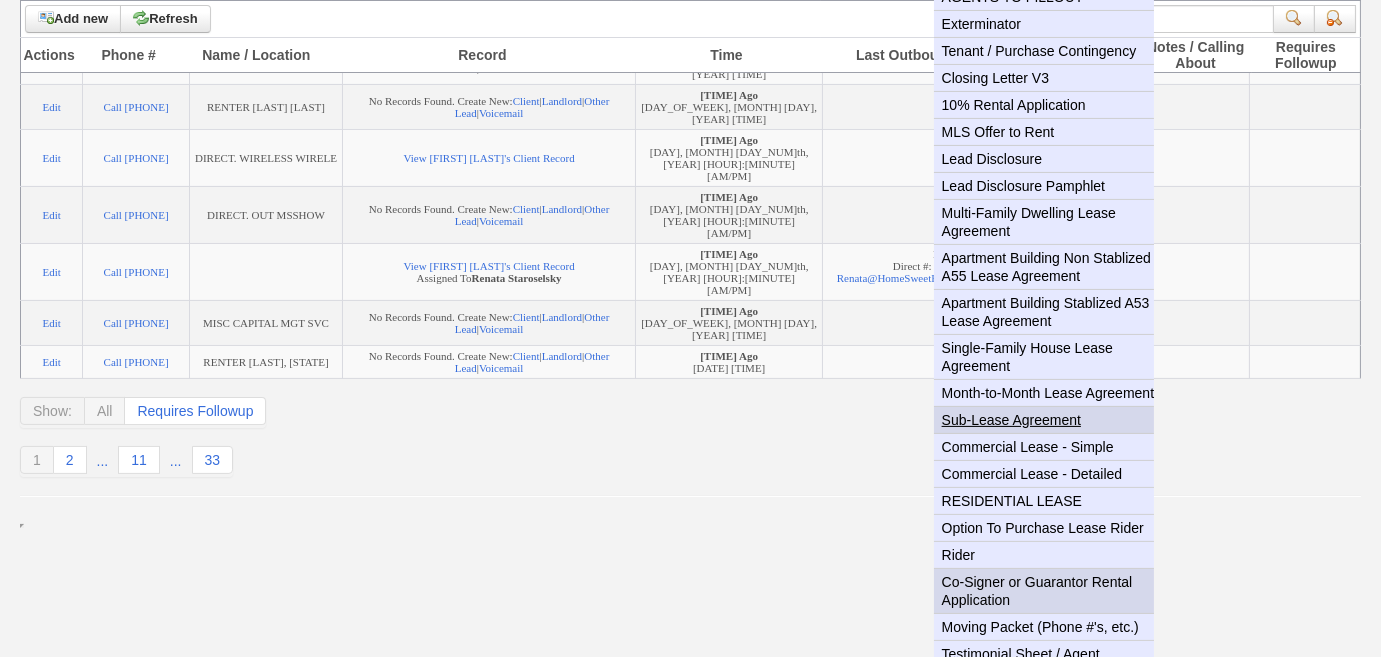 scroll, scrollTop: 664, scrollLeft: 0, axis: vertical 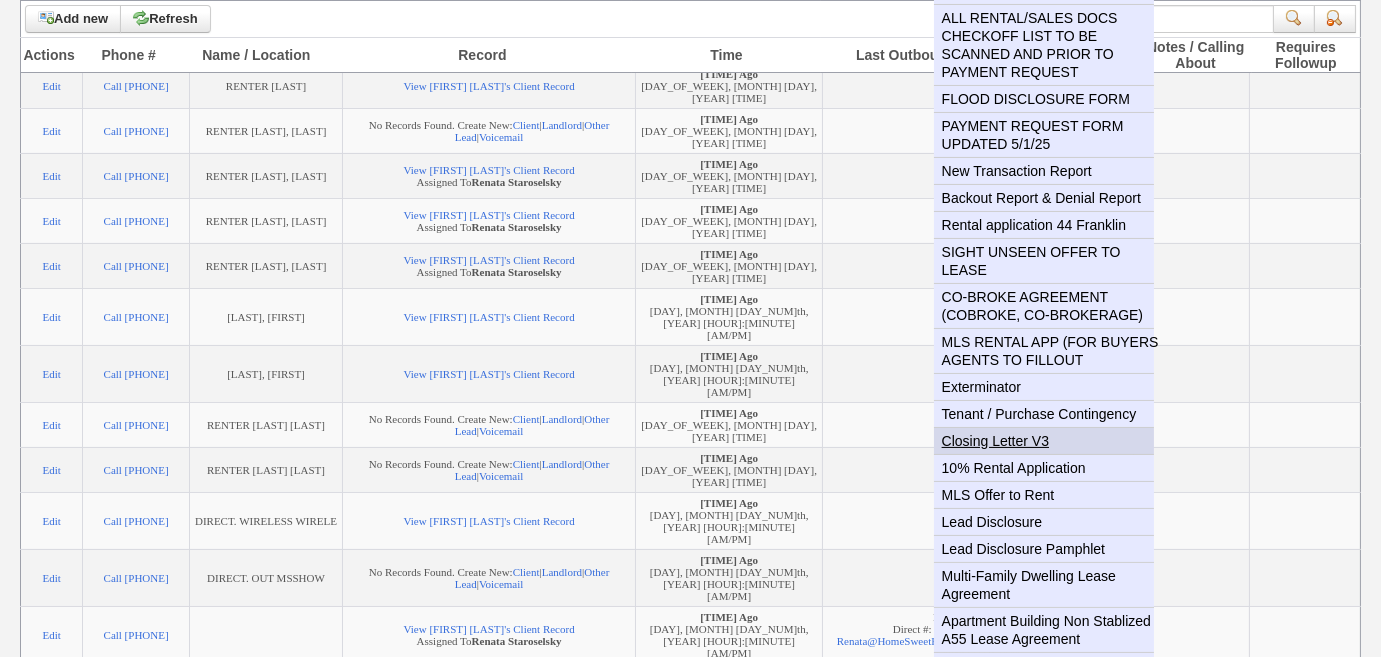 click on "Closing Letter V3" at bounding box center (1052, 441) 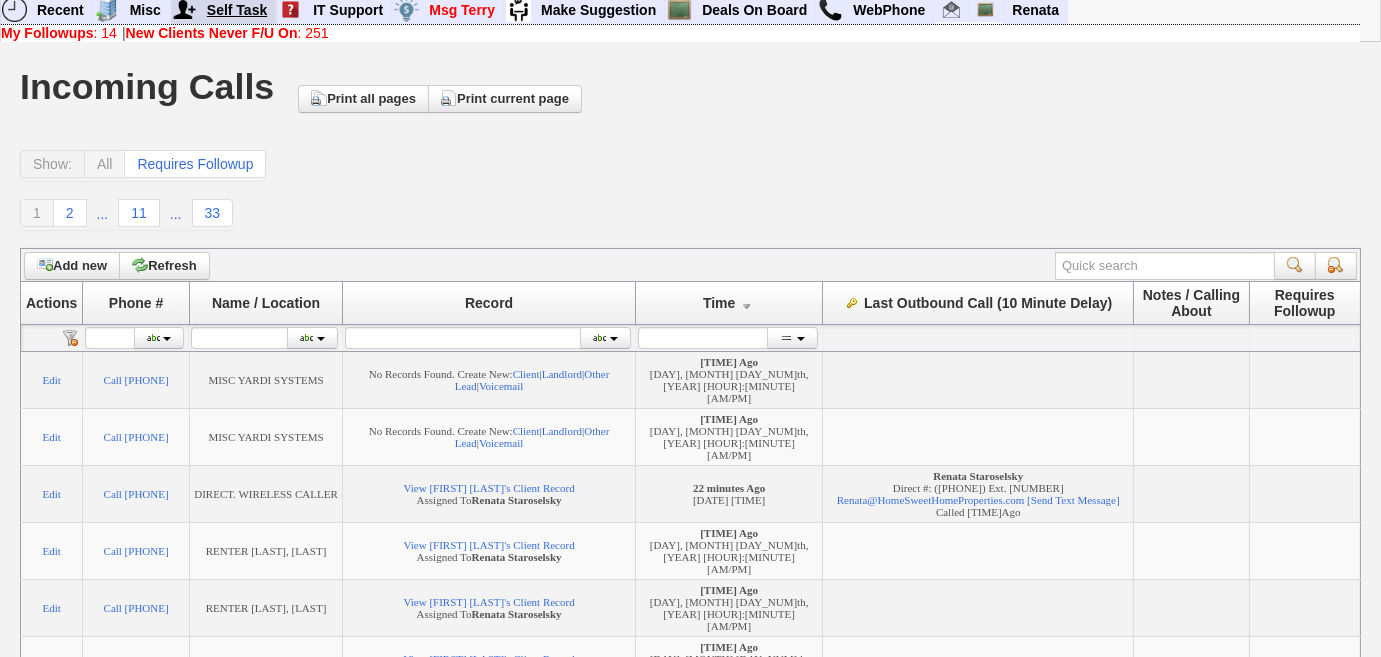 scroll, scrollTop: 0, scrollLeft: 0, axis: both 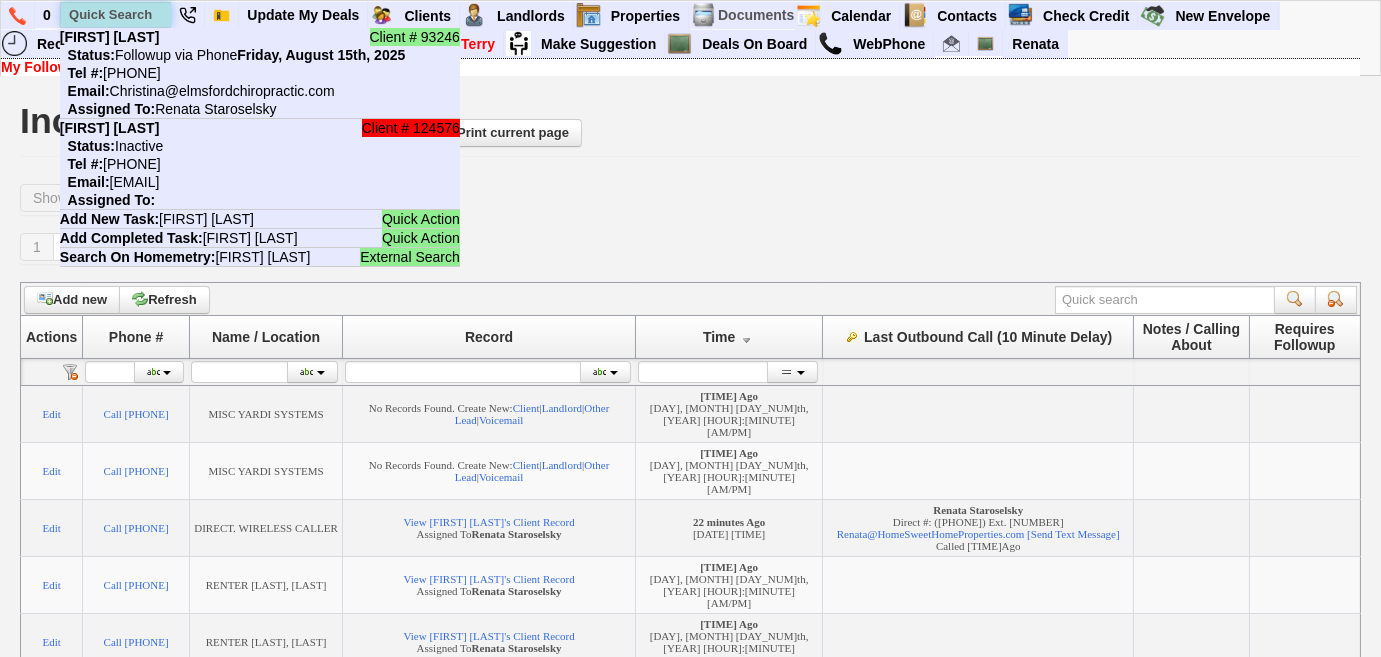 click at bounding box center (116, 14) 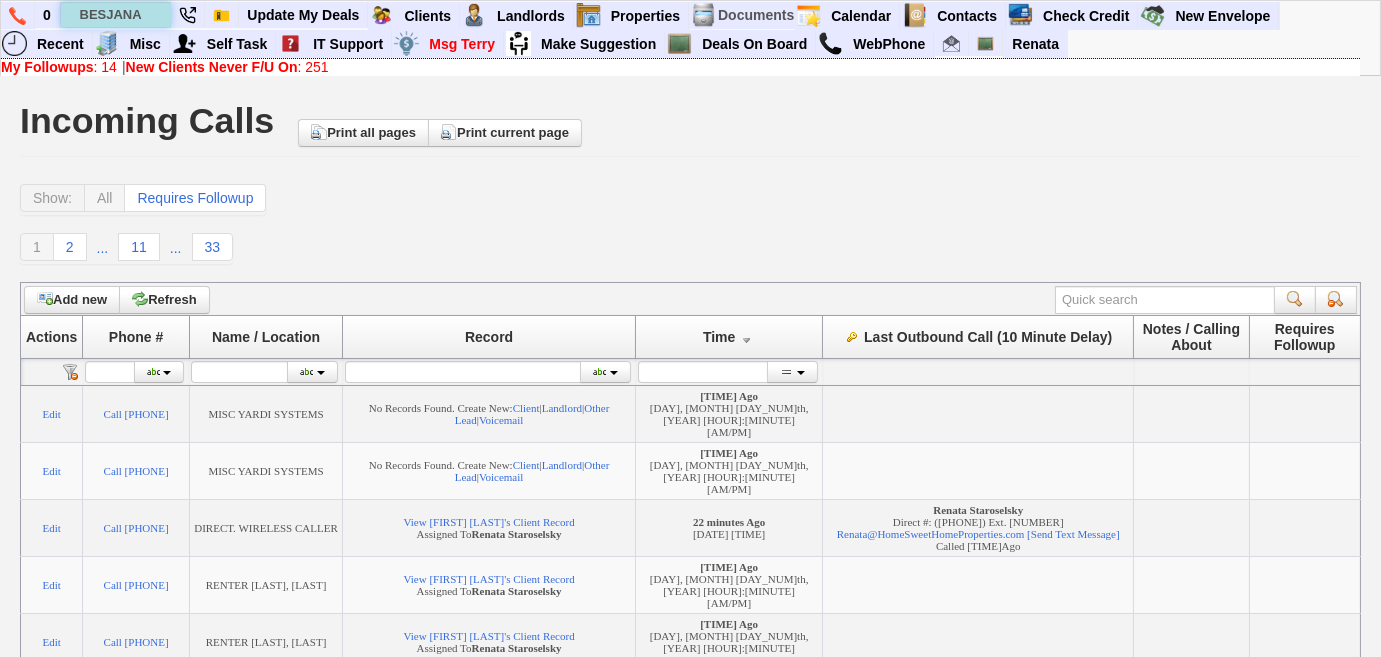 type on "BESJANA" 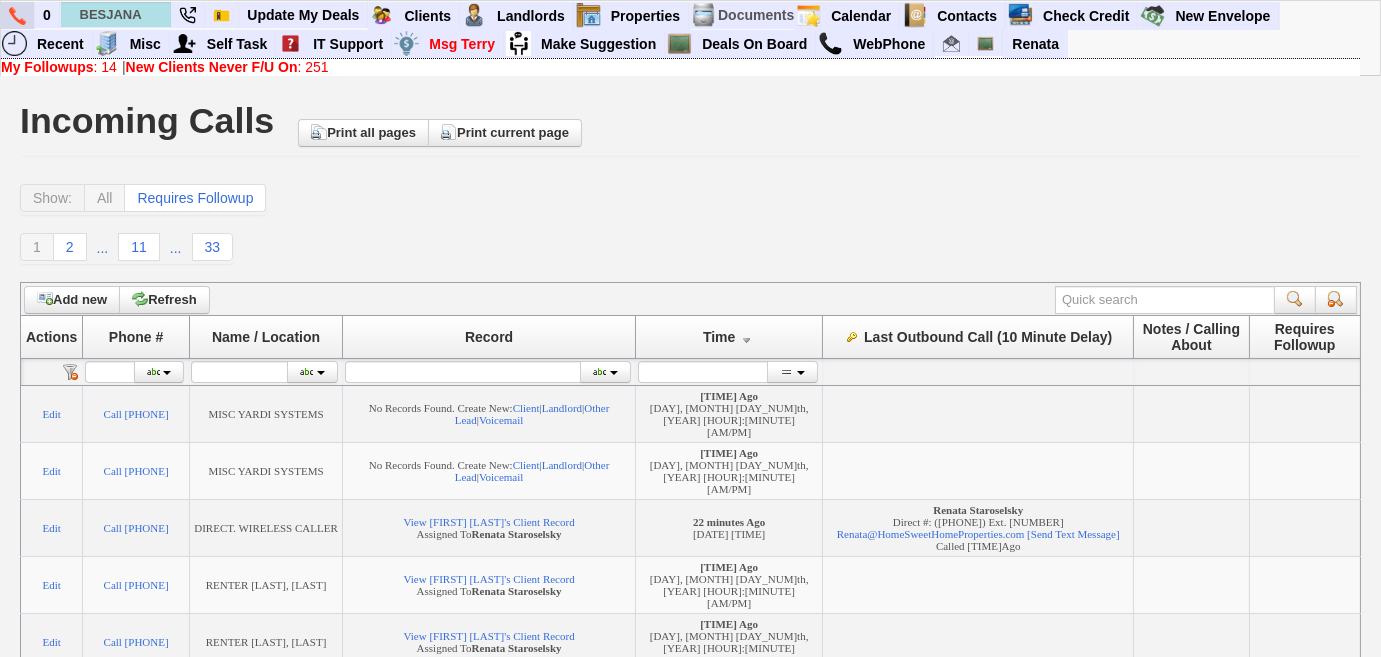click at bounding box center (18, 15) 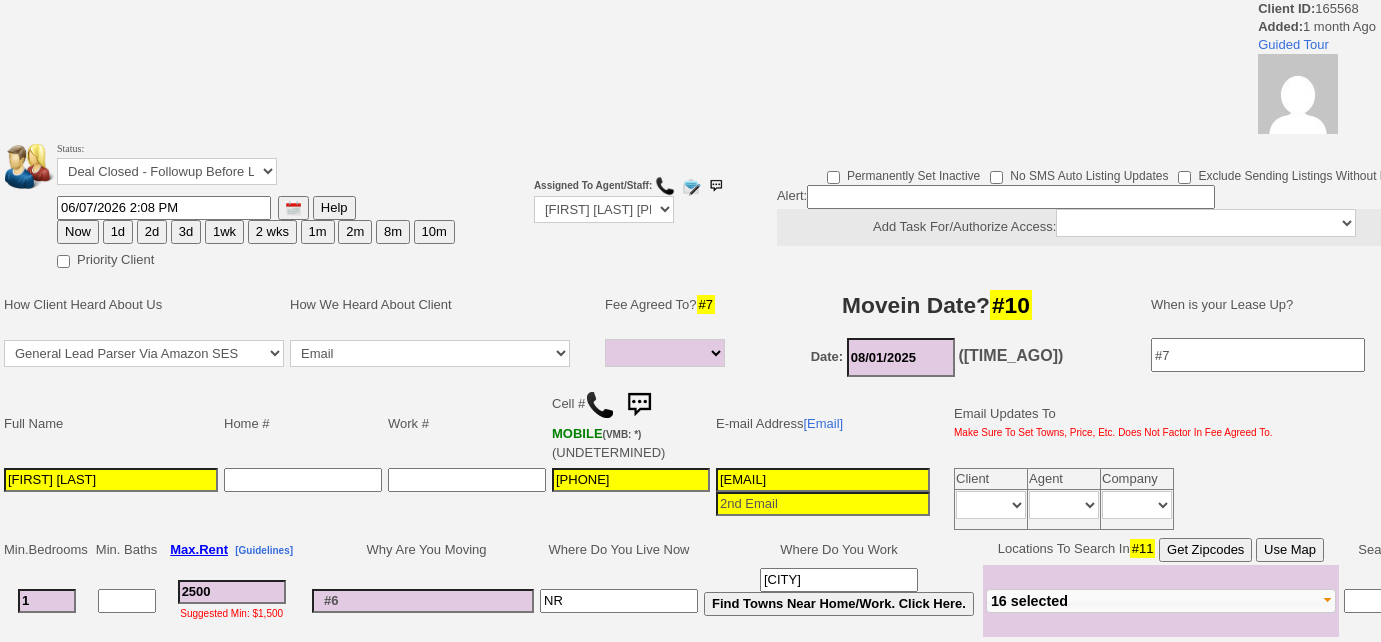 select 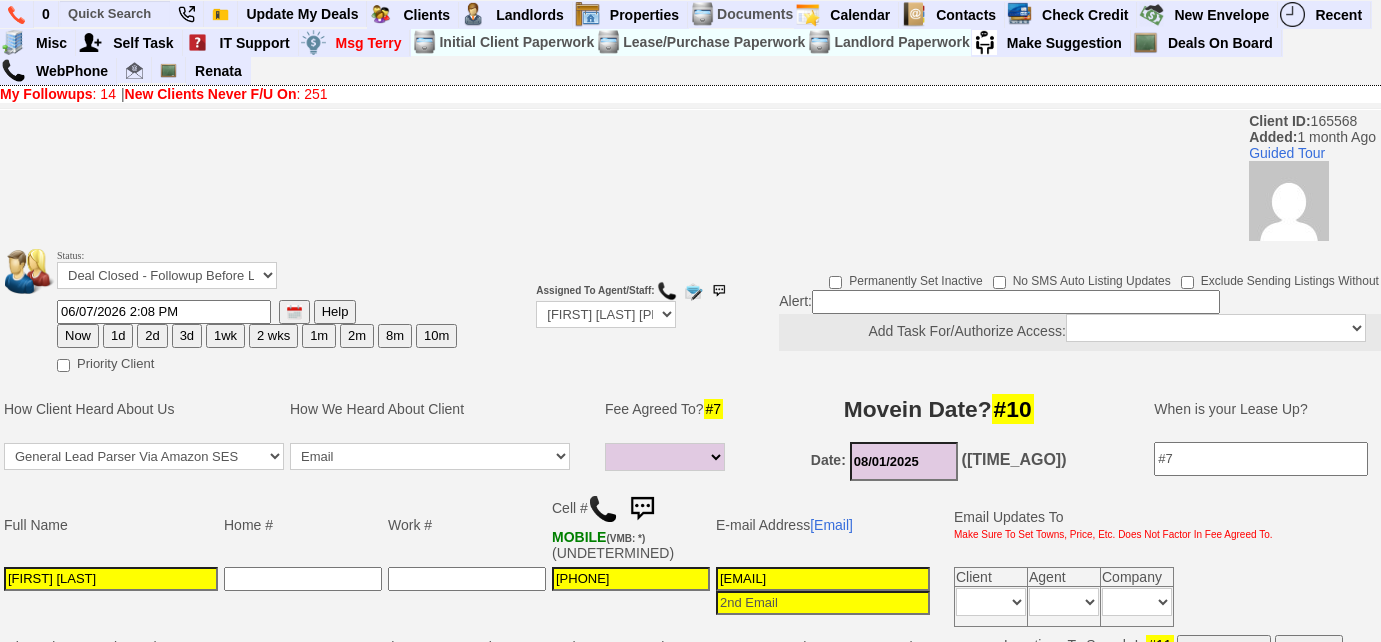 scroll, scrollTop: 0, scrollLeft: 0, axis: both 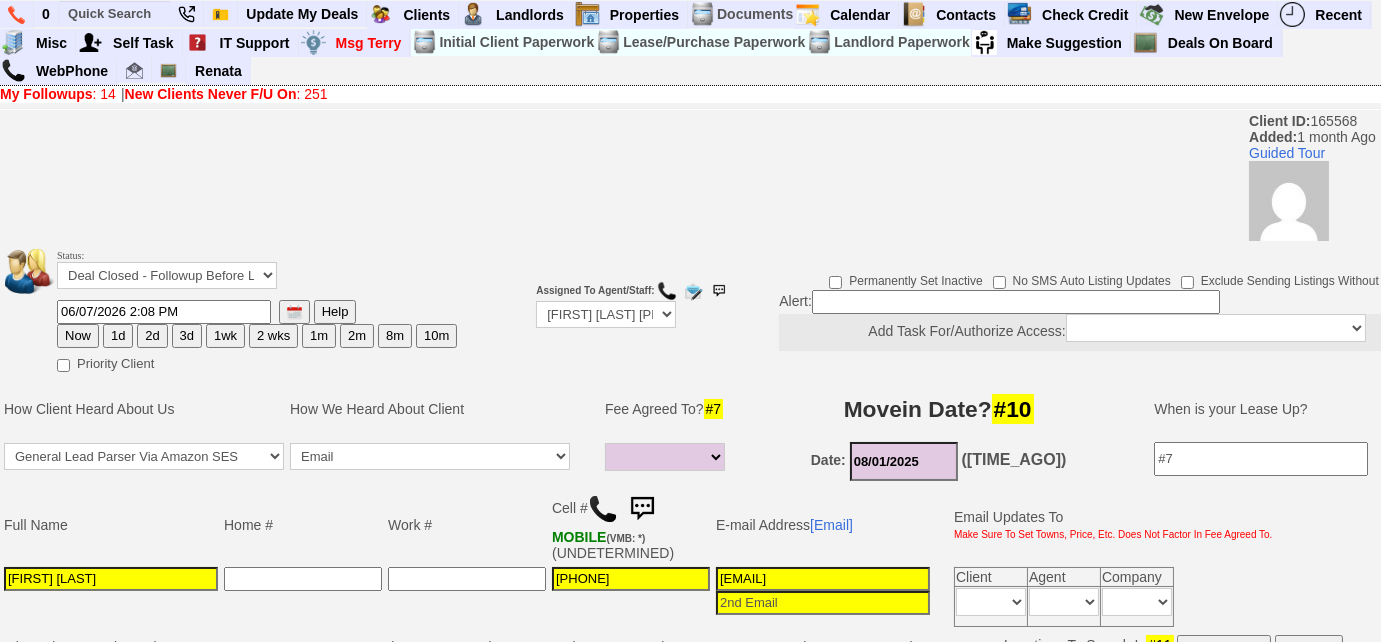 drag, startPoint x: 879, startPoint y: 580, endPoint x: 690, endPoint y: 573, distance: 189.12958 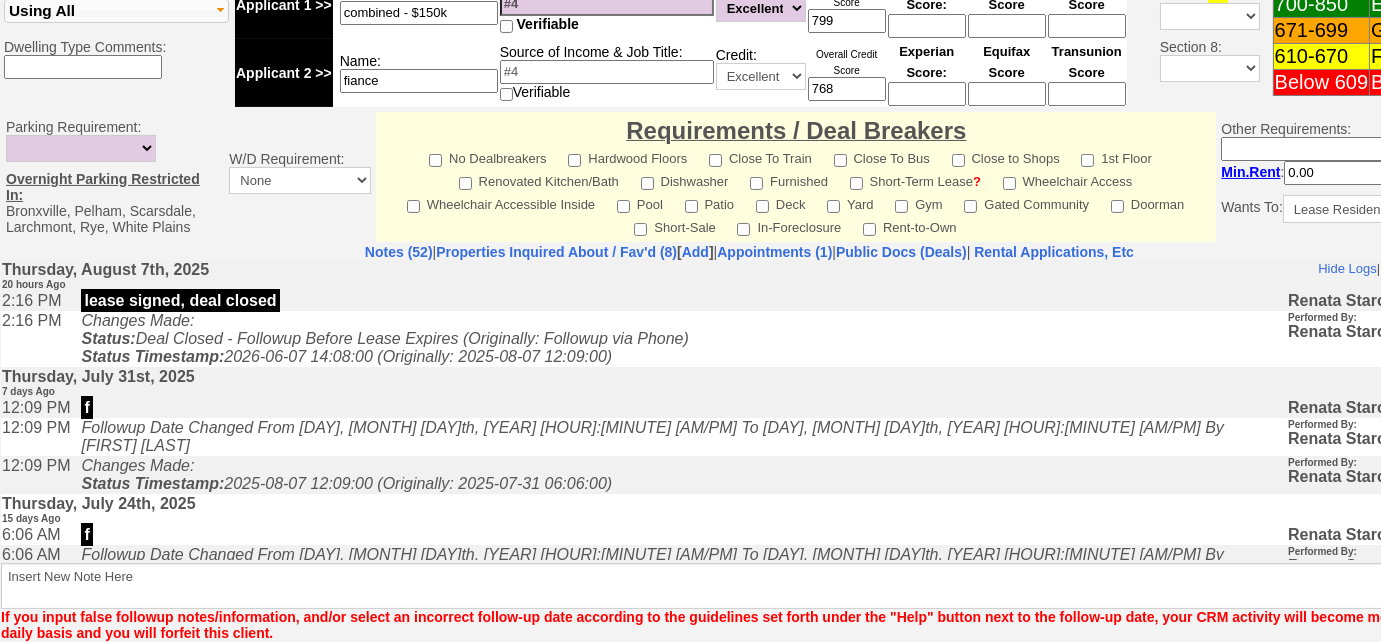 scroll, scrollTop: 978, scrollLeft: 0, axis: vertical 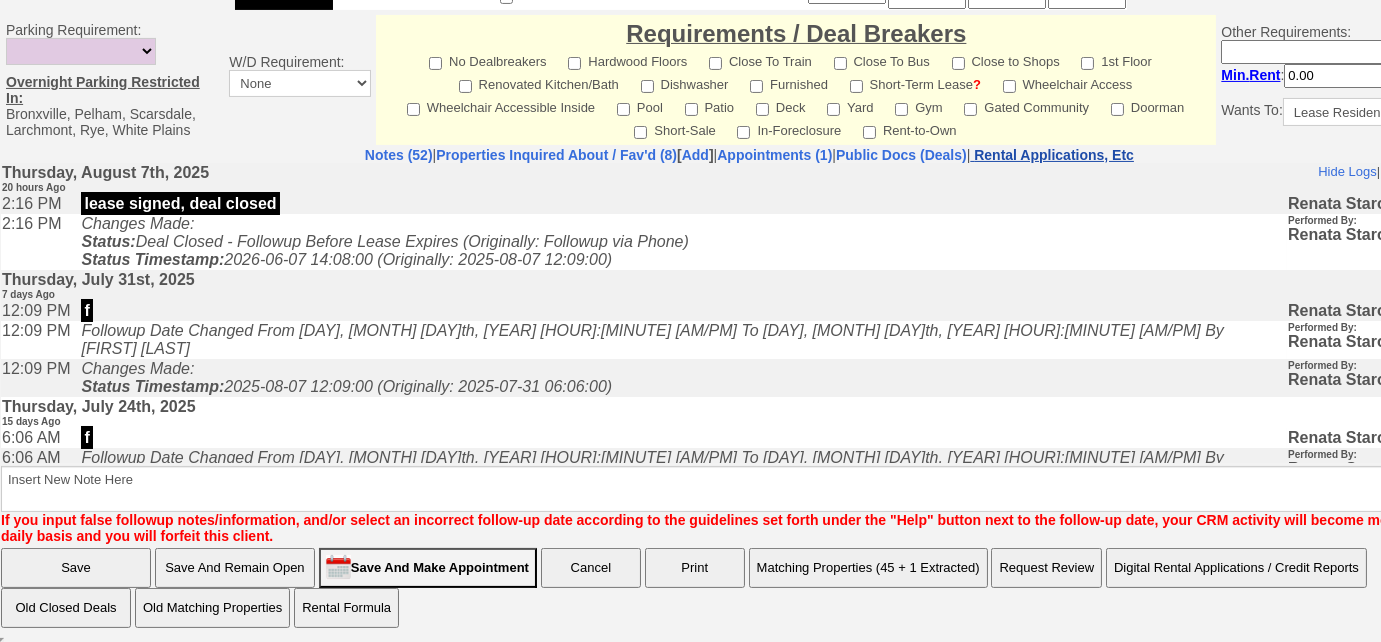 drag, startPoint x: 1098, startPoint y: 154, endPoint x: 1082, endPoint y: 4, distance: 150.85092 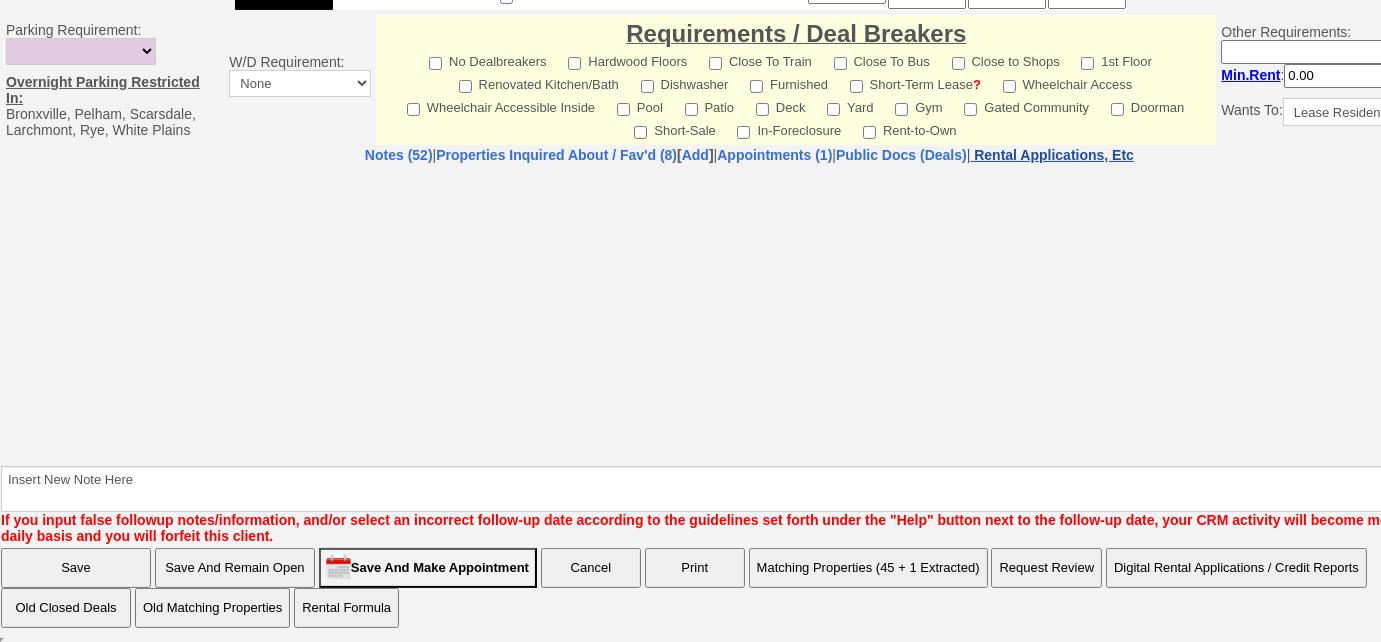 select on "100" 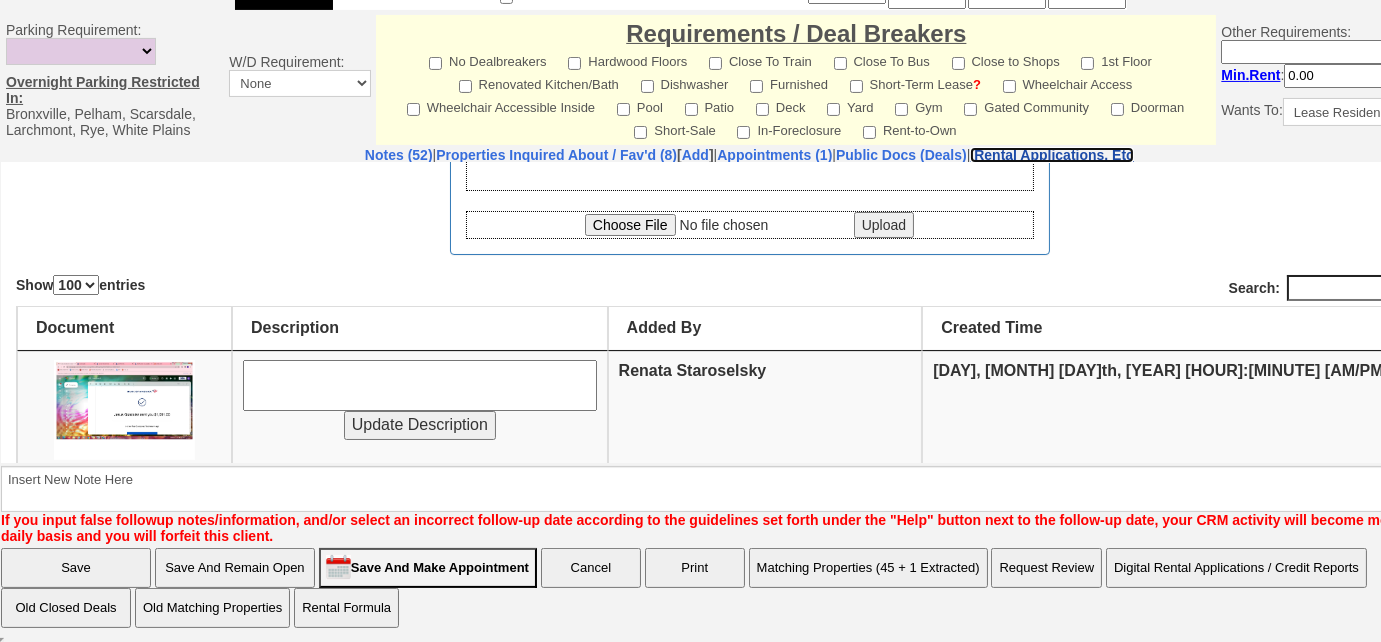 scroll, scrollTop: 90, scrollLeft: 0, axis: vertical 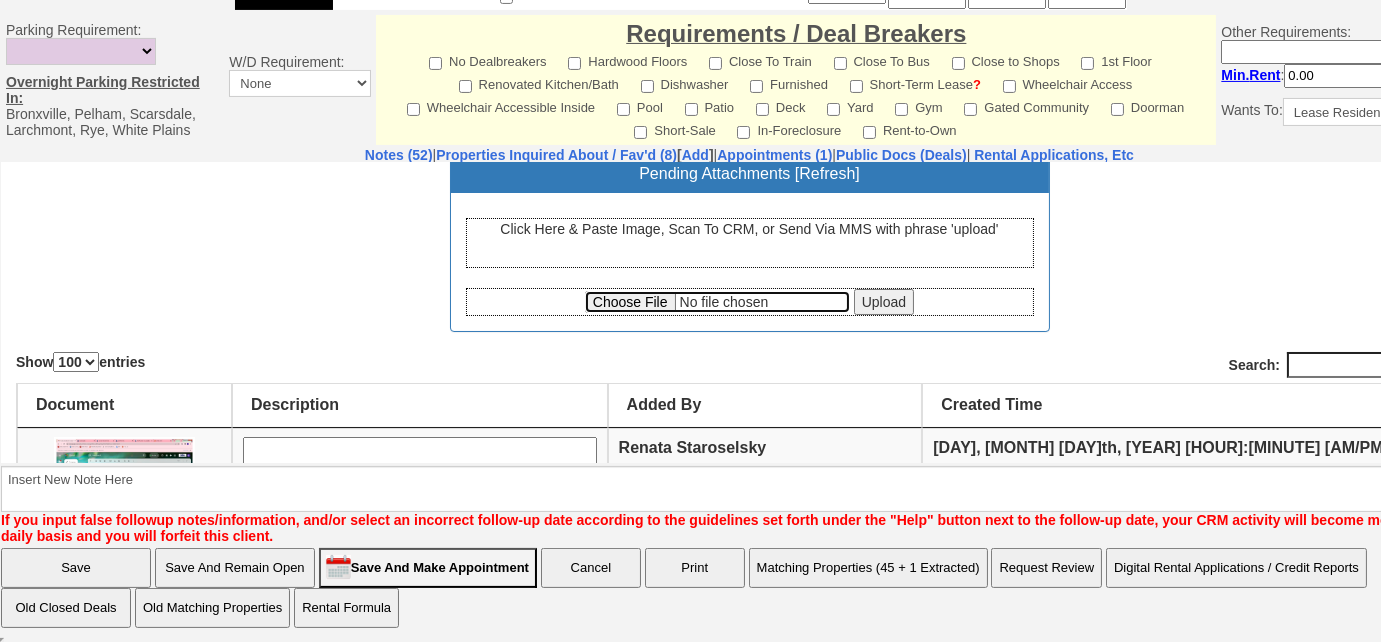 click at bounding box center [717, 301] 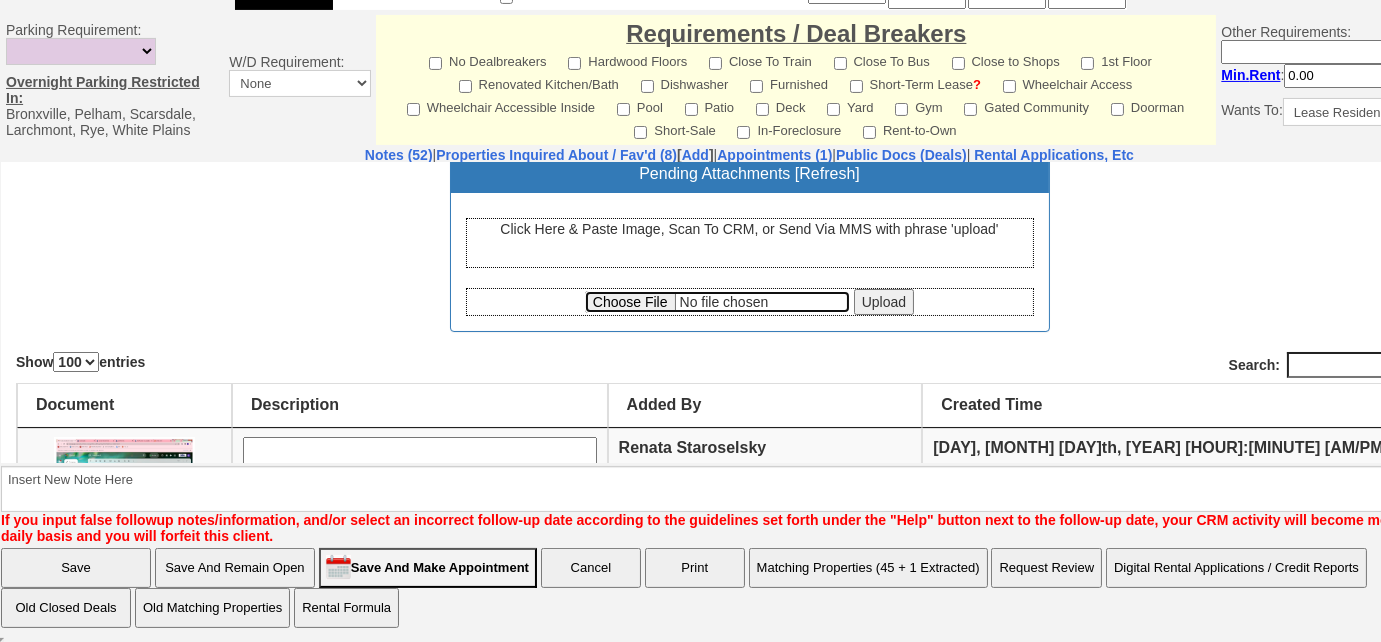 type on "C:\fakepath\325 King Street Fully Executed Lease.pdf" 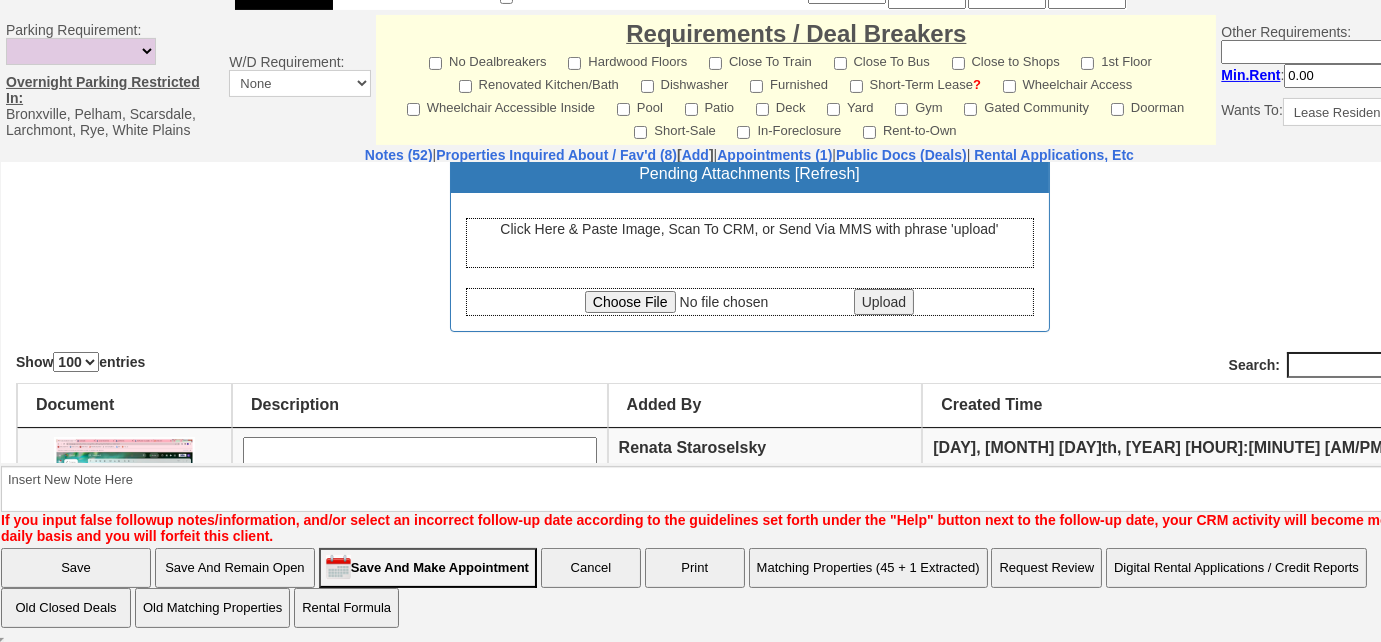 click on "Upload" at bounding box center (884, 301) 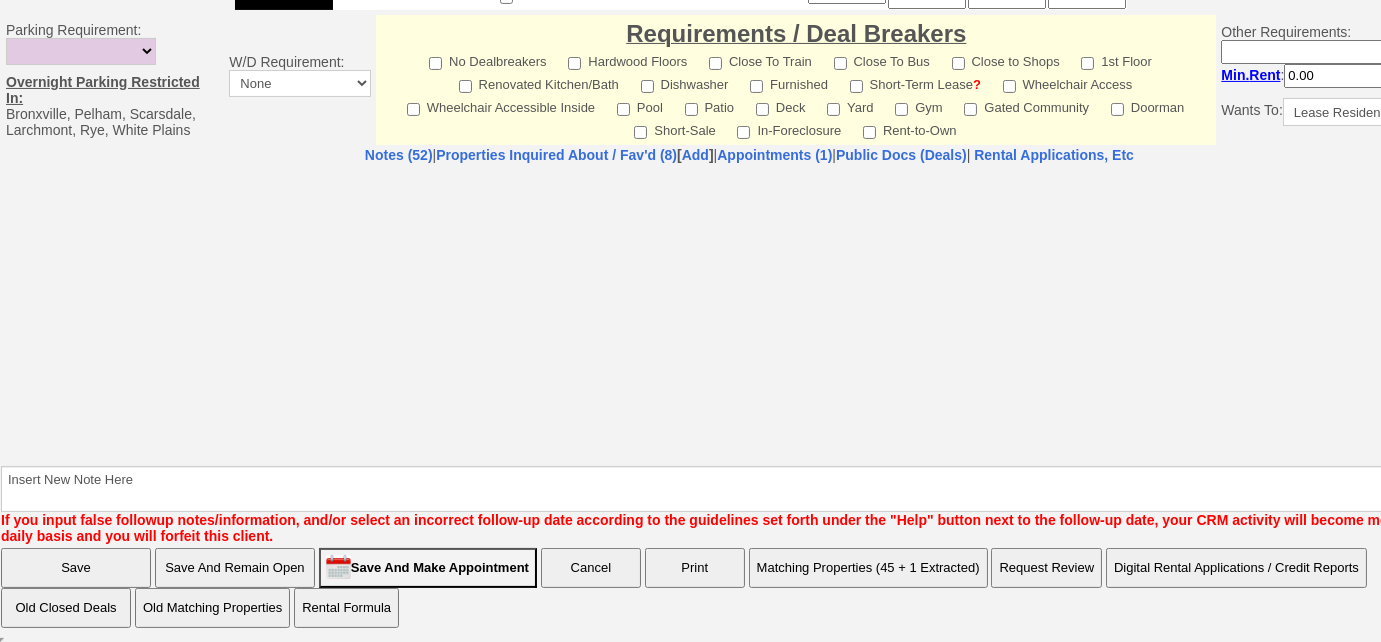 select on "100" 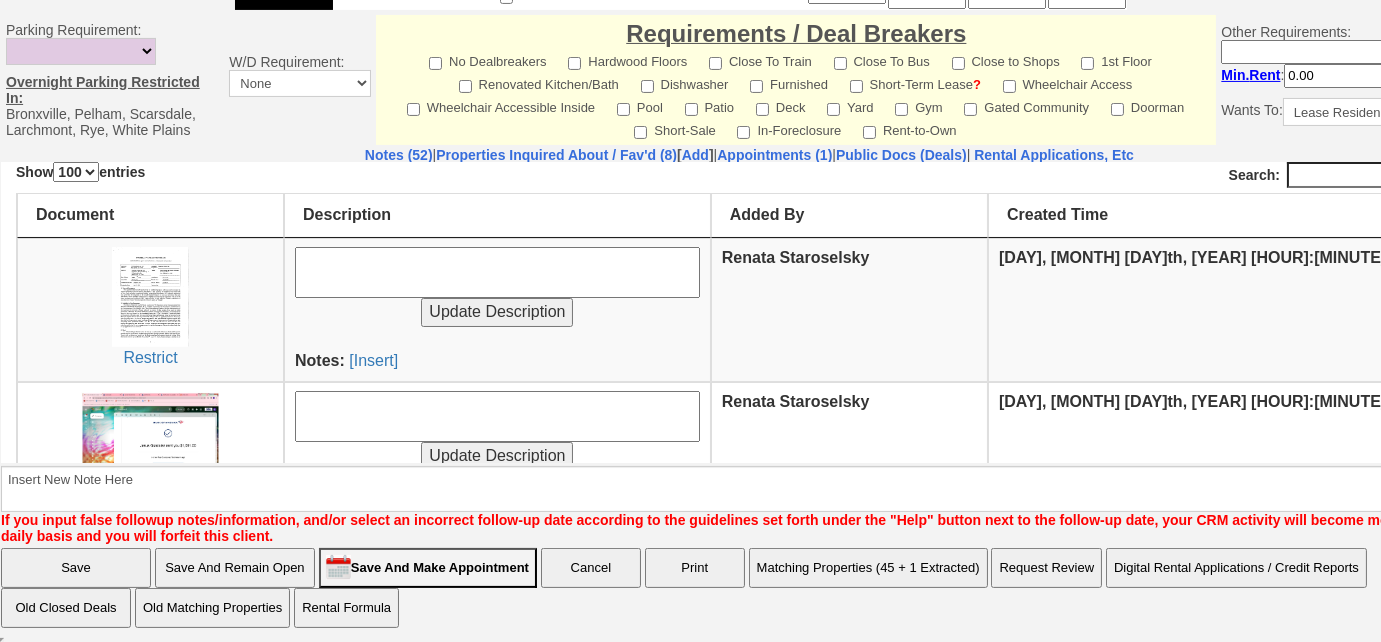 scroll, scrollTop: 363, scrollLeft: 0, axis: vertical 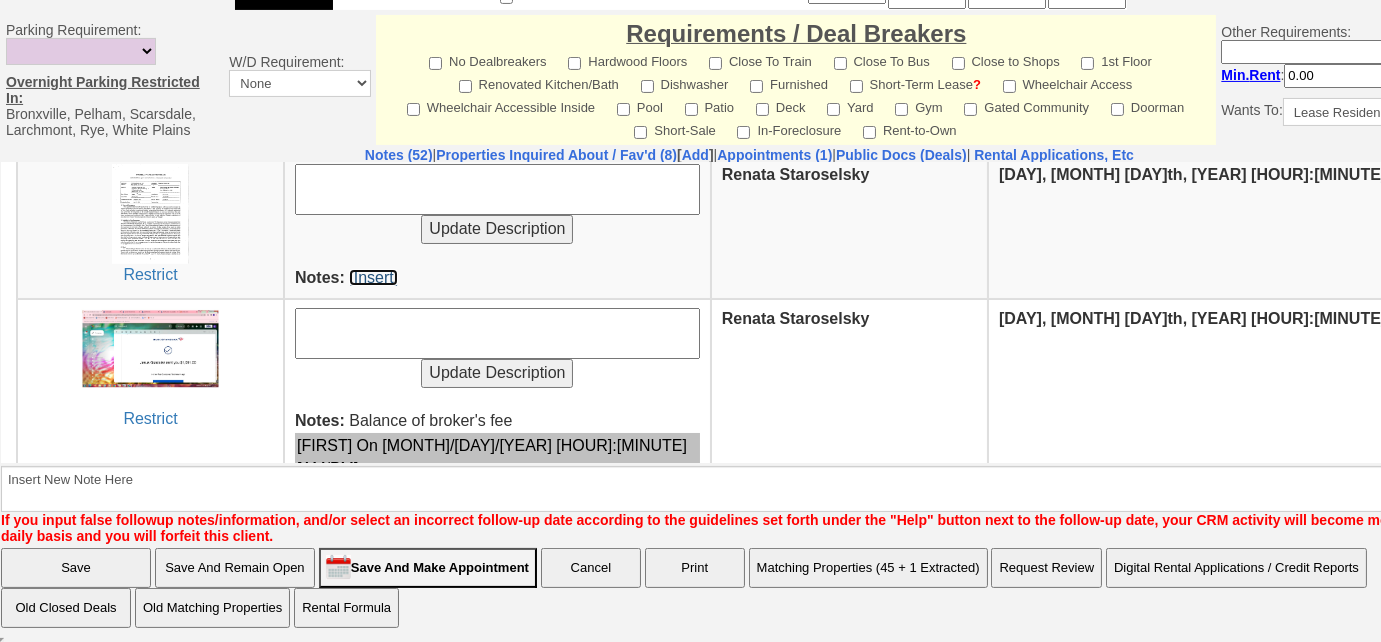 click on "[Insert]" at bounding box center [373, 276] 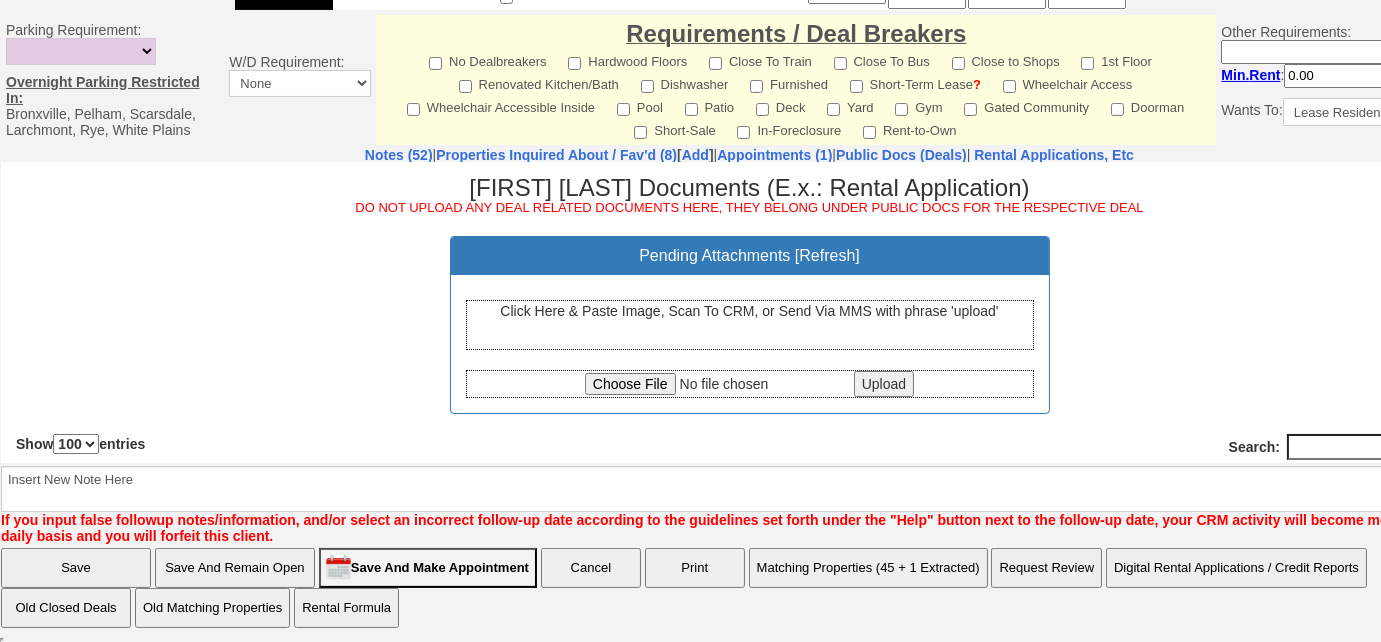 scroll, scrollTop: 0, scrollLeft: 0, axis: both 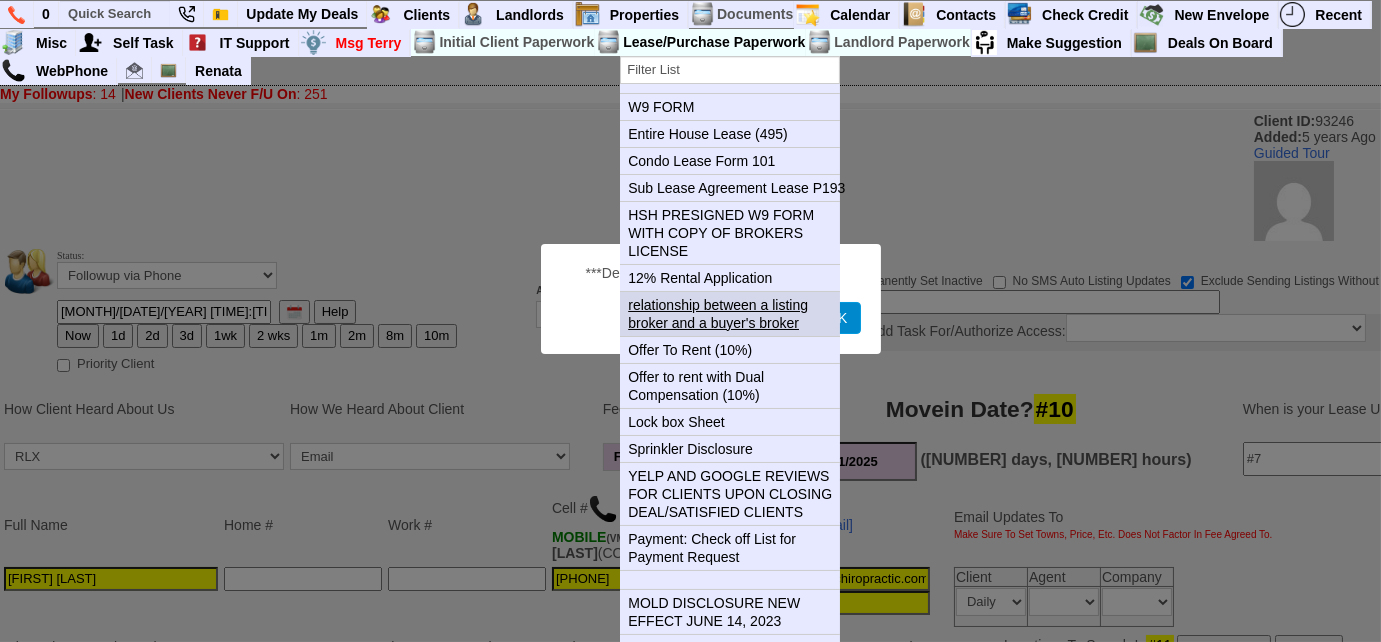 click on "relationship between a listing broker and a buyer's broker" at bounding box center [738, 314] 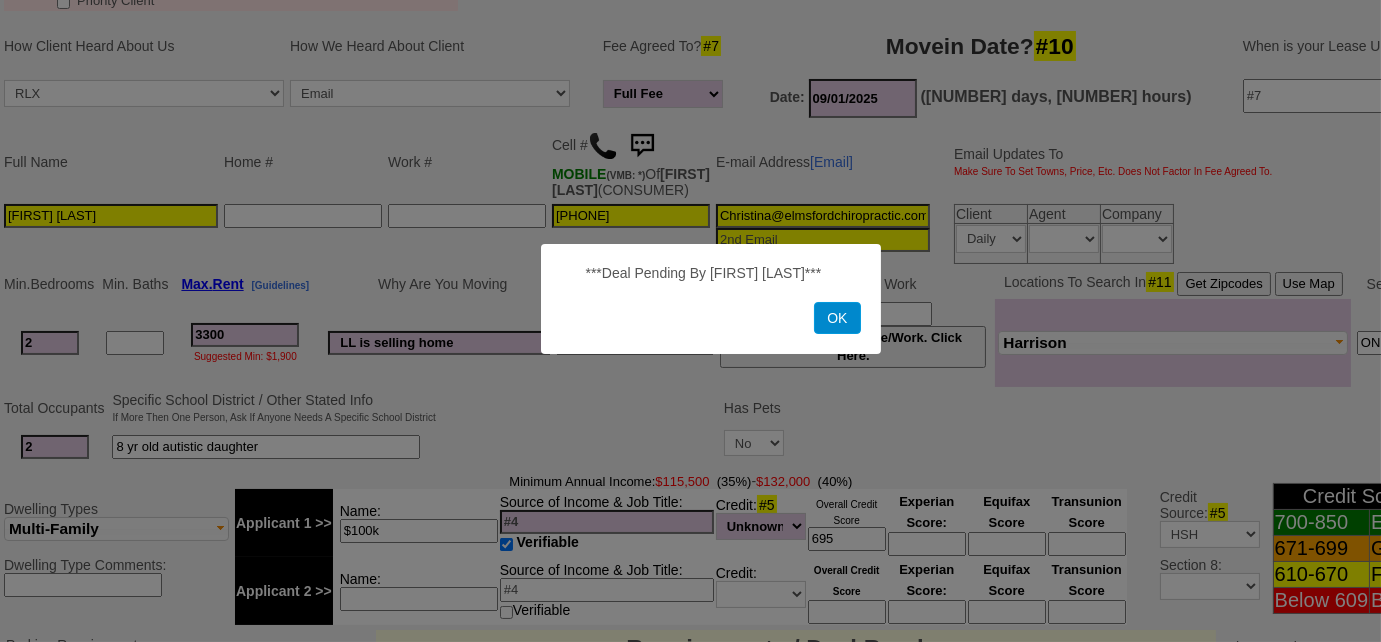 click on "OK" at bounding box center [837, 318] 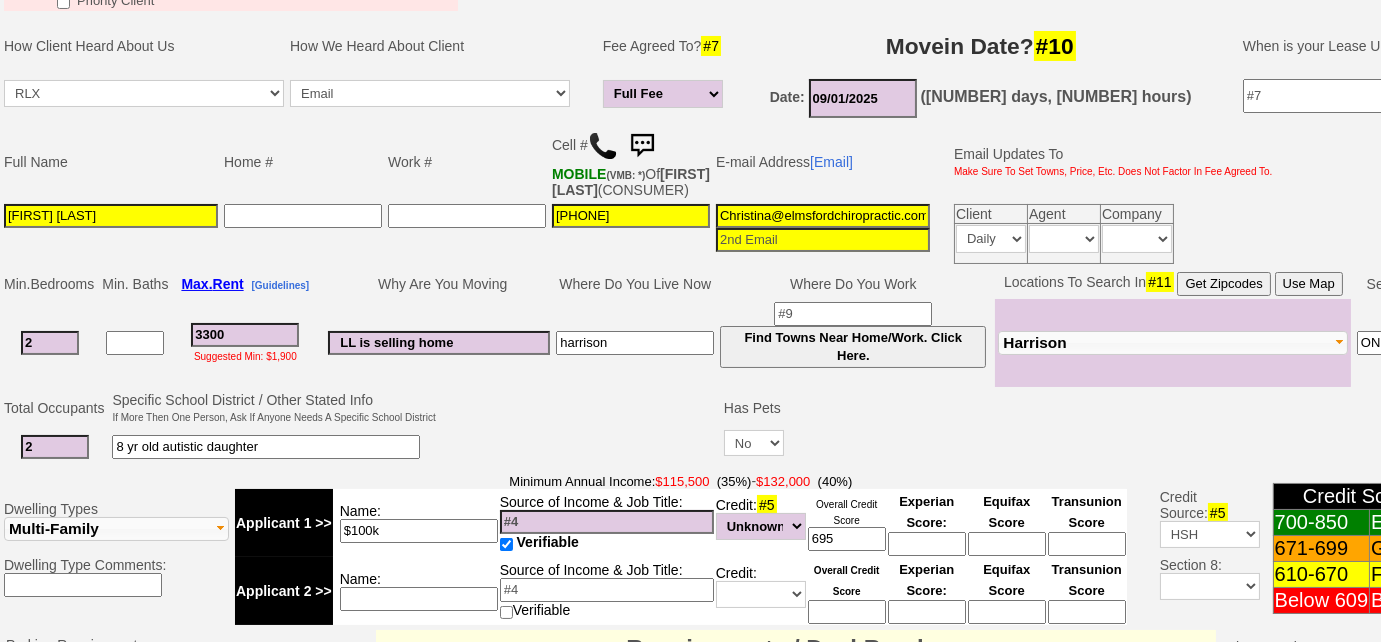 scroll, scrollTop: 818, scrollLeft: 0, axis: vertical 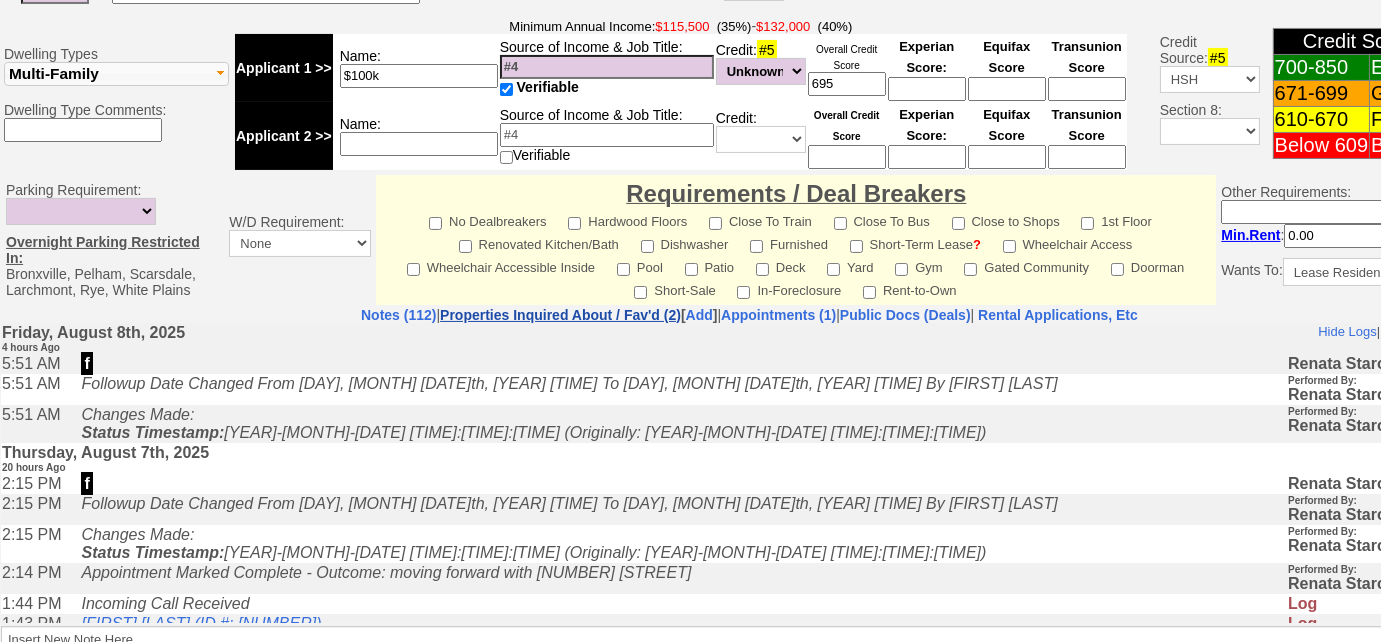 click on "Properties Inquired About / Fav'd
(2)" at bounding box center (560, 315) 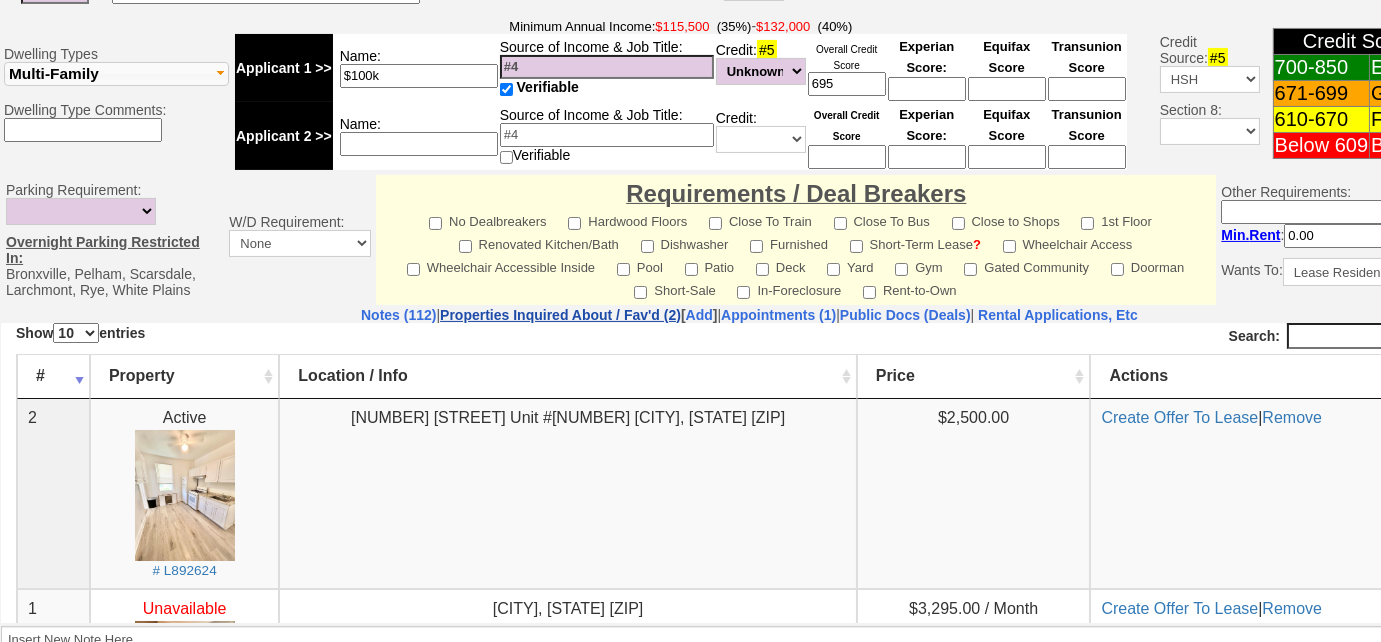 scroll, scrollTop: 0, scrollLeft: 0, axis: both 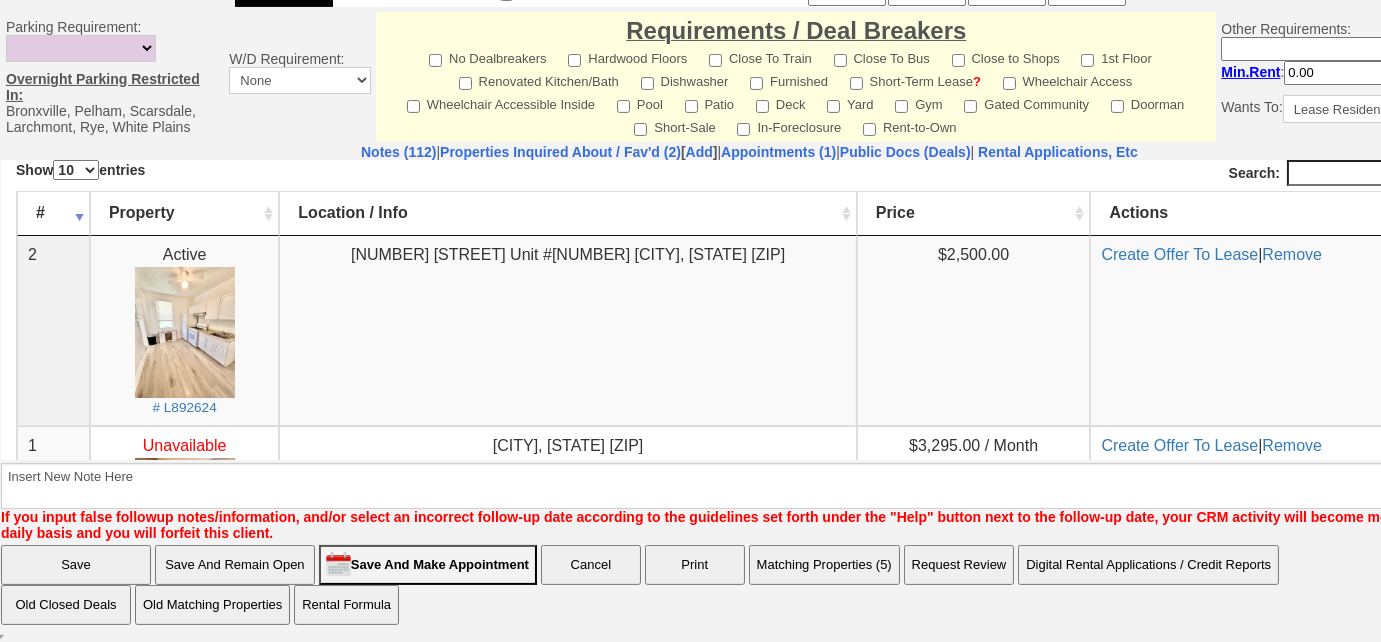 click at bounding box center (749, 310) 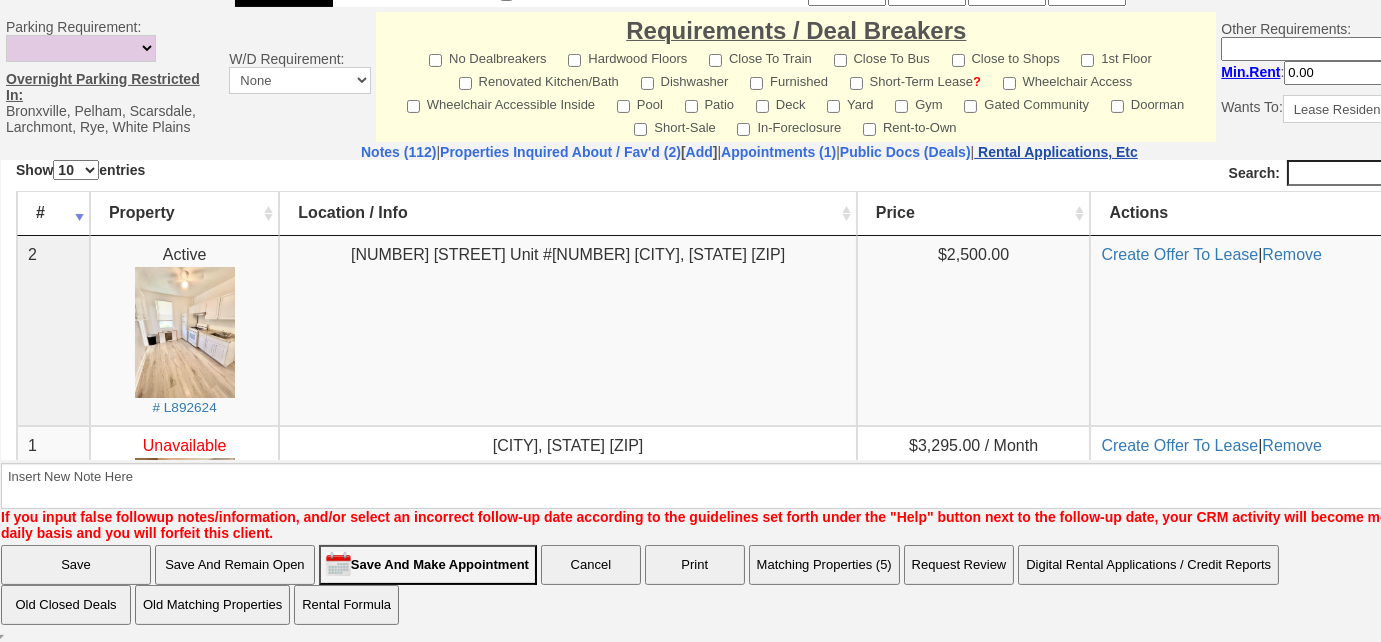 drag, startPoint x: 1133, startPoint y: 155, endPoint x: 1082, endPoint y: 22, distance: 142.44298 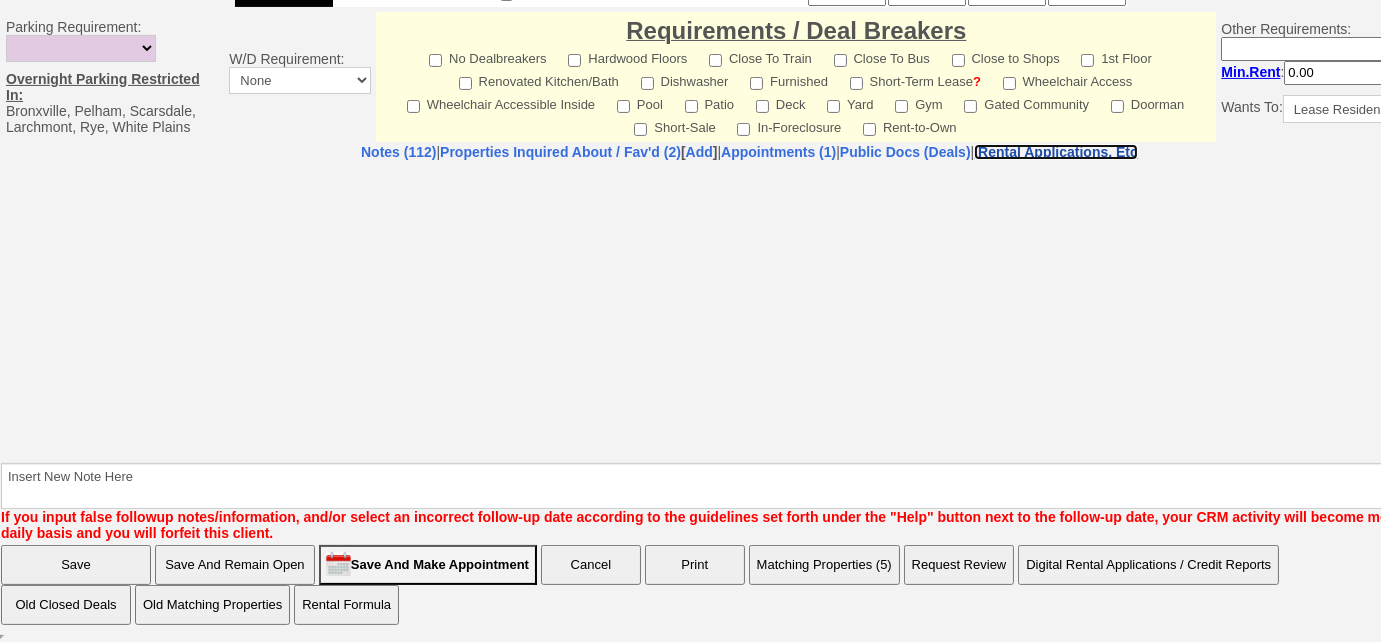 select on "100" 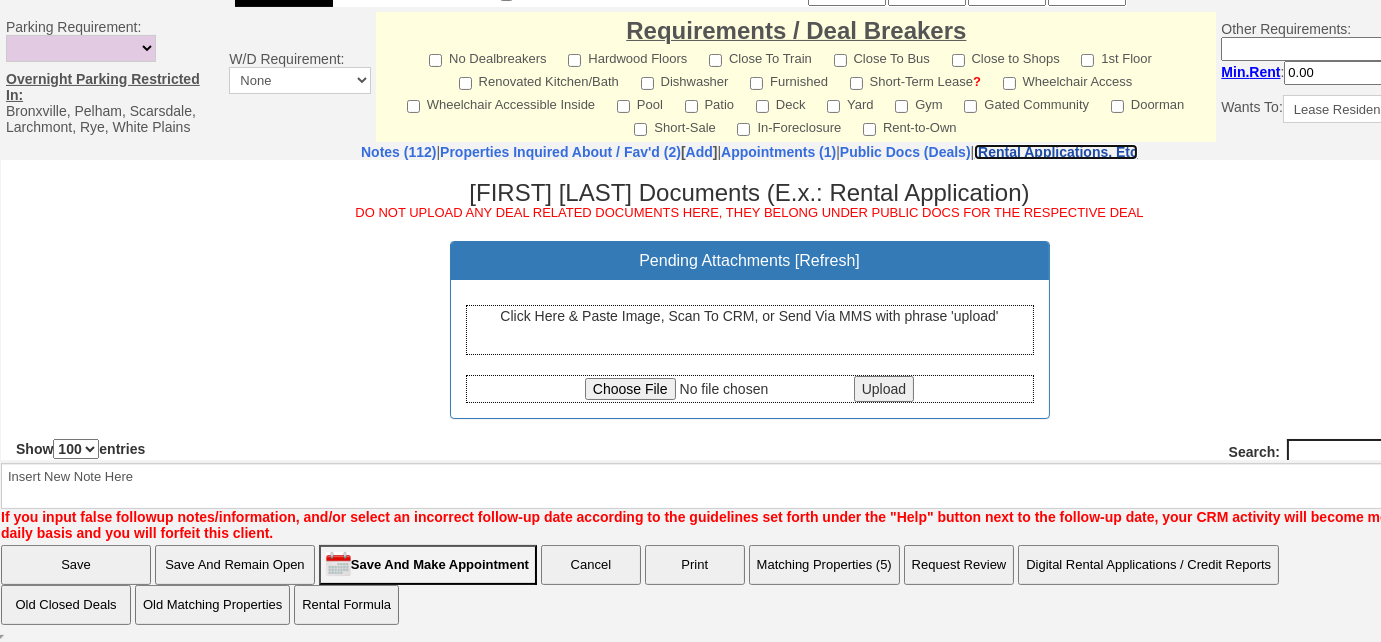 scroll, scrollTop: 0, scrollLeft: 0, axis: both 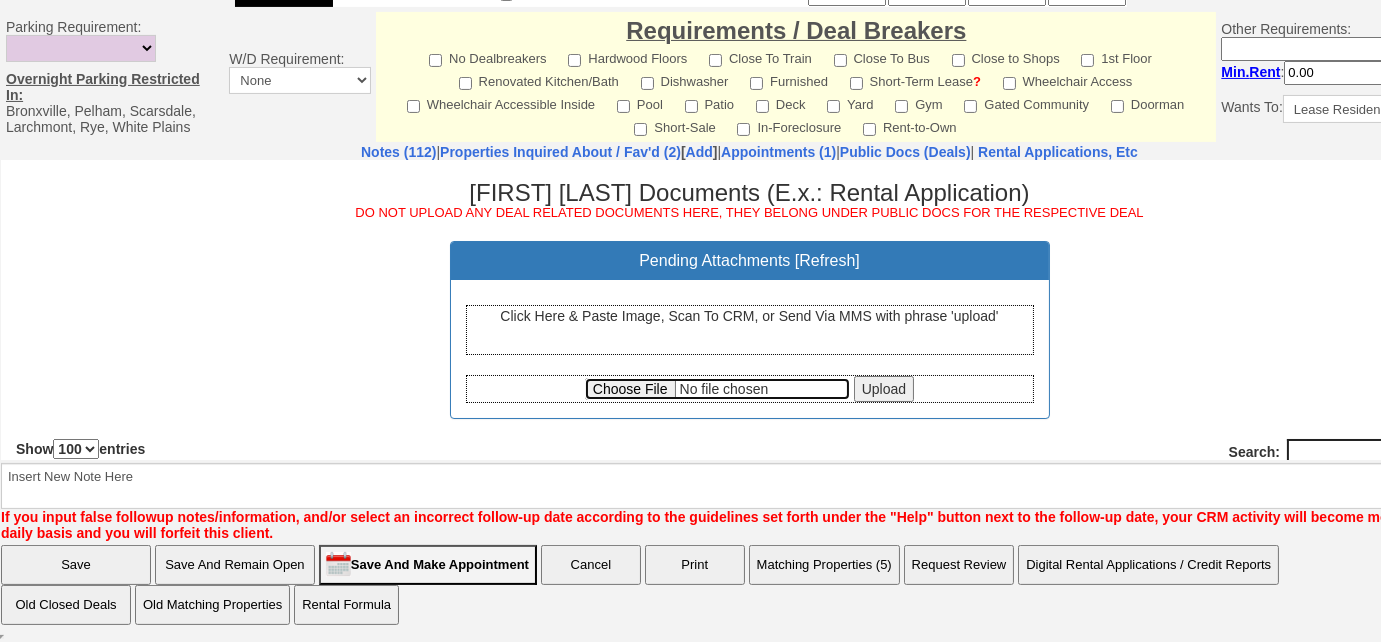 click at bounding box center (717, 388) 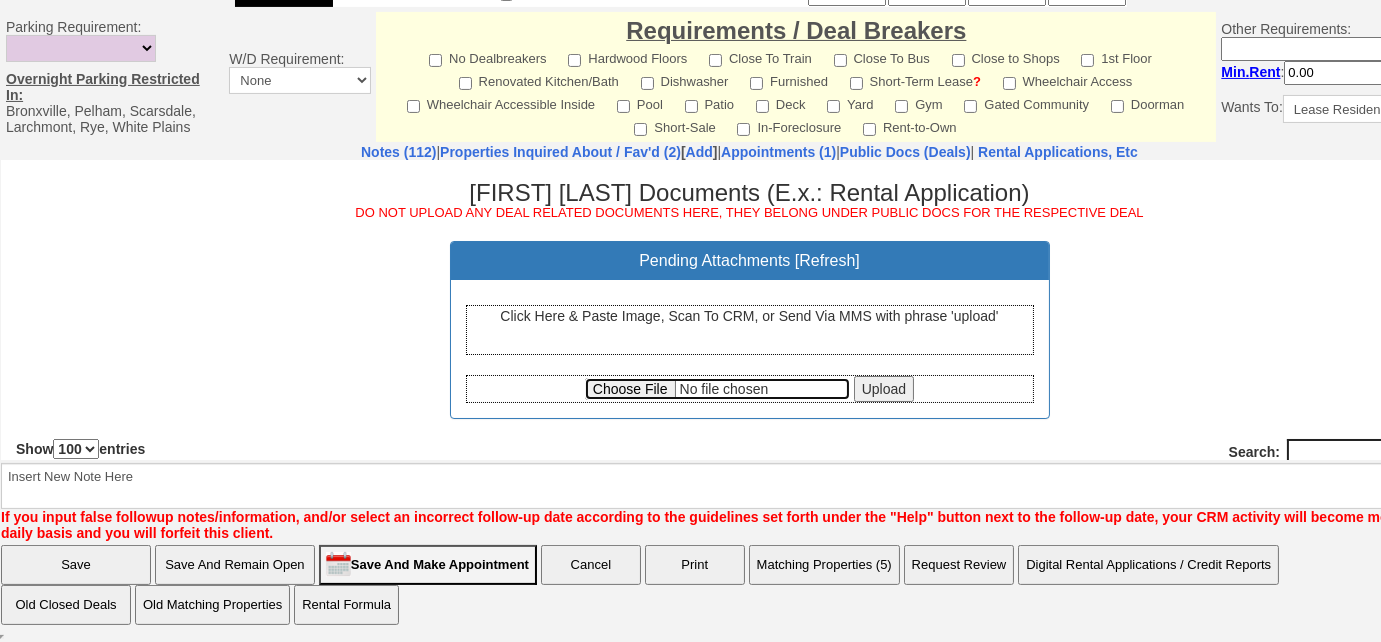 type on "C:\fakepath\Christina Ramos Closing Letter.pdf" 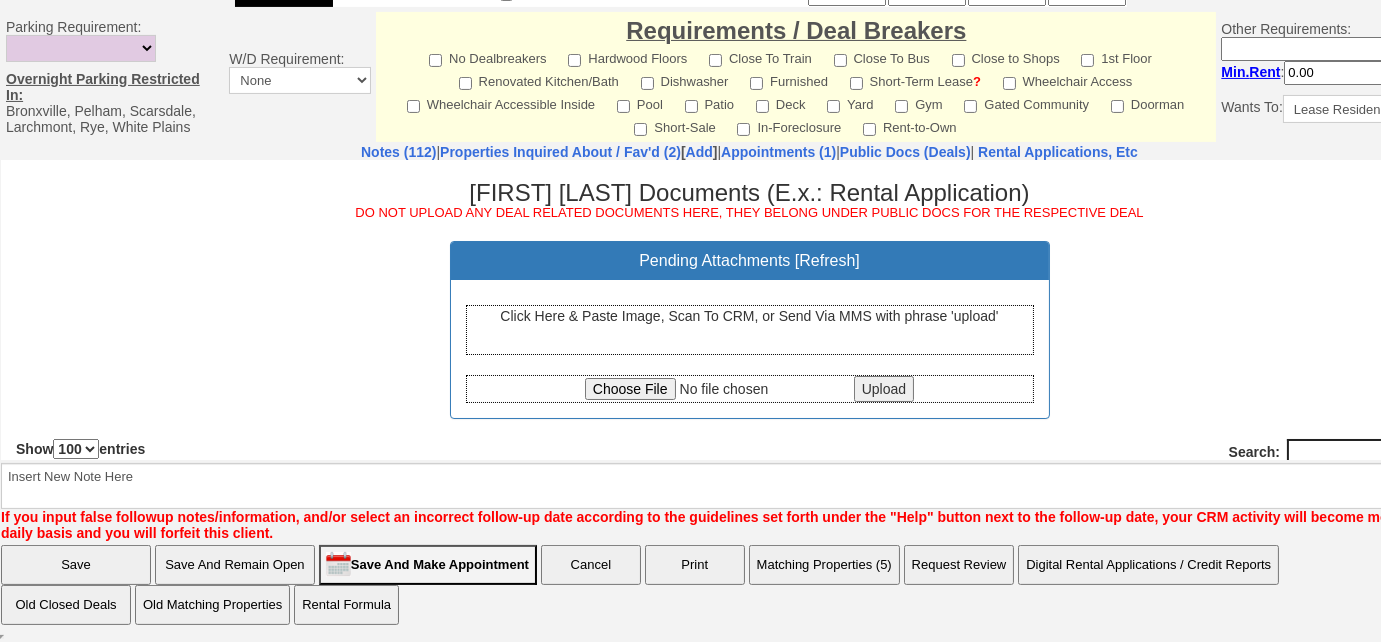 click on "Upload" at bounding box center (884, 388) 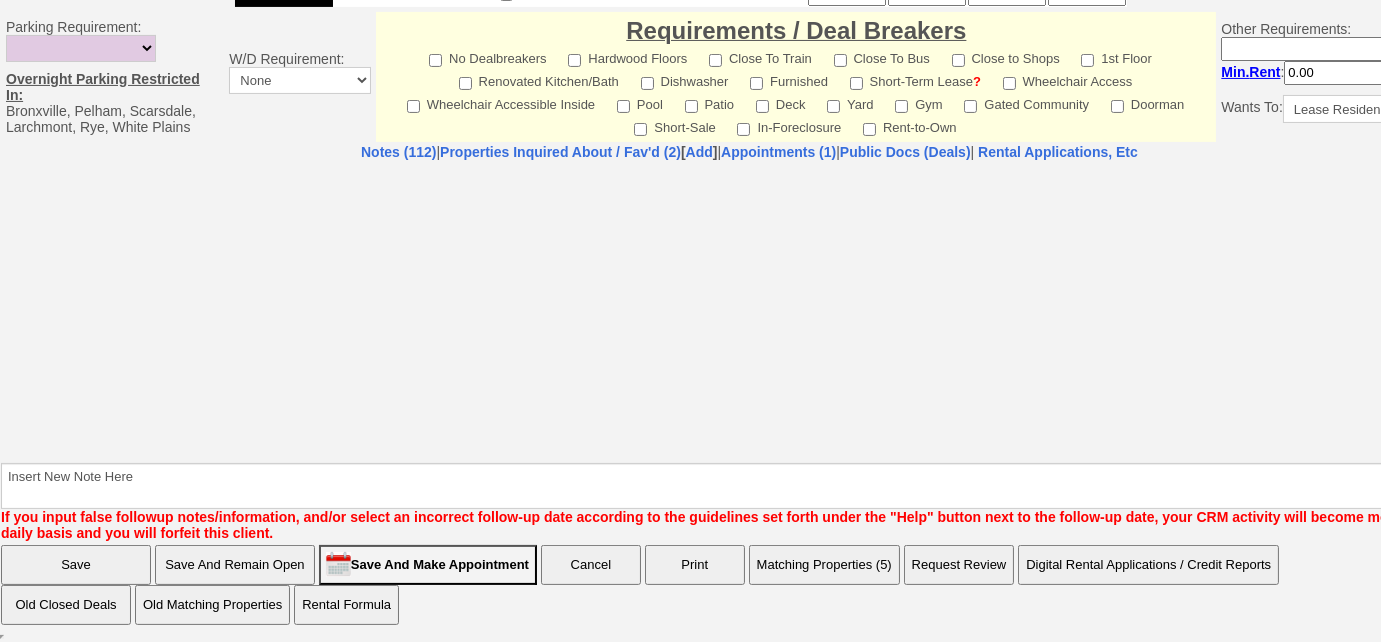 select on "100" 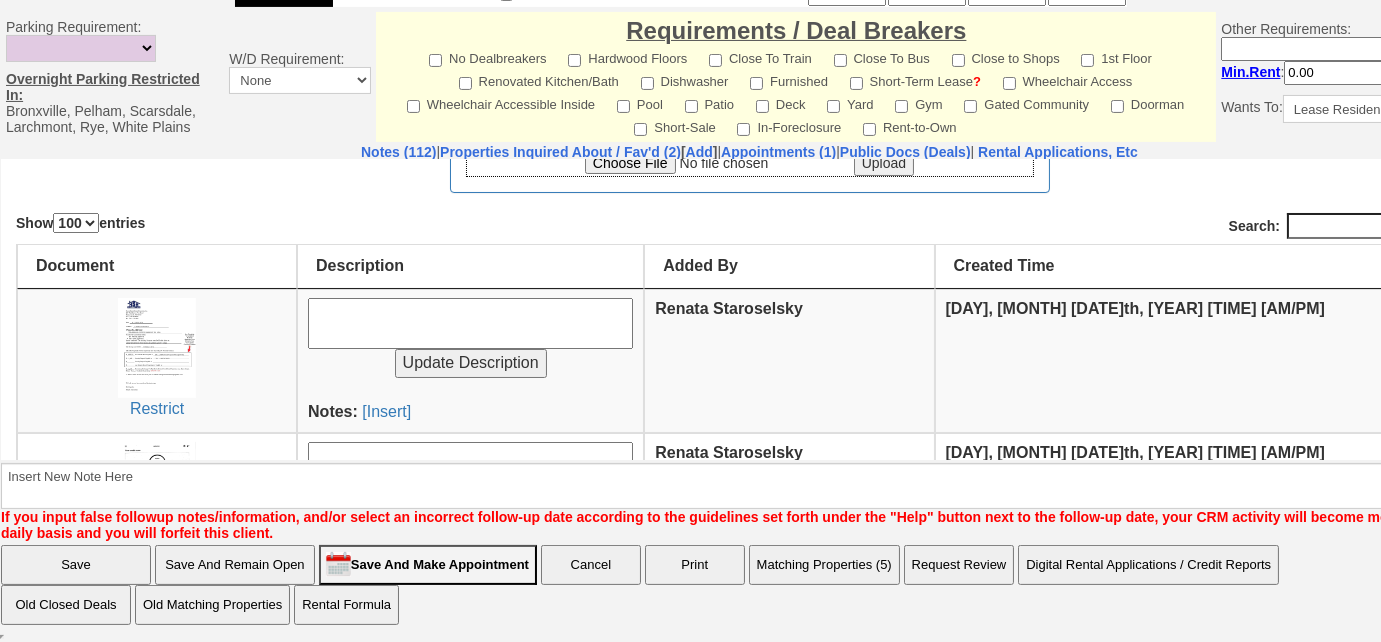 scroll, scrollTop: 363, scrollLeft: 0, axis: vertical 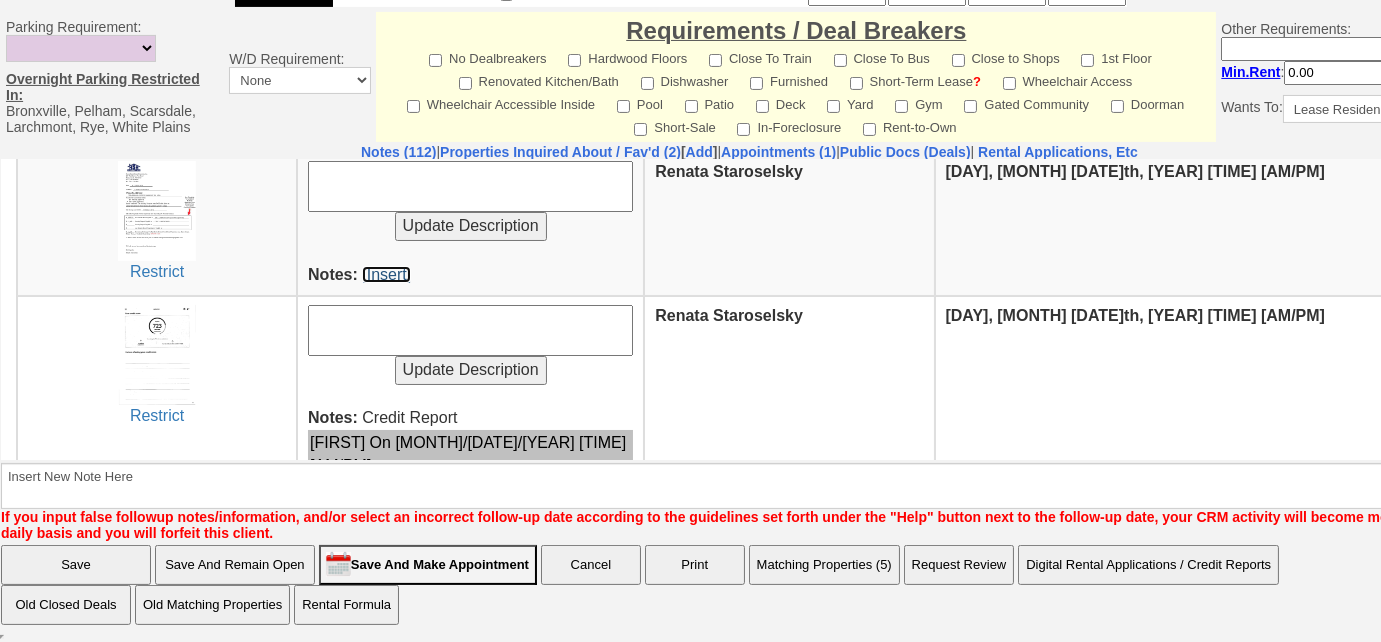 click on "[Insert]" at bounding box center [386, 273] 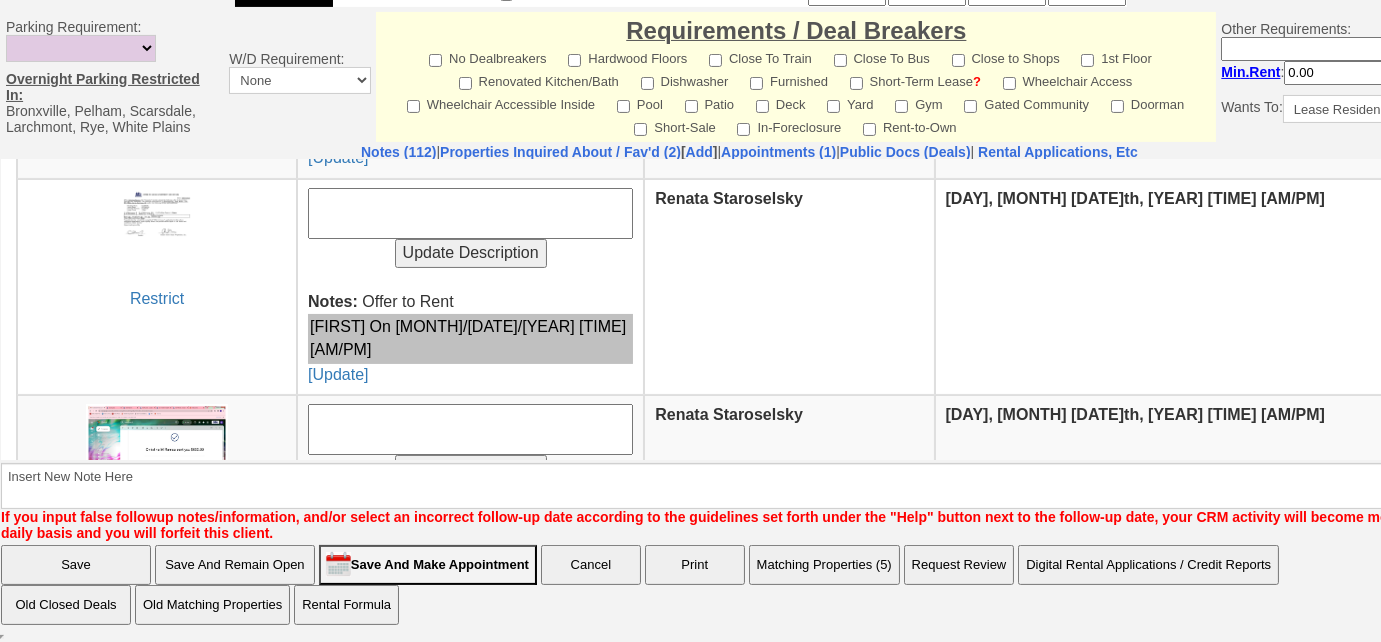 scroll, scrollTop: 1090, scrollLeft: 0, axis: vertical 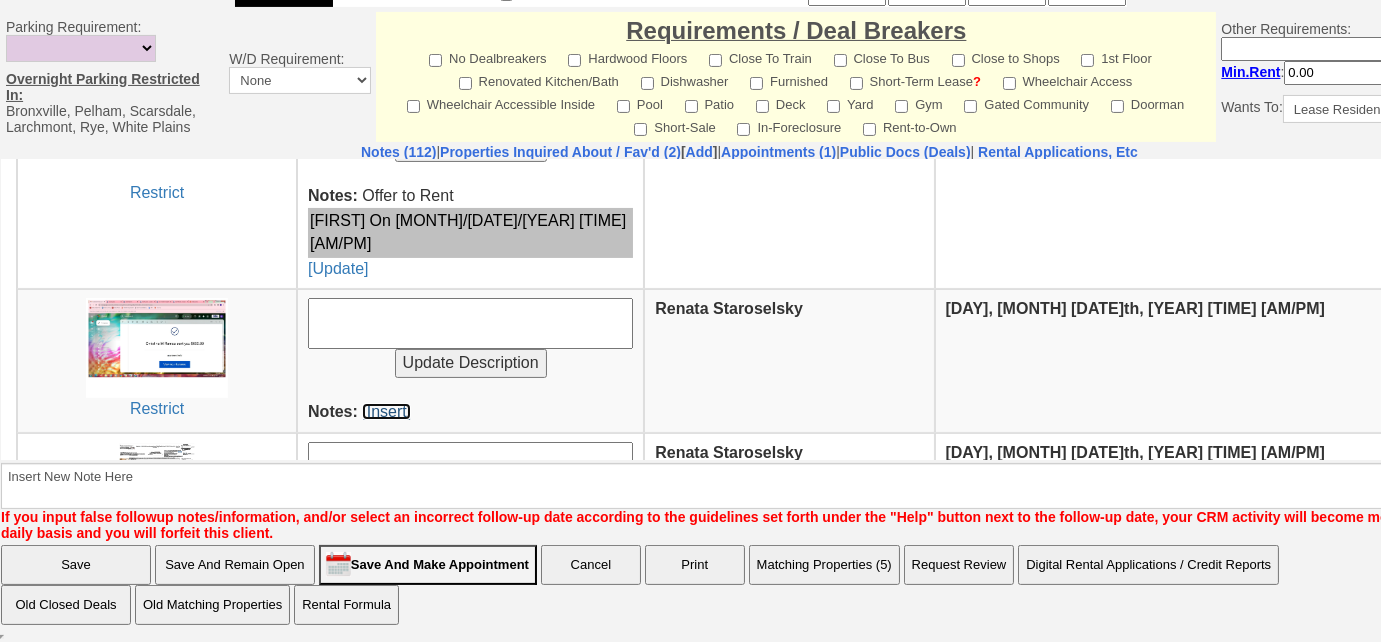 click on "[Insert]" at bounding box center (386, 410) 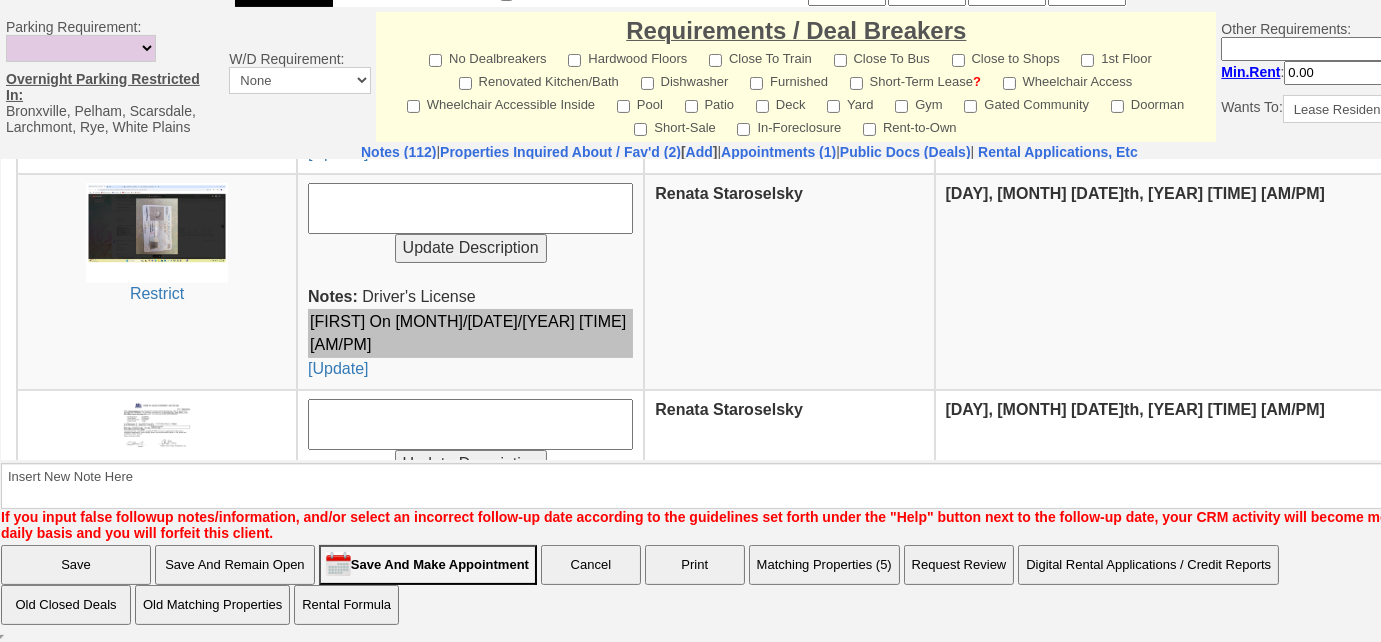 scroll, scrollTop: 522, scrollLeft: 0, axis: vertical 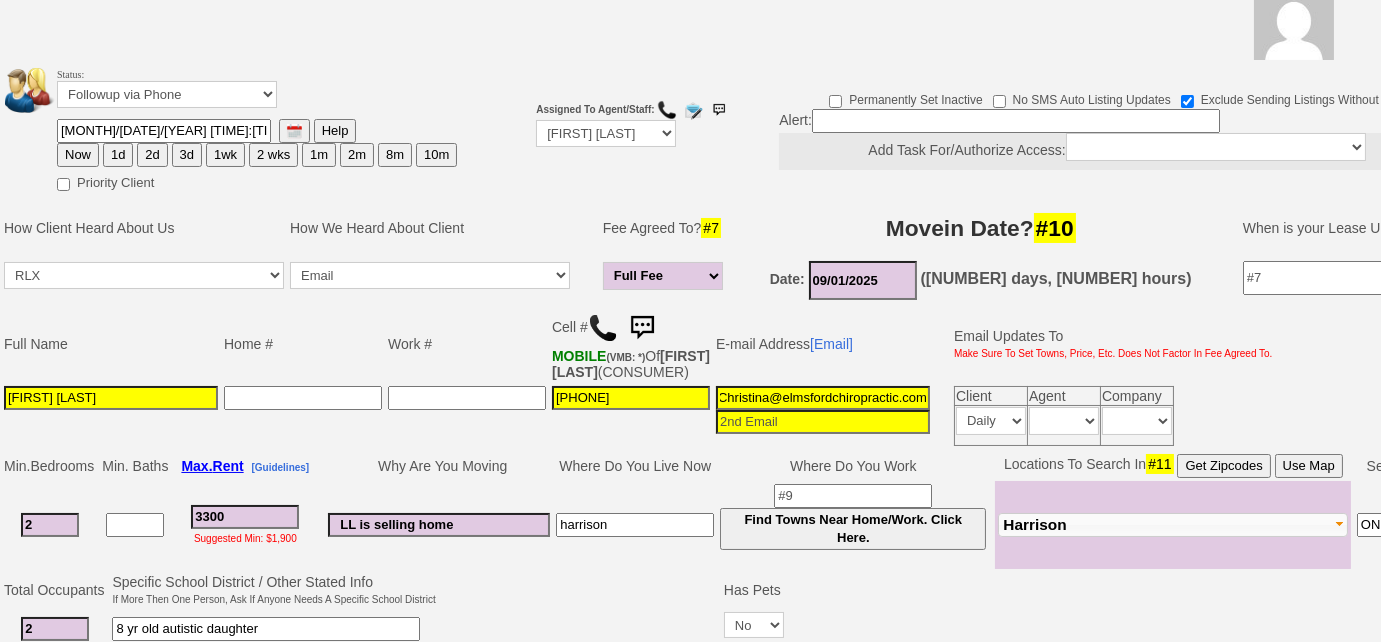 drag, startPoint x: 715, startPoint y: 411, endPoint x: 989, endPoint y: 397, distance: 274.35742 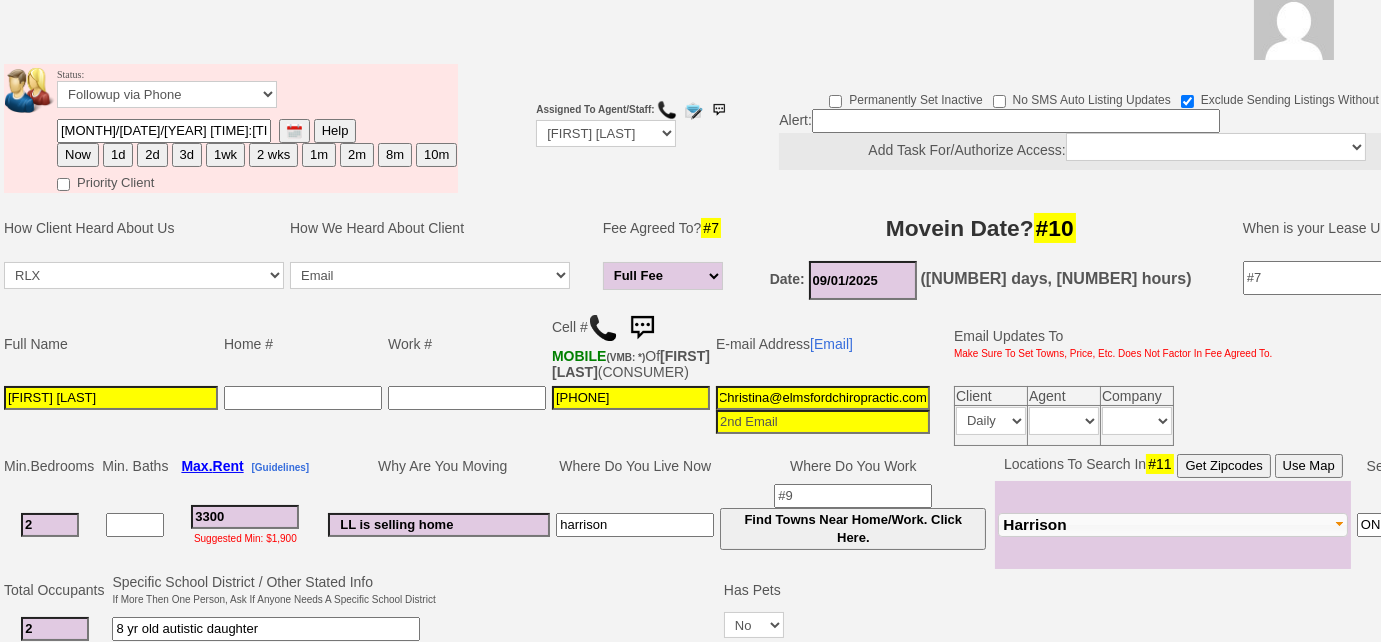 scroll, scrollTop: 0, scrollLeft: 0, axis: both 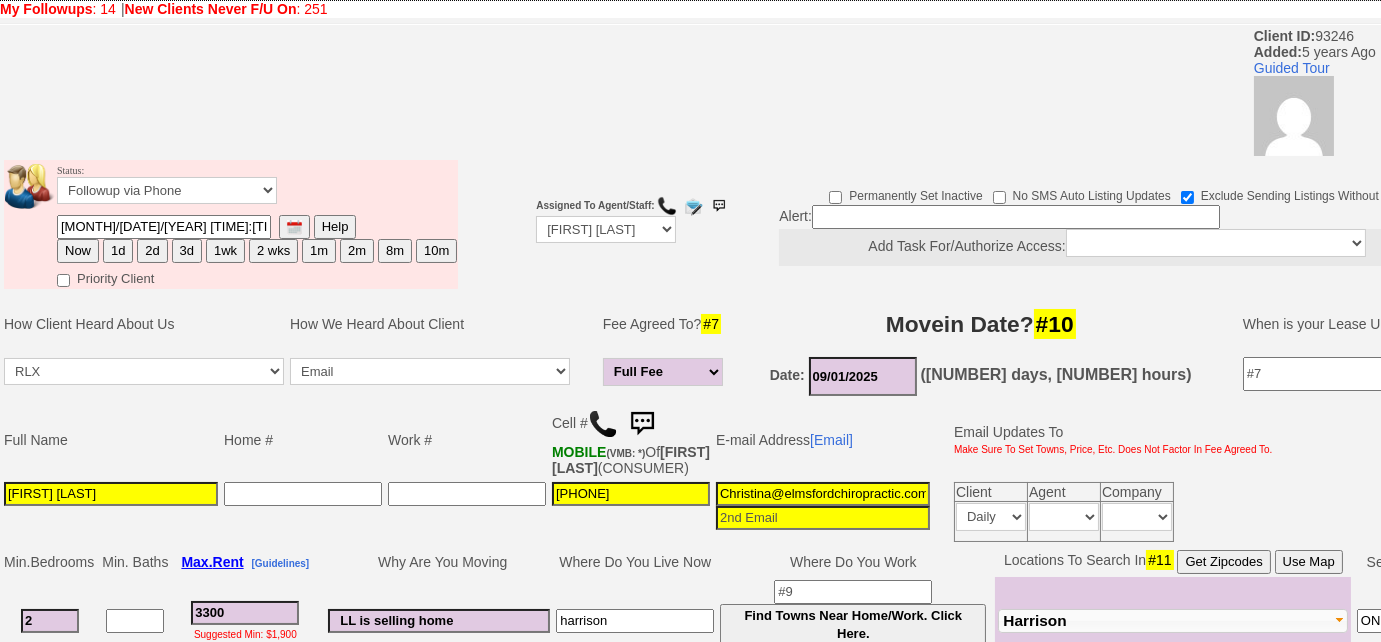 click at bounding box center [294, 227] 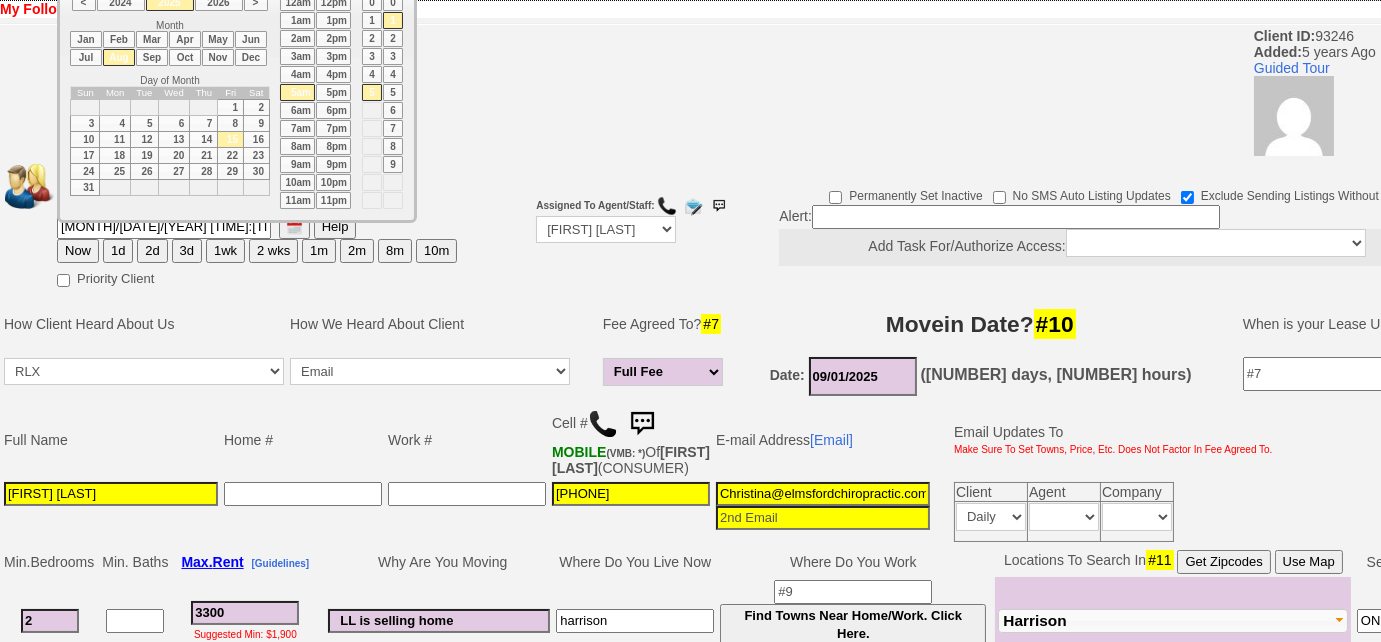 click on "12" at bounding box center (145, 140) 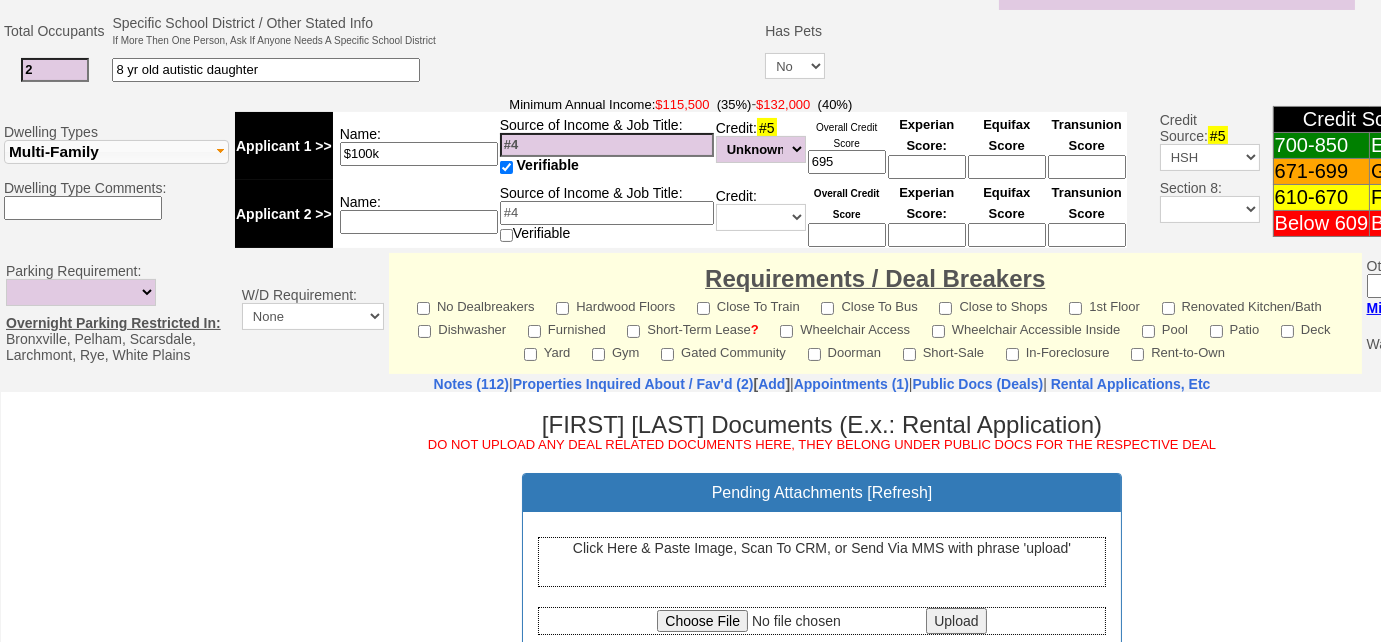 scroll, scrollTop: 964, scrollLeft: 0, axis: vertical 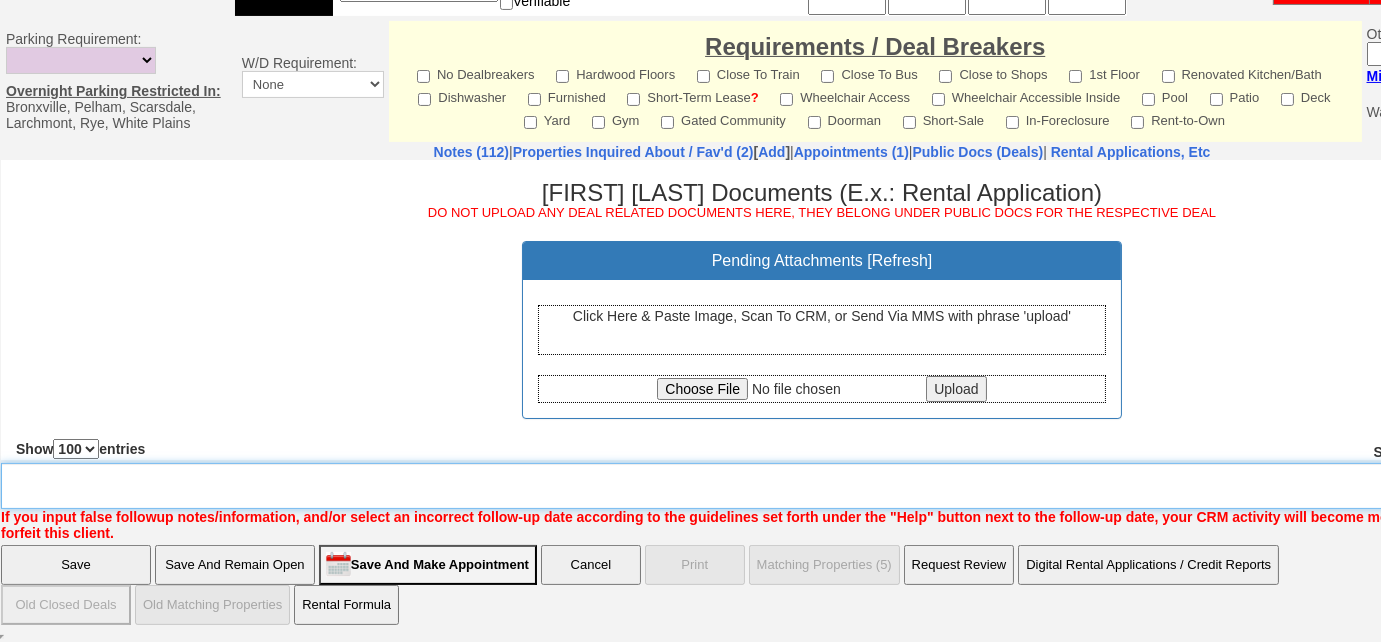 click on "Insert New Note Here" at bounding box center (829, 486) 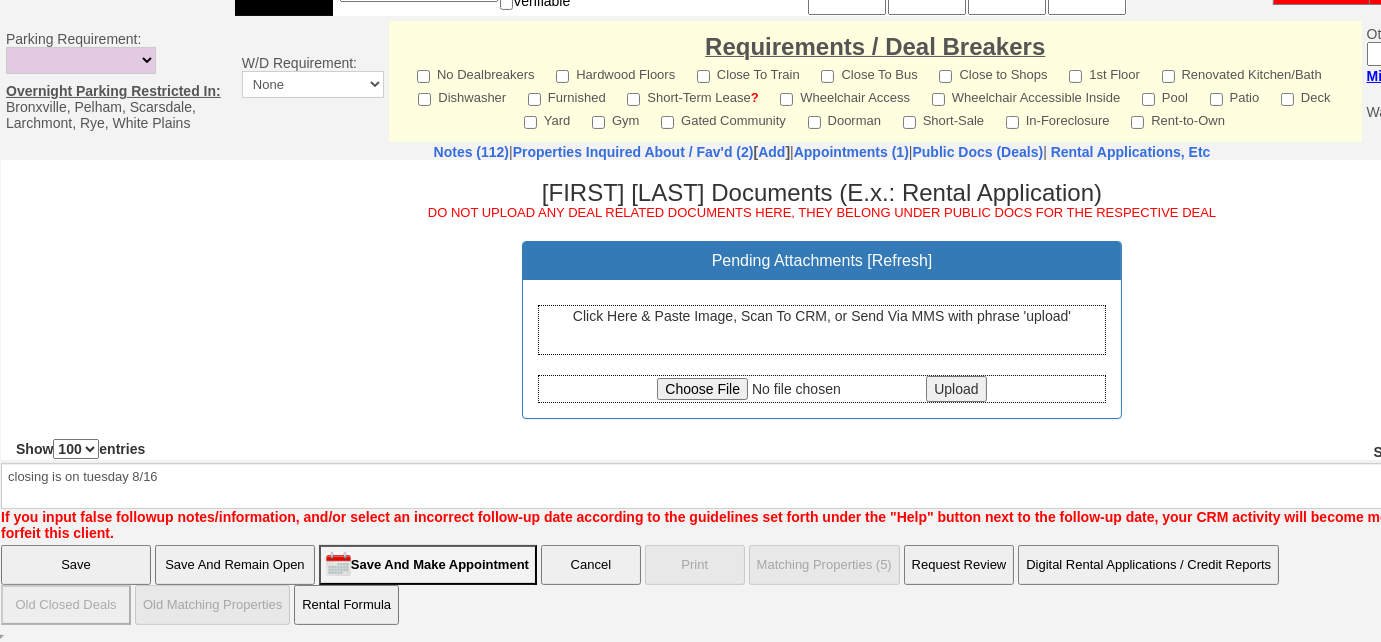 click on "Insert New Note Here If you input false followup notes/information, and/or select an incorrect follow-up date according to the guidelines set forth under the "Help" button next to the follow-up date, your CRM activity will become monitored on a daily basis and you will forfeit this client." at bounding box center (829, 494) 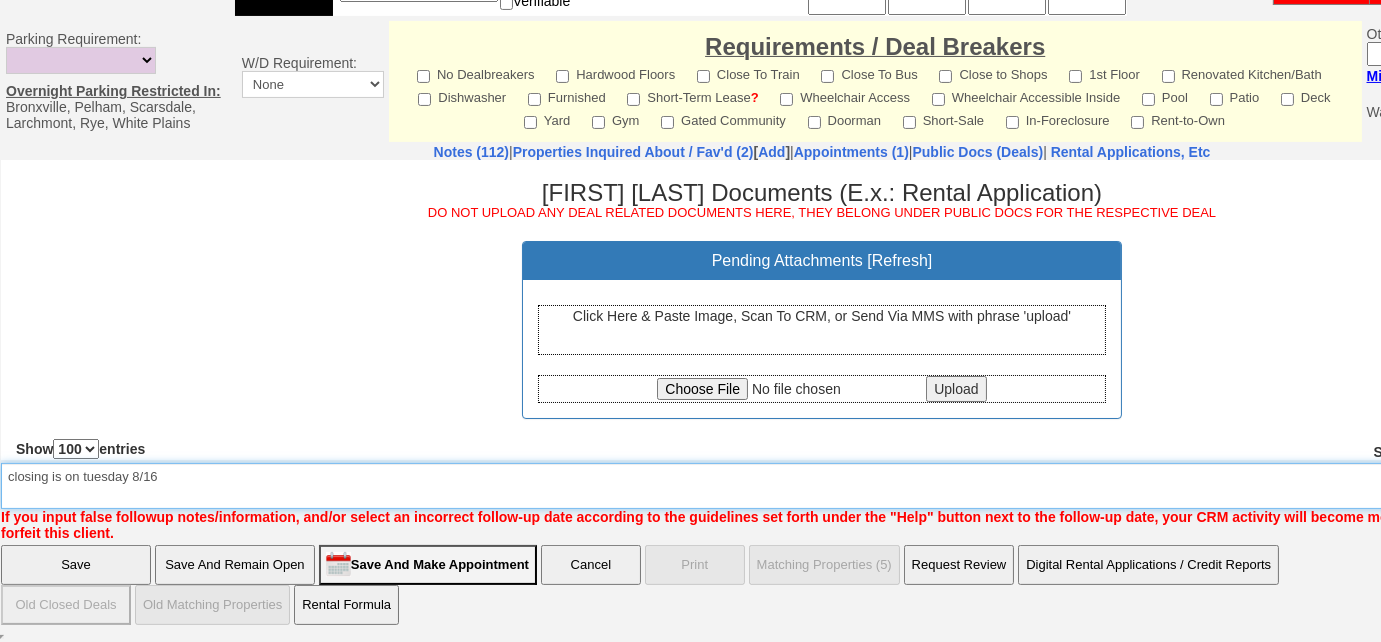 click on "Insert New Note Here" at bounding box center (829, 486) 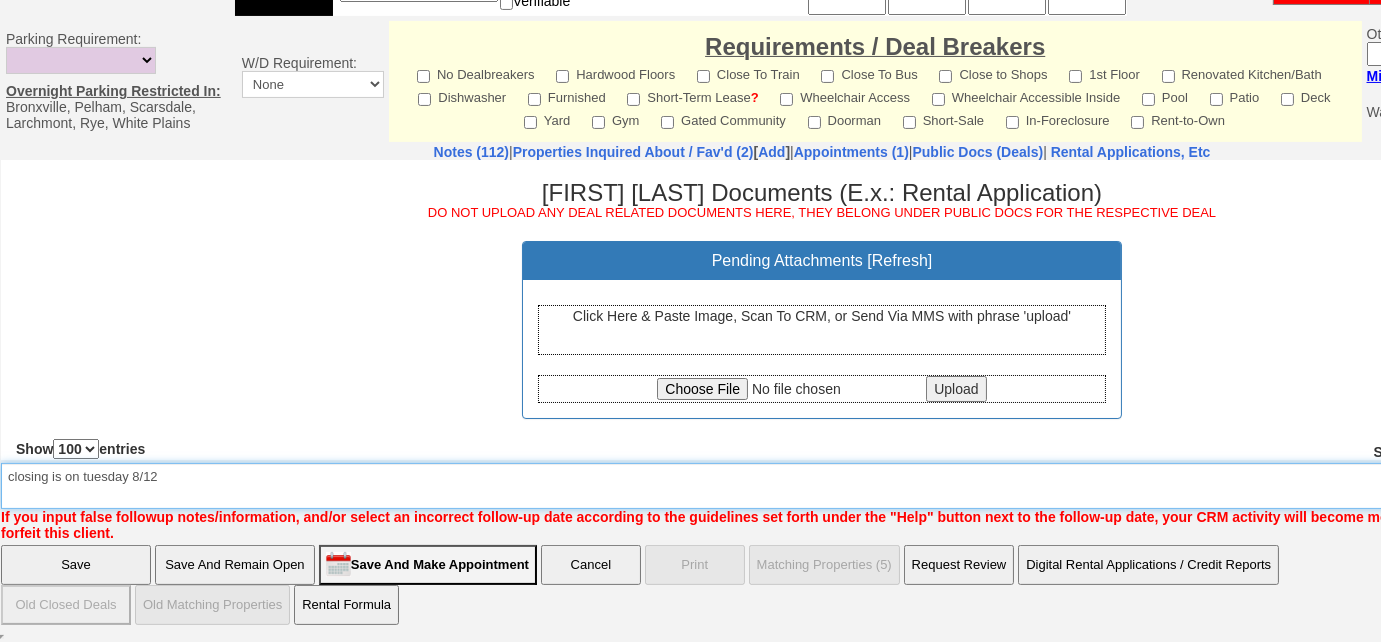 type on "closing is on tuesday 8/12" 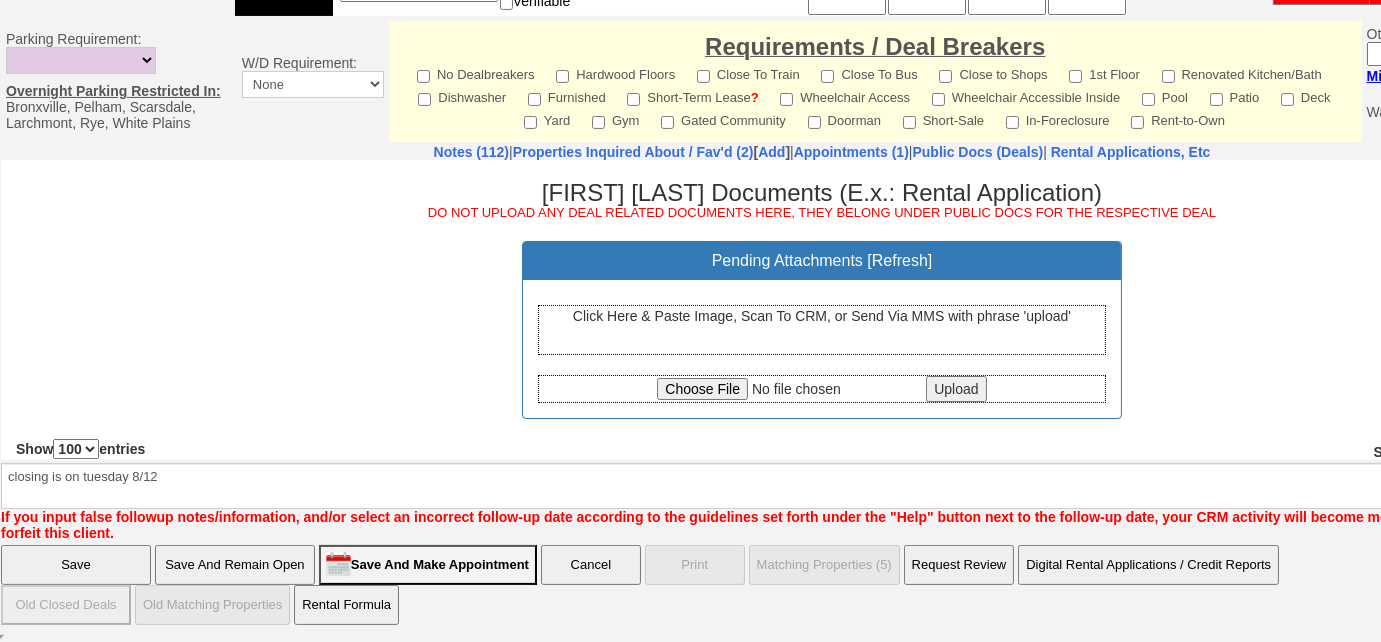click on "Save" at bounding box center (76, 565) 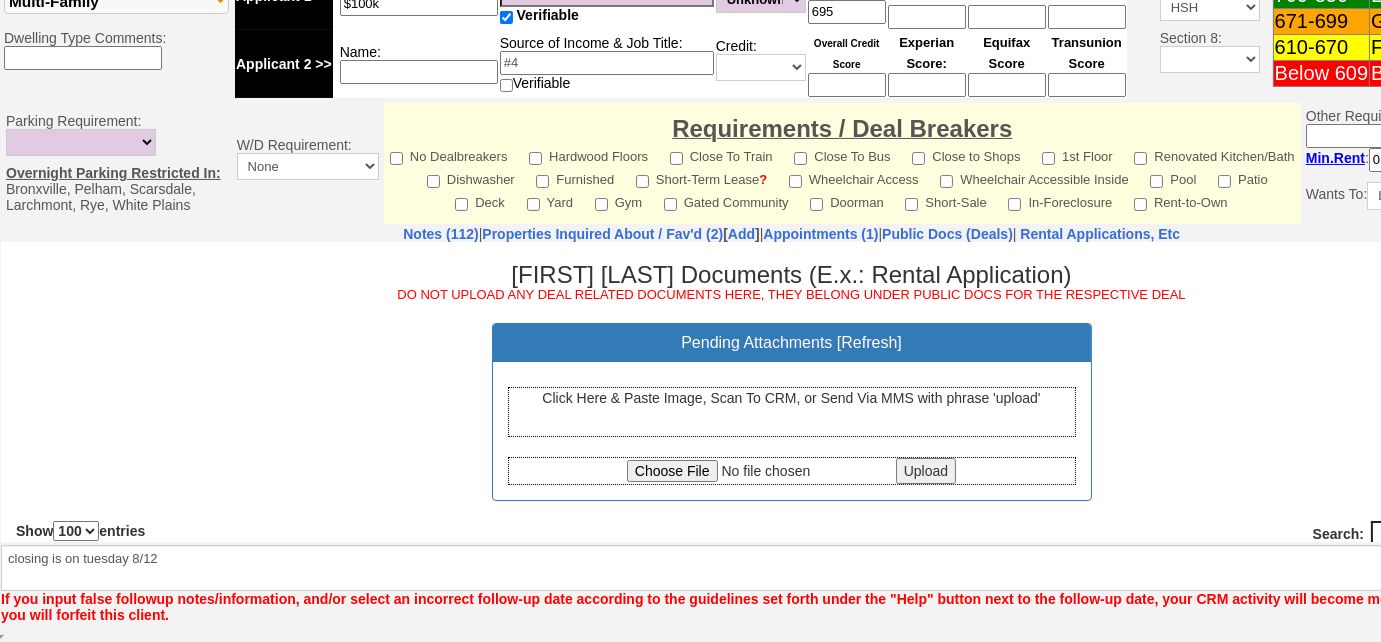 scroll, scrollTop: 894, scrollLeft: 0, axis: vertical 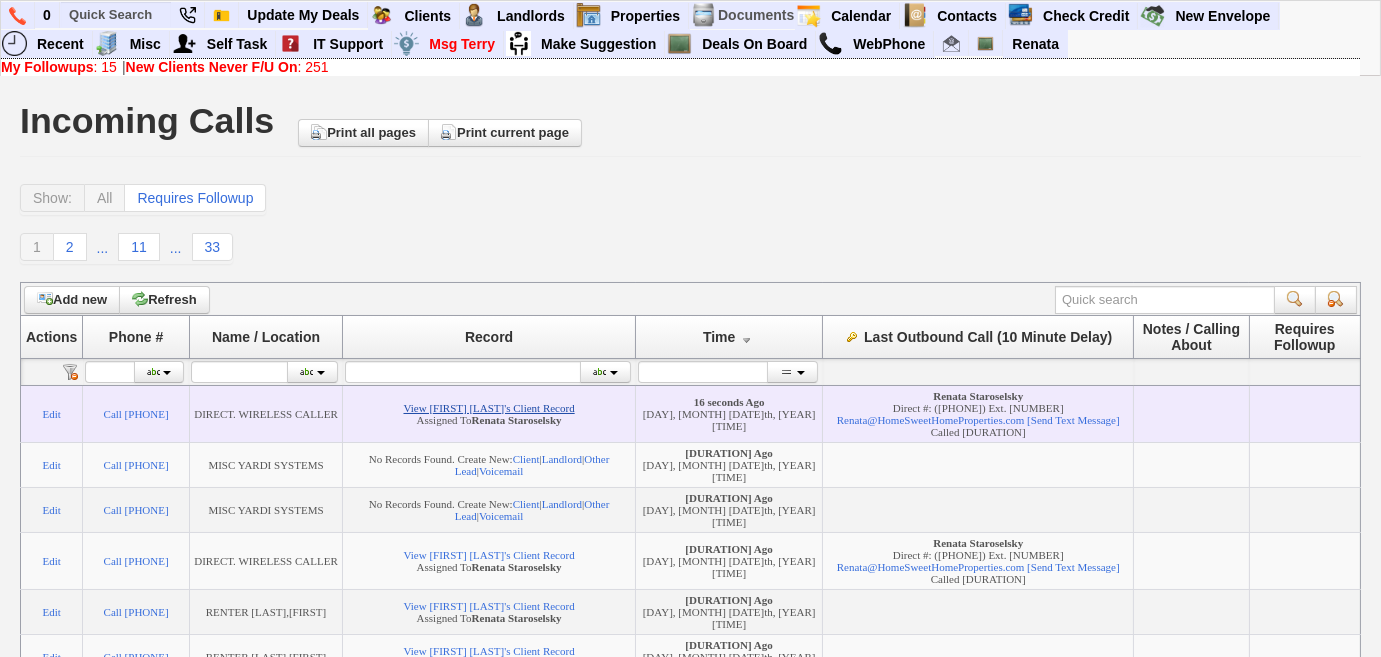 click on "contains" at bounding box center (489, 371) 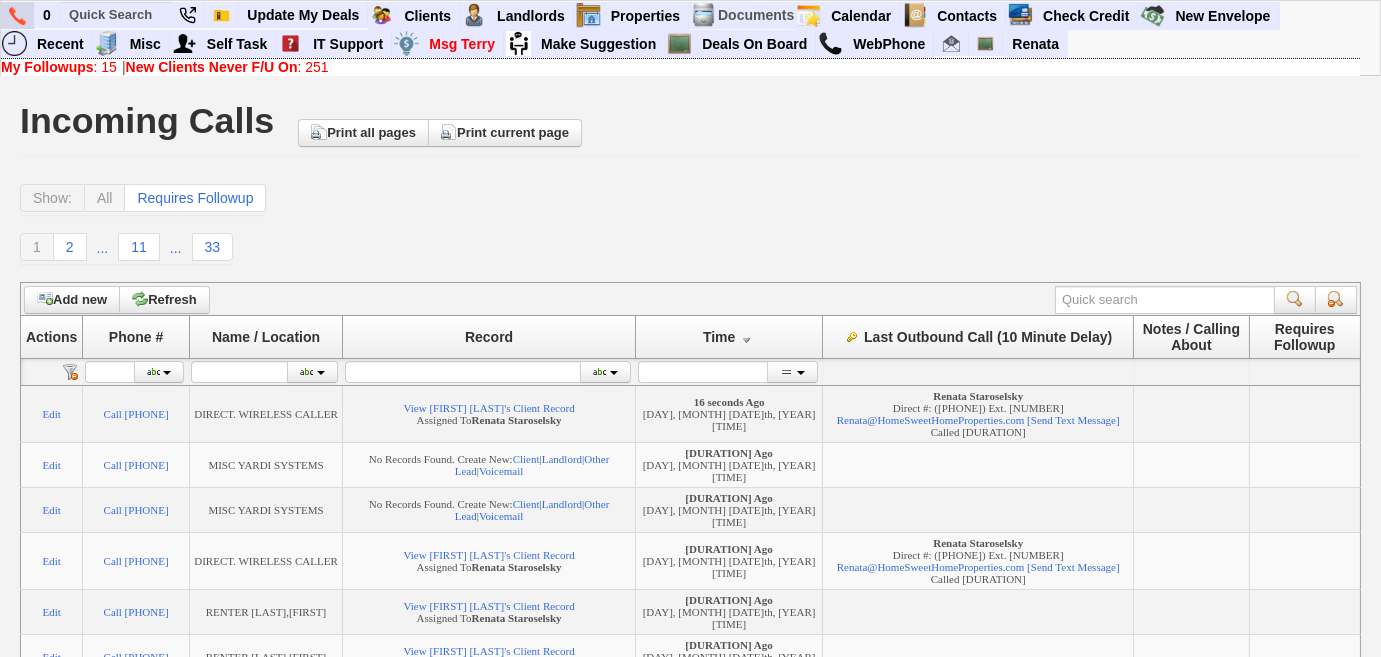 click at bounding box center [17, 16] 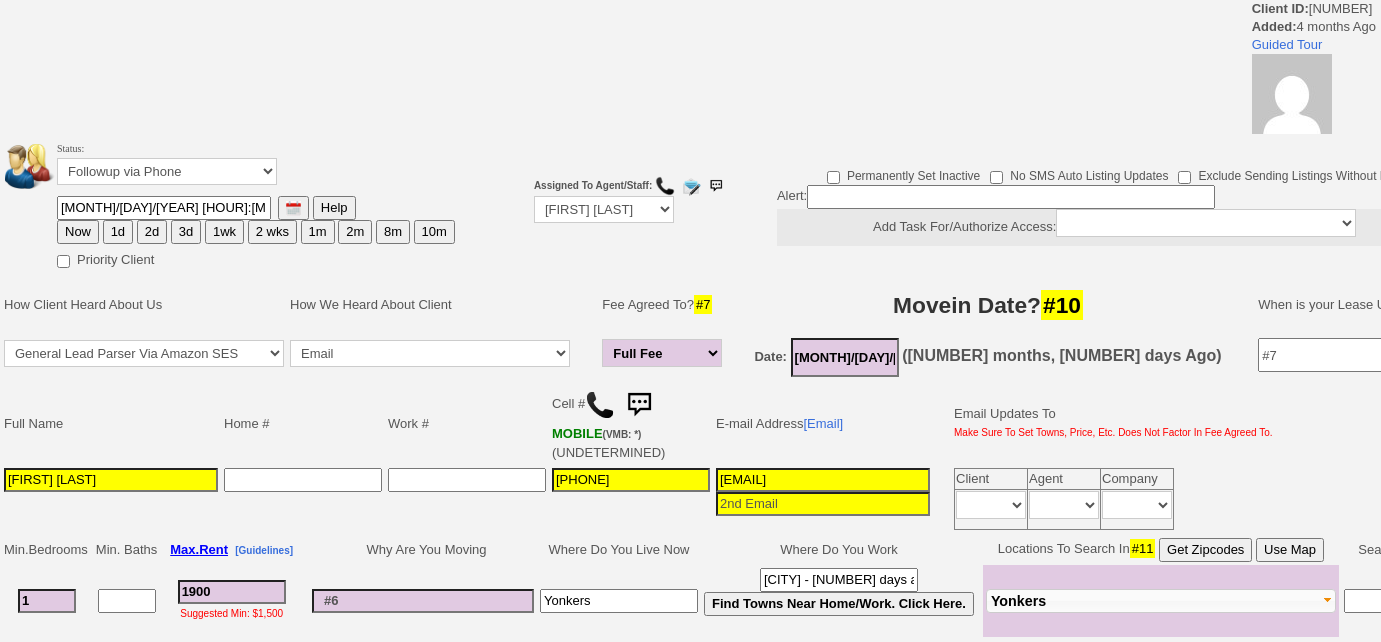 scroll, scrollTop: 0, scrollLeft: 0, axis: both 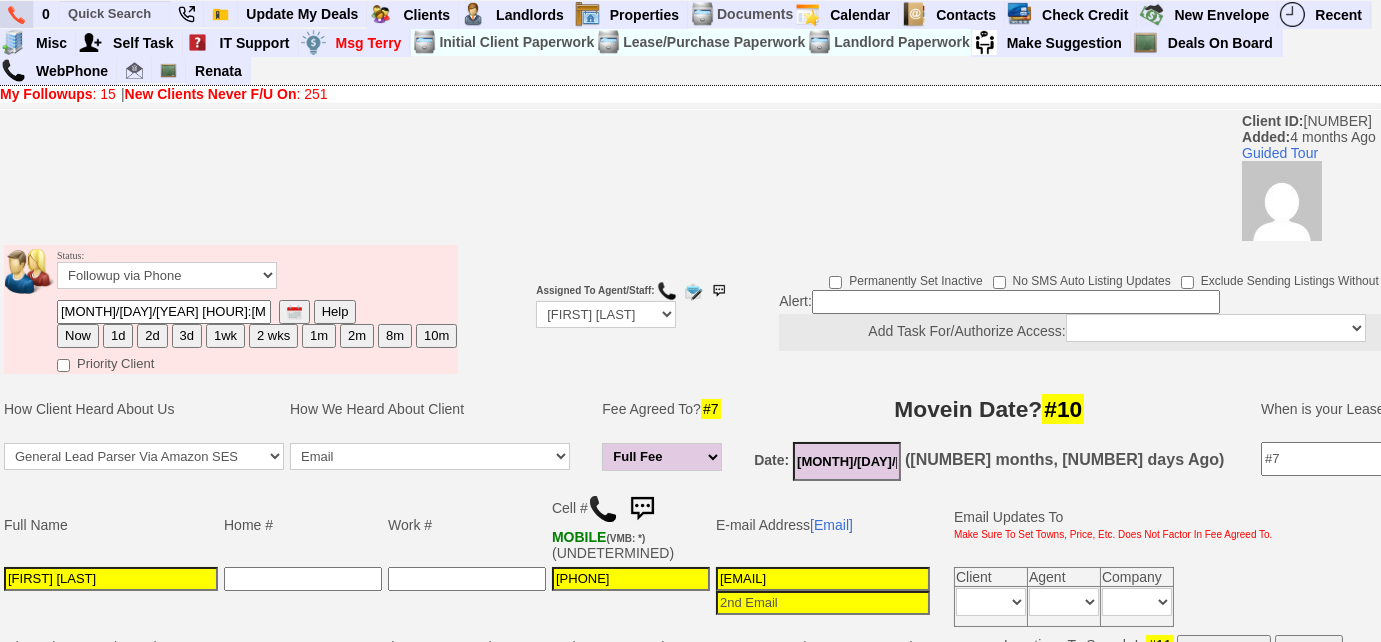 click at bounding box center [16, 15] 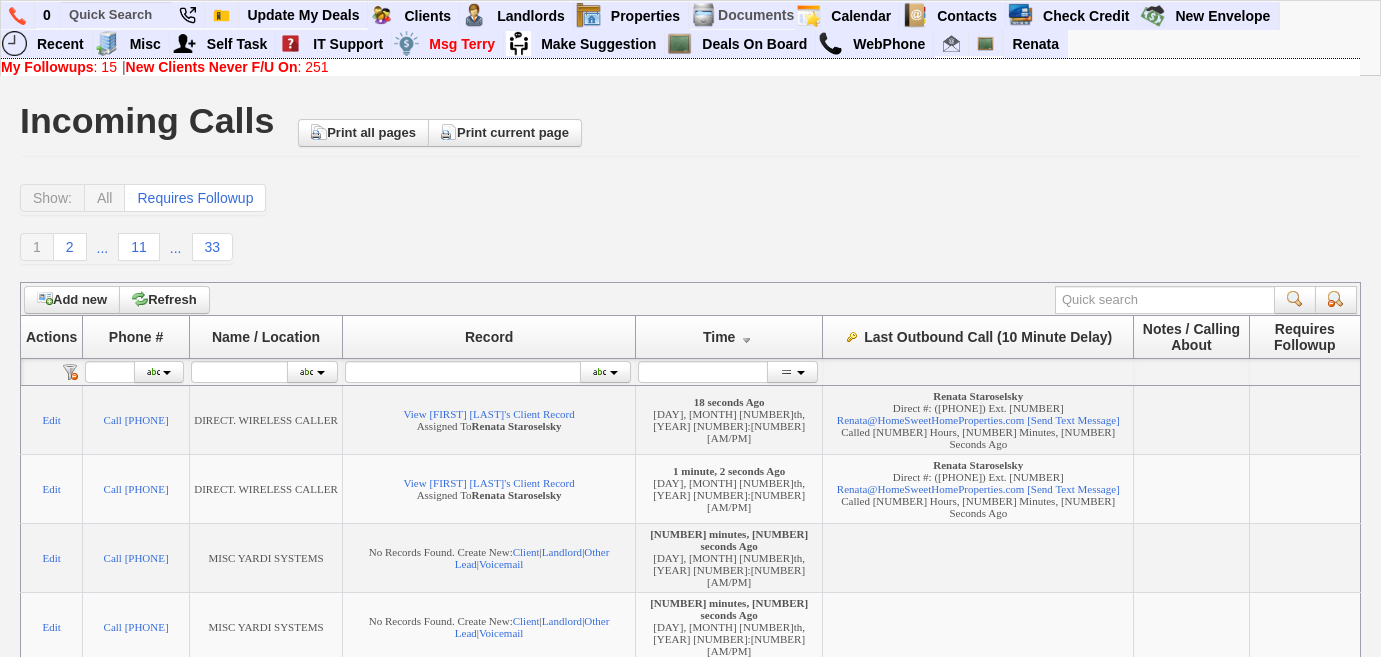 scroll, scrollTop: 0, scrollLeft: 0, axis: both 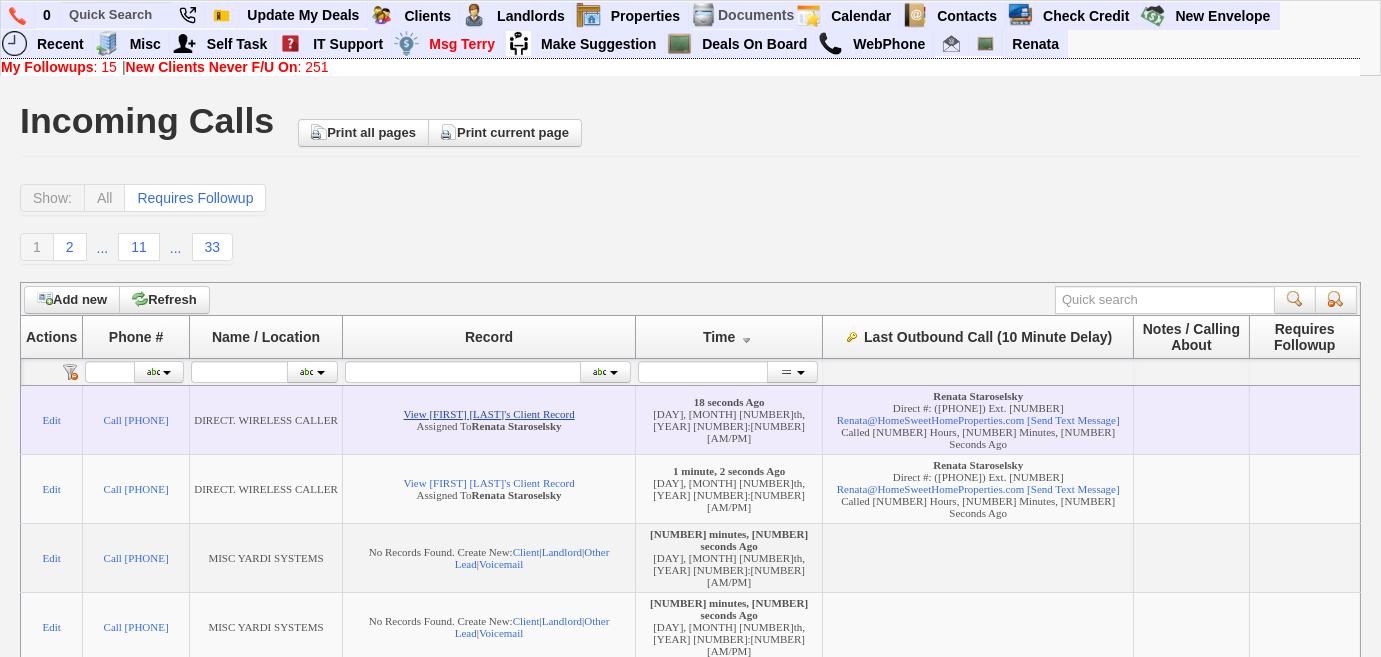 click on "View Katherine Esposito's Client Record" at bounding box center (489, 414) 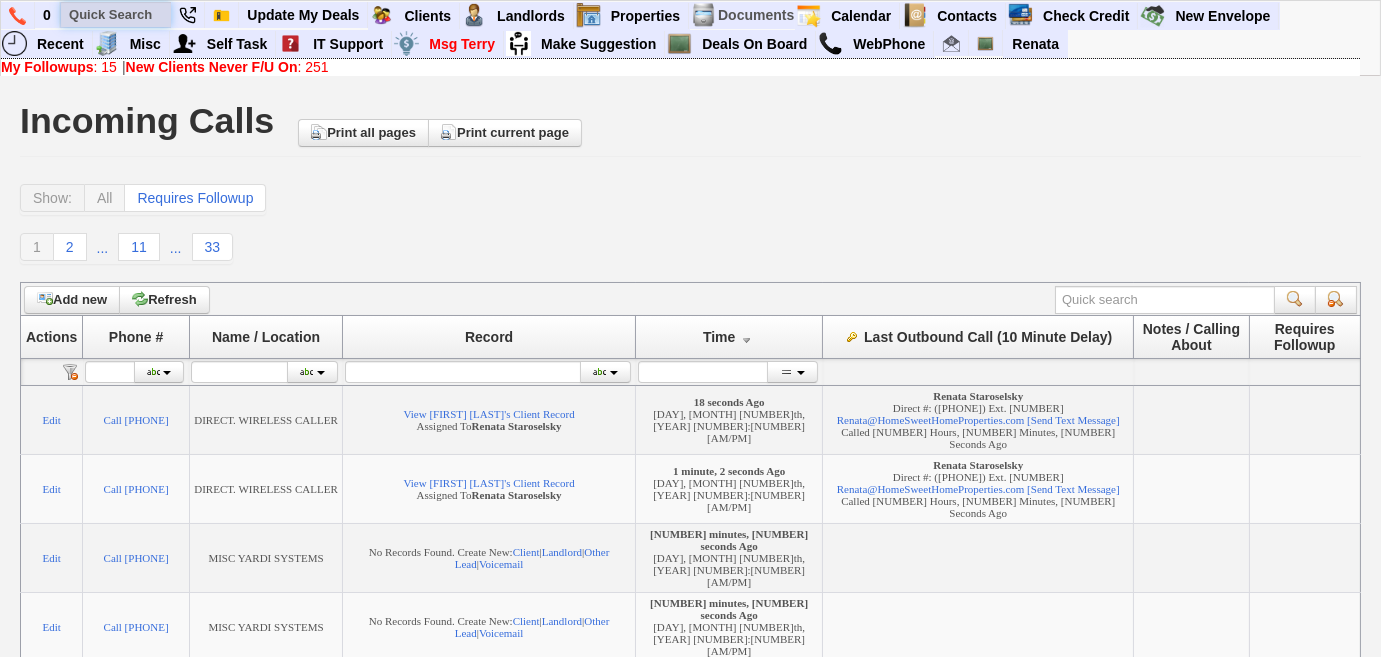 click at bounding box center (116, 14) 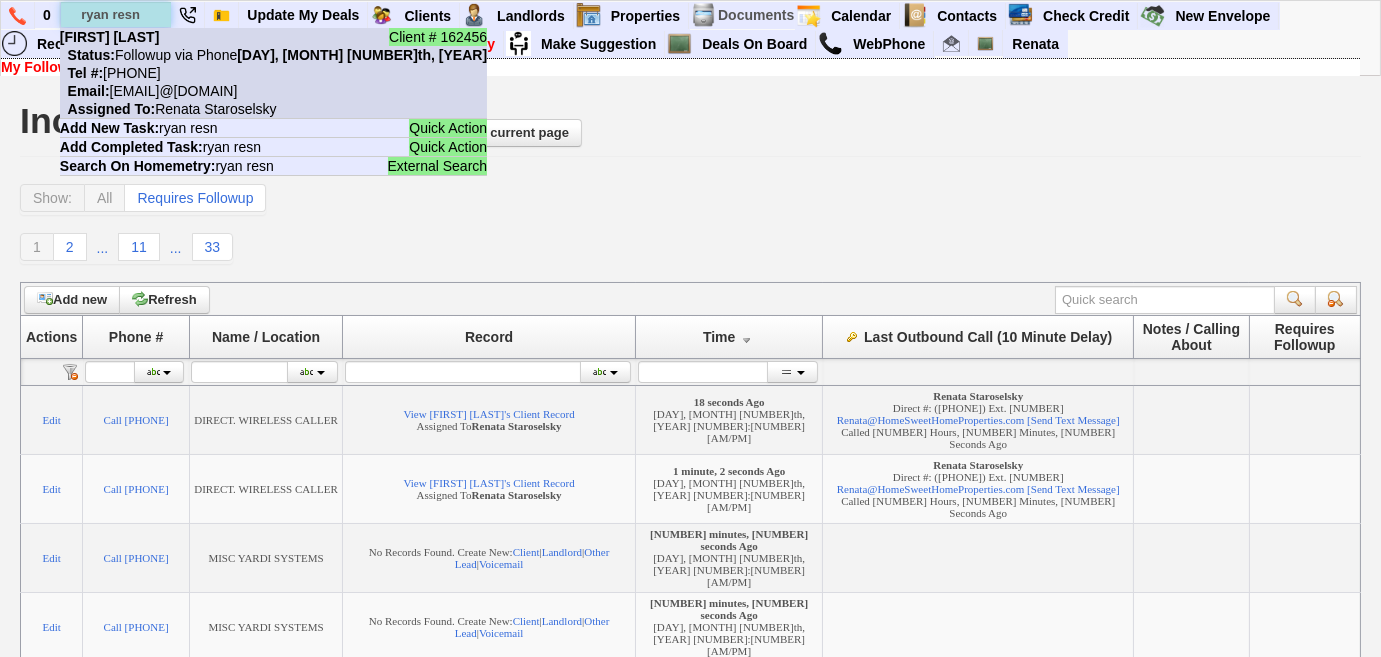 type on "ryan resn" 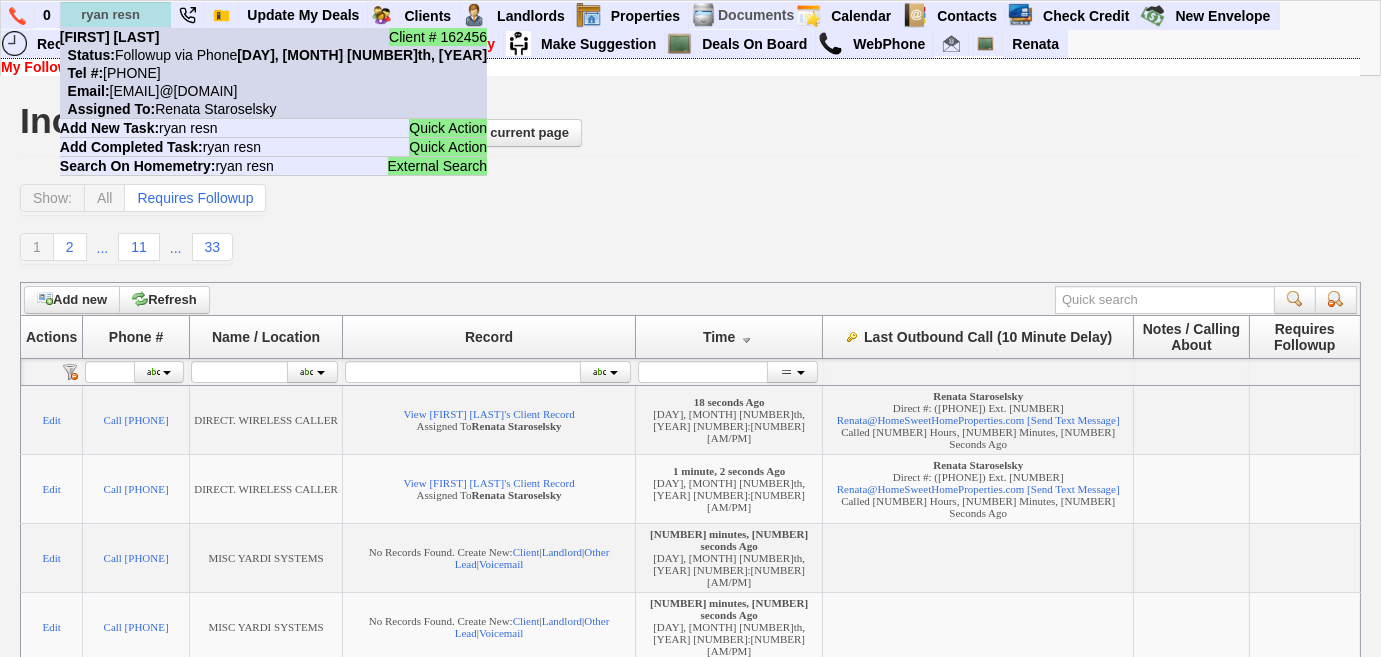 click on "Status:  Followup via Phone   Thursday, August 14th, 2025" at bounding box center (273, 55) 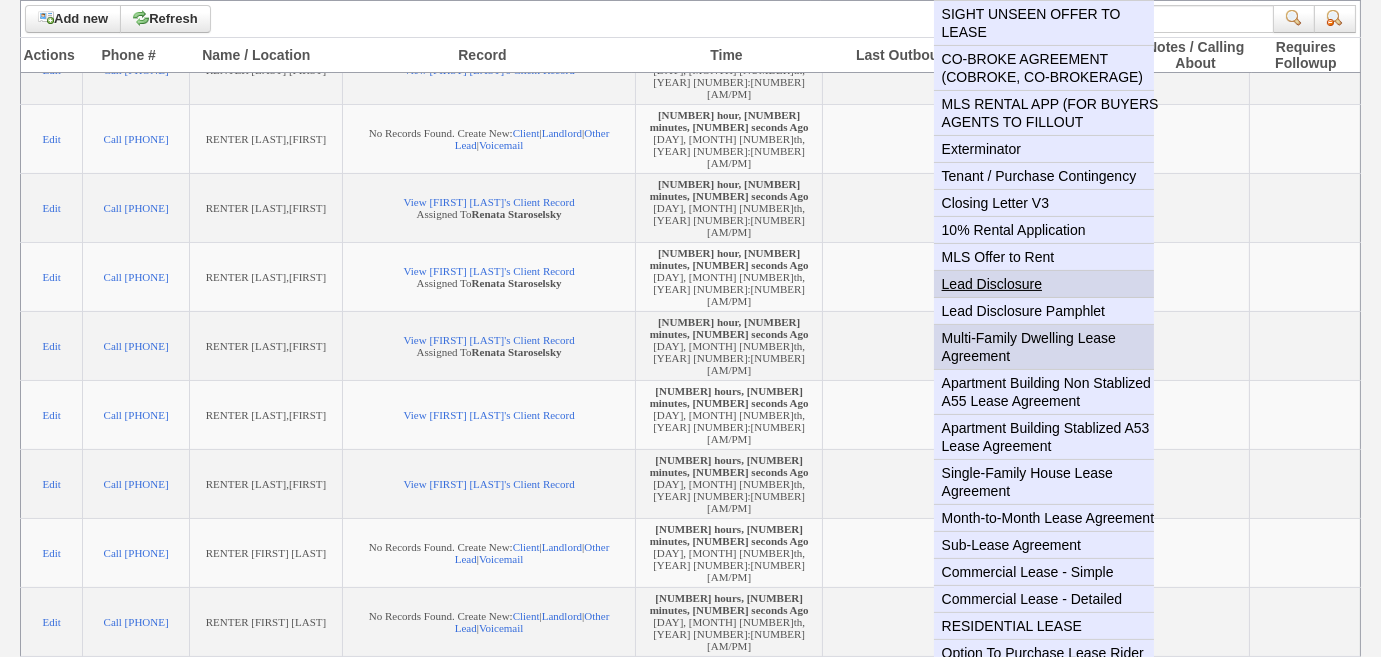 scroll, scrollTop: 818, scrollLeft: 0, axis: vertical 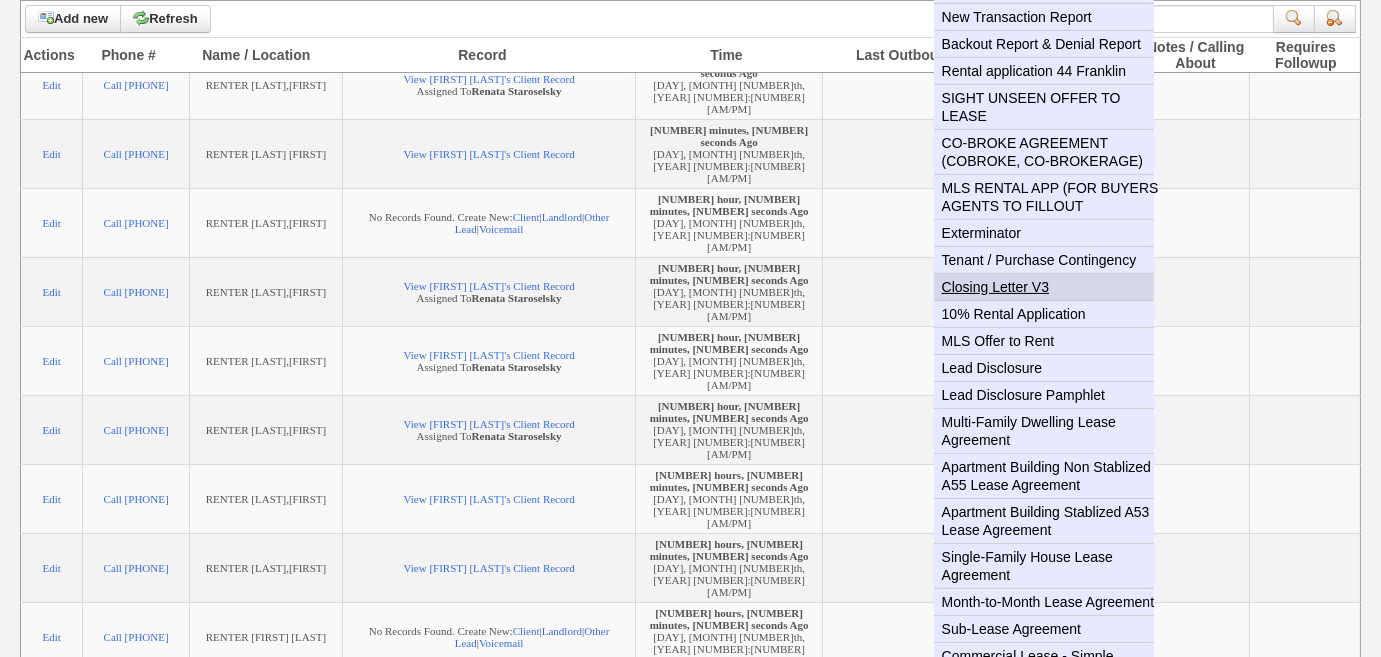 click on "Closing Letter V3" at bounding box center (1052, 287) 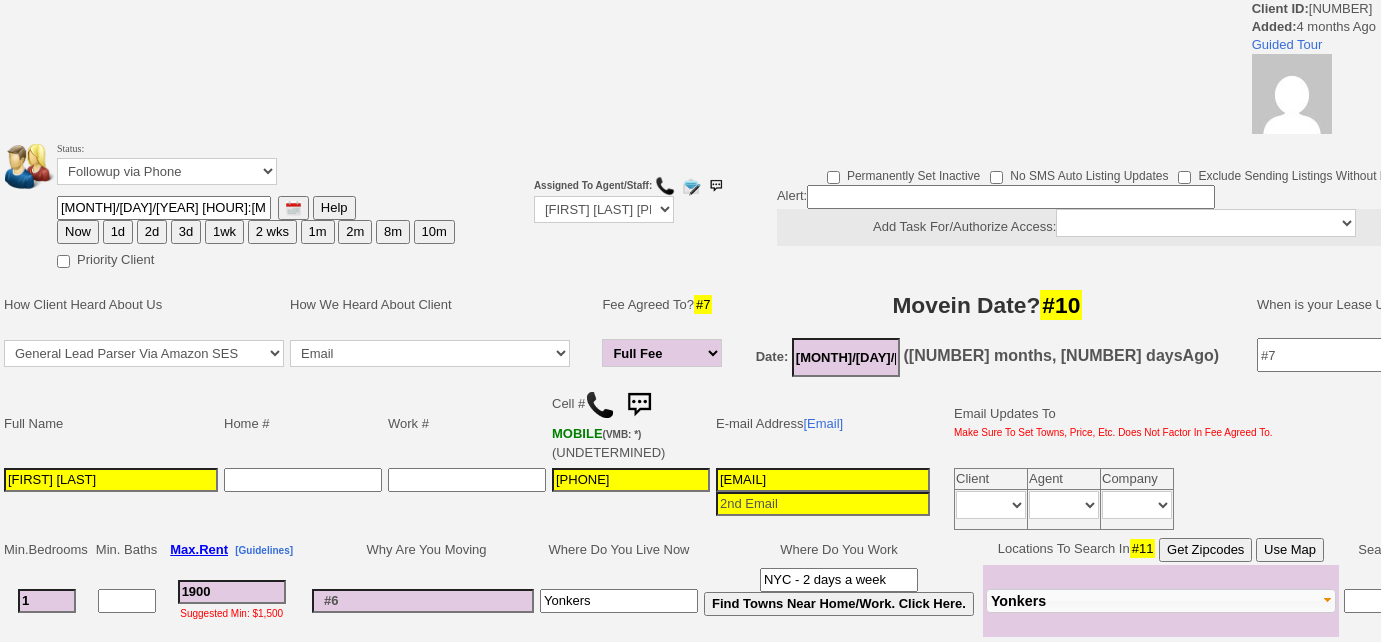 scroll, scrollTop: 0, scrollLeft: 0, axis: both 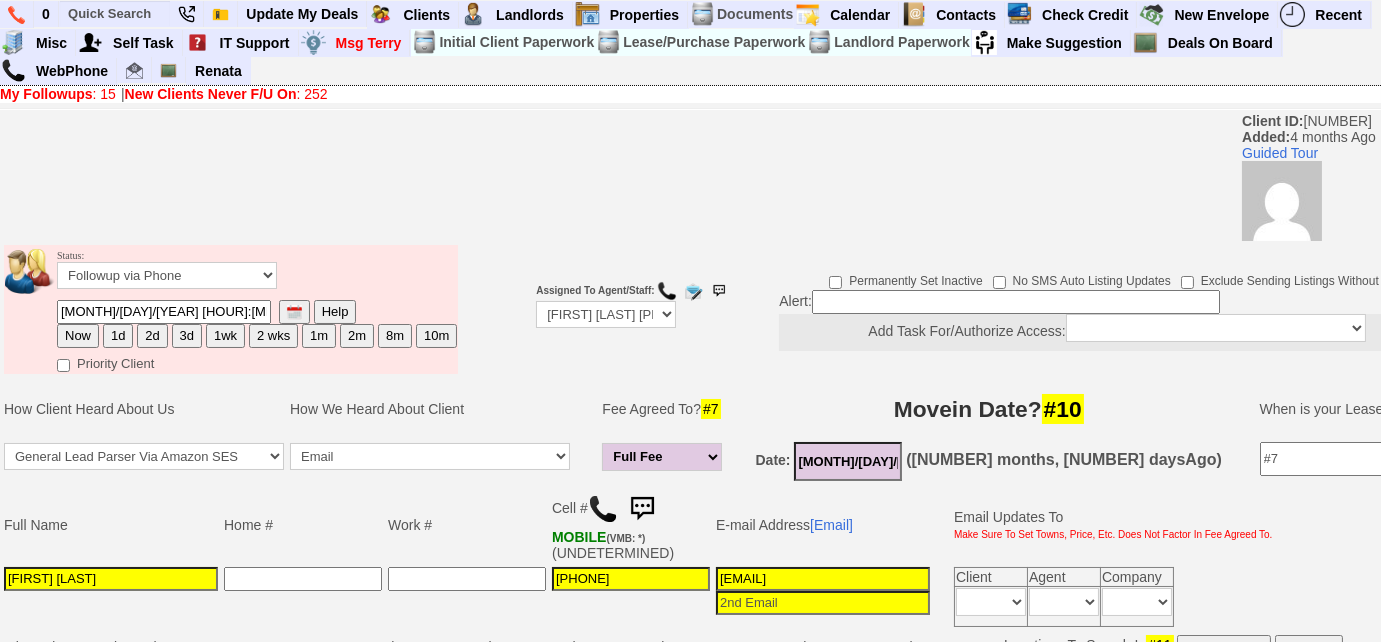 click at bounding box center (603, 509) 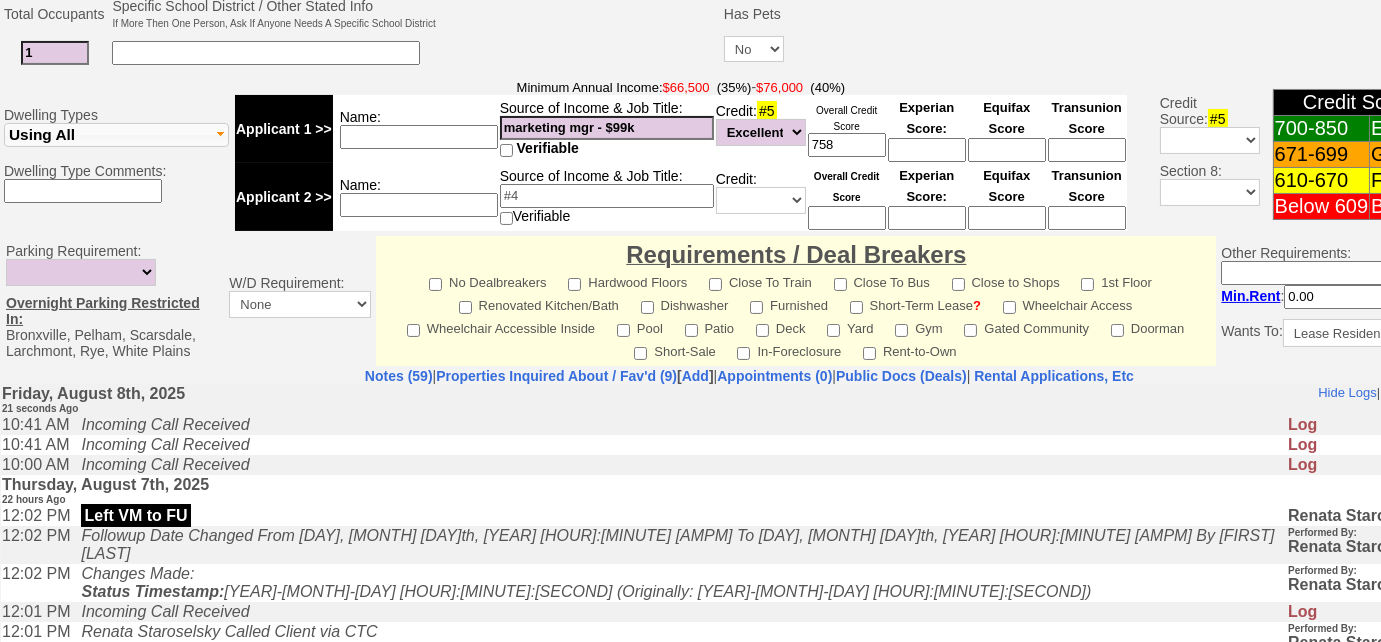 scroll, scrollTop: 909, scrollLeft: 0, axis: vertical 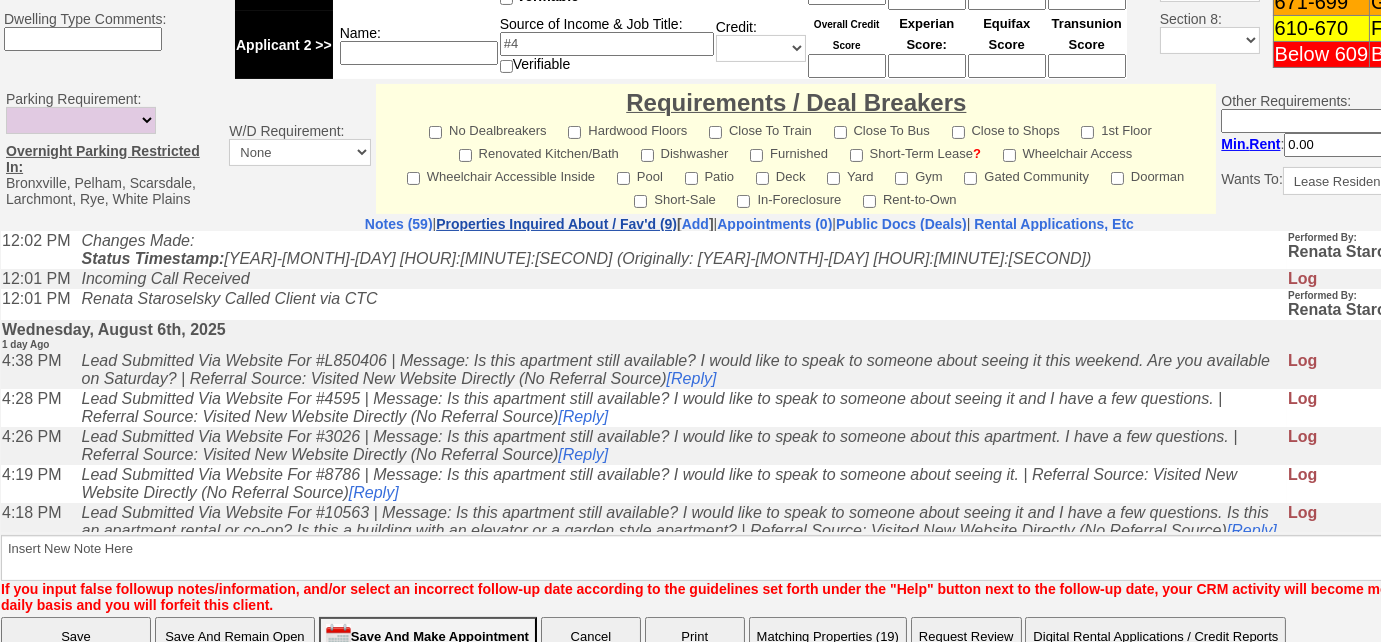 click on "Properties Inquired About / Fav'd
(9)" at bounding box center (556, 224) 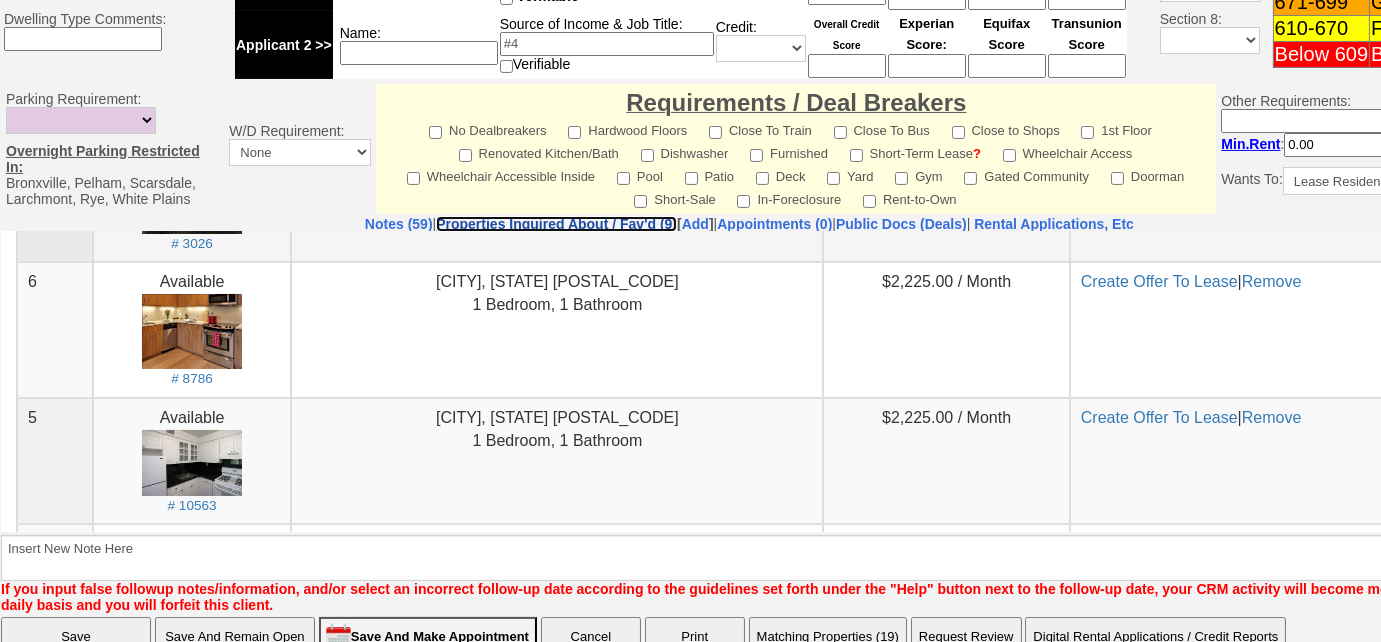 scroll, scrollTop: 428, scrollLeft: 0, axis: vertical 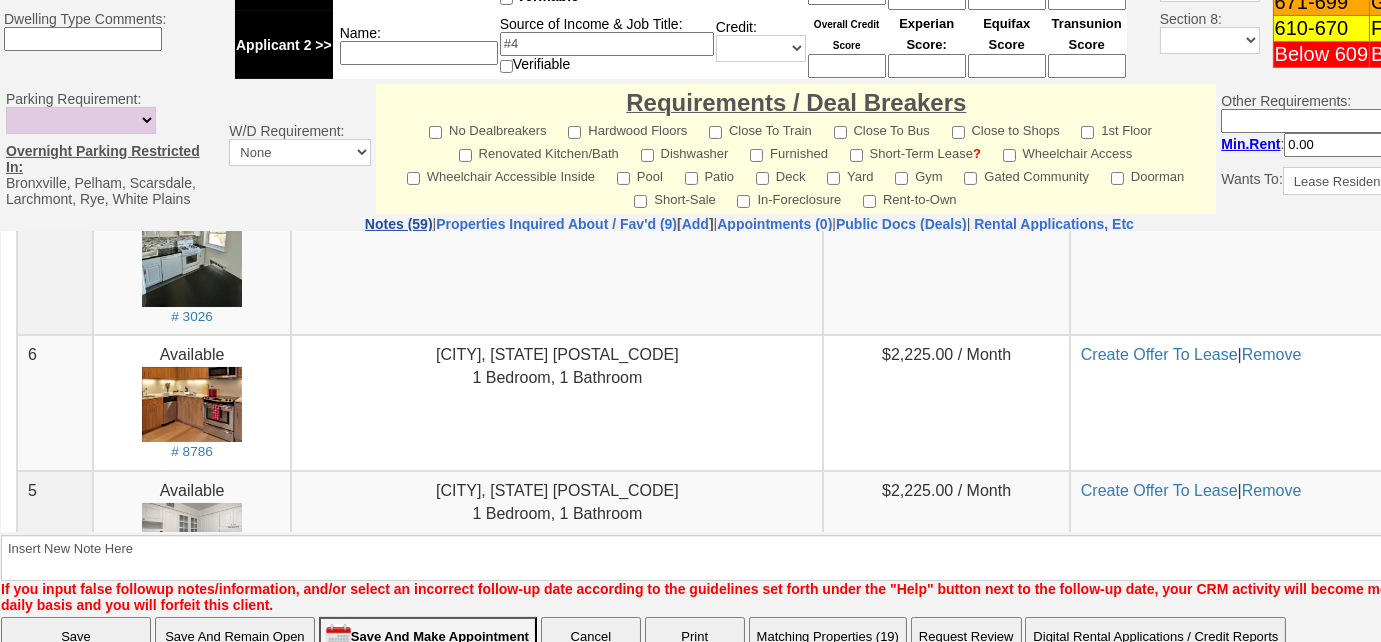 click on "Notes (59)" at bounding box center (399, 224) 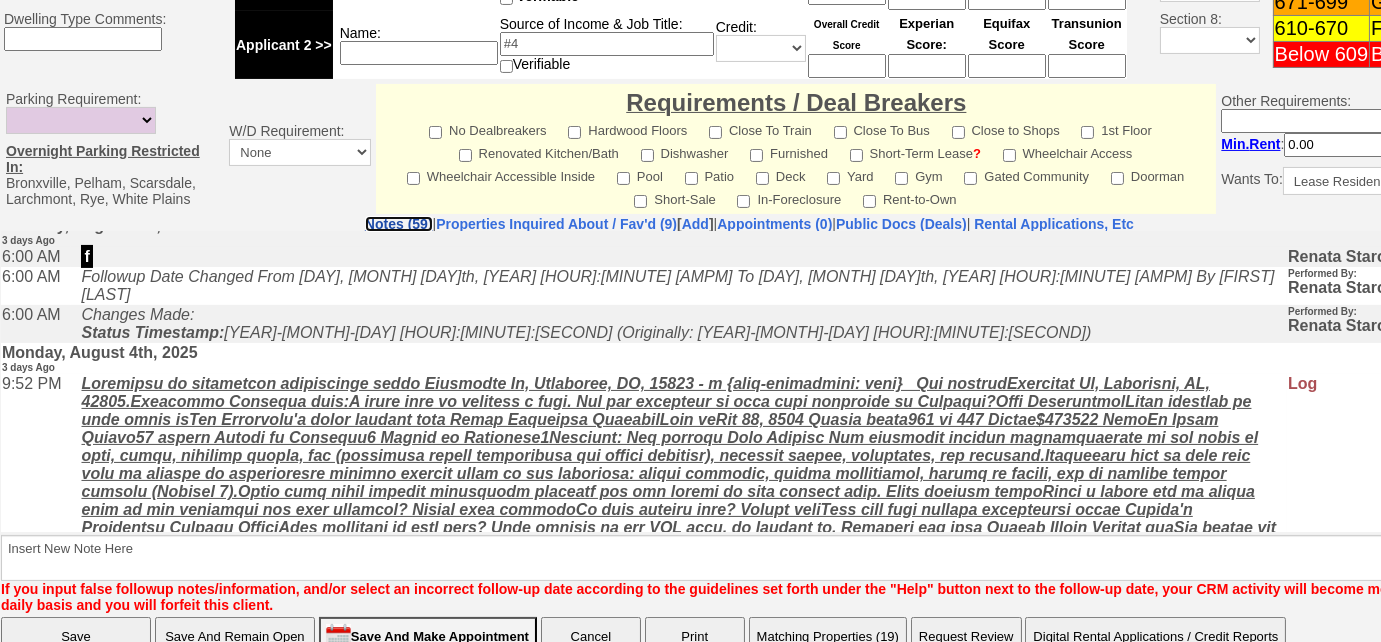 scroll, scrollTop: 909, scrollLeft: 0, axis: vertical 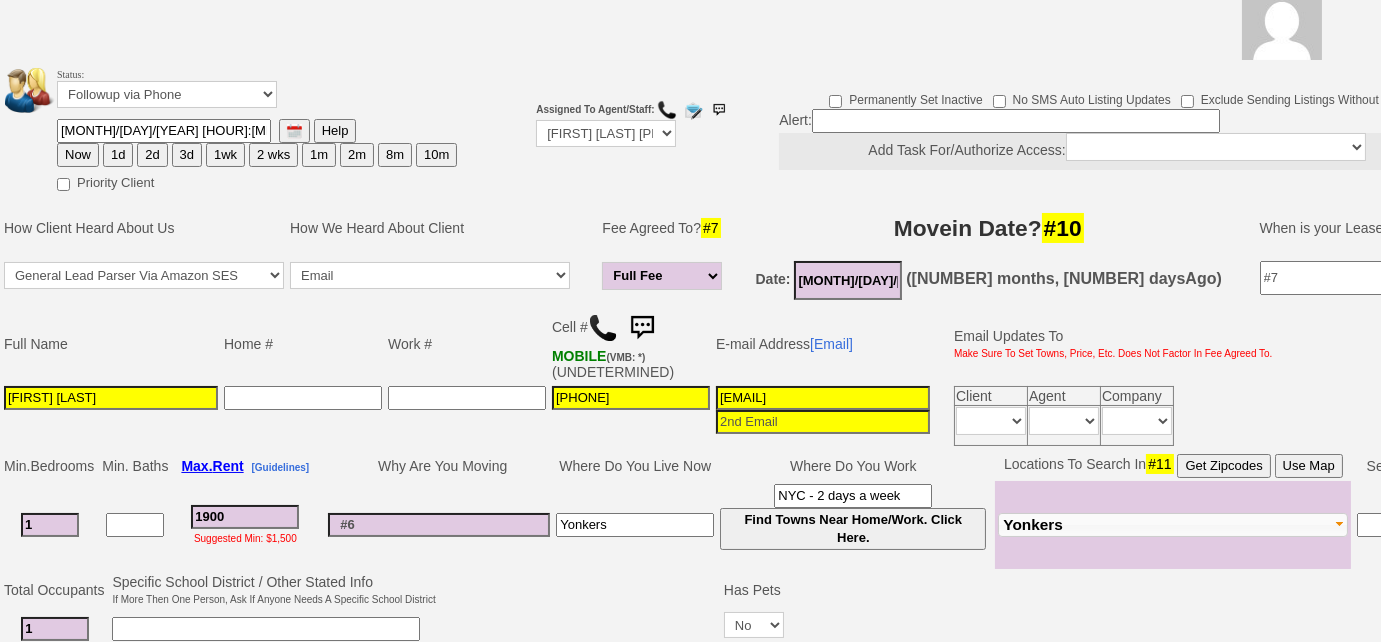 click on "05/01/2025" at bounding box center (848, 280) 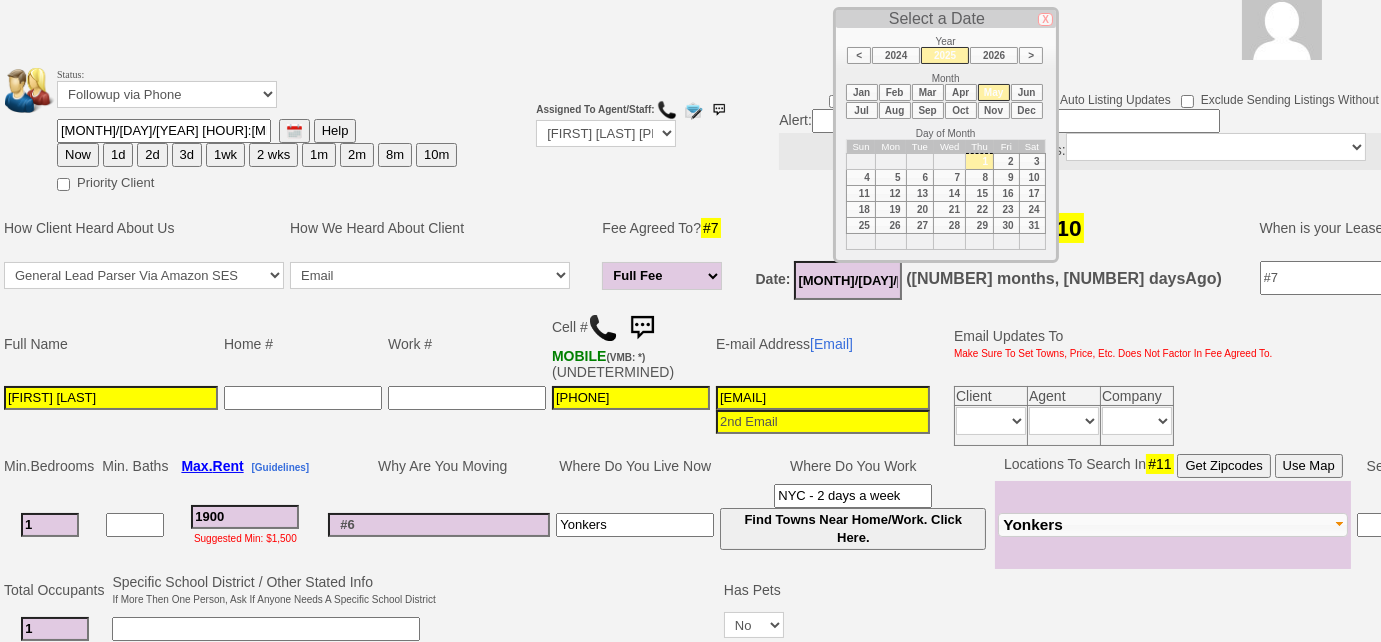 click on "Oct" at bounding box center (961, 110) 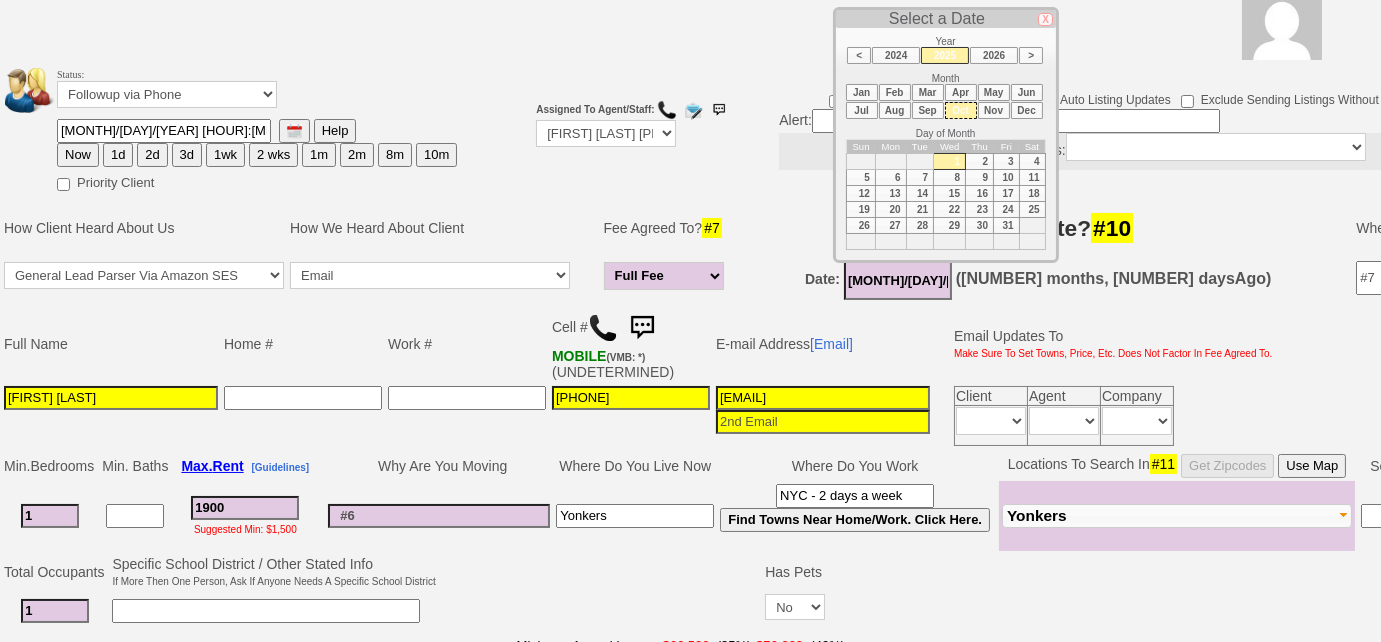 scroll, scrollTop: 872, scrollLeft: 0, axis: vertical 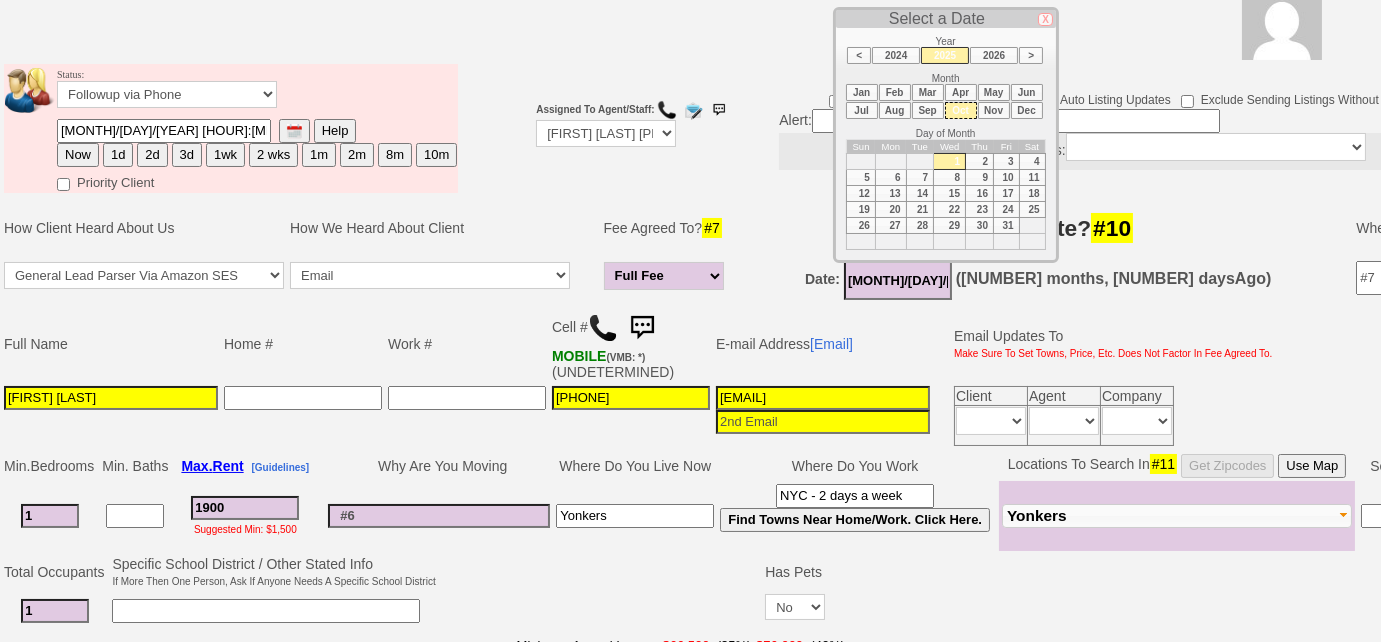click on "1" at bounding box center [950, 162] 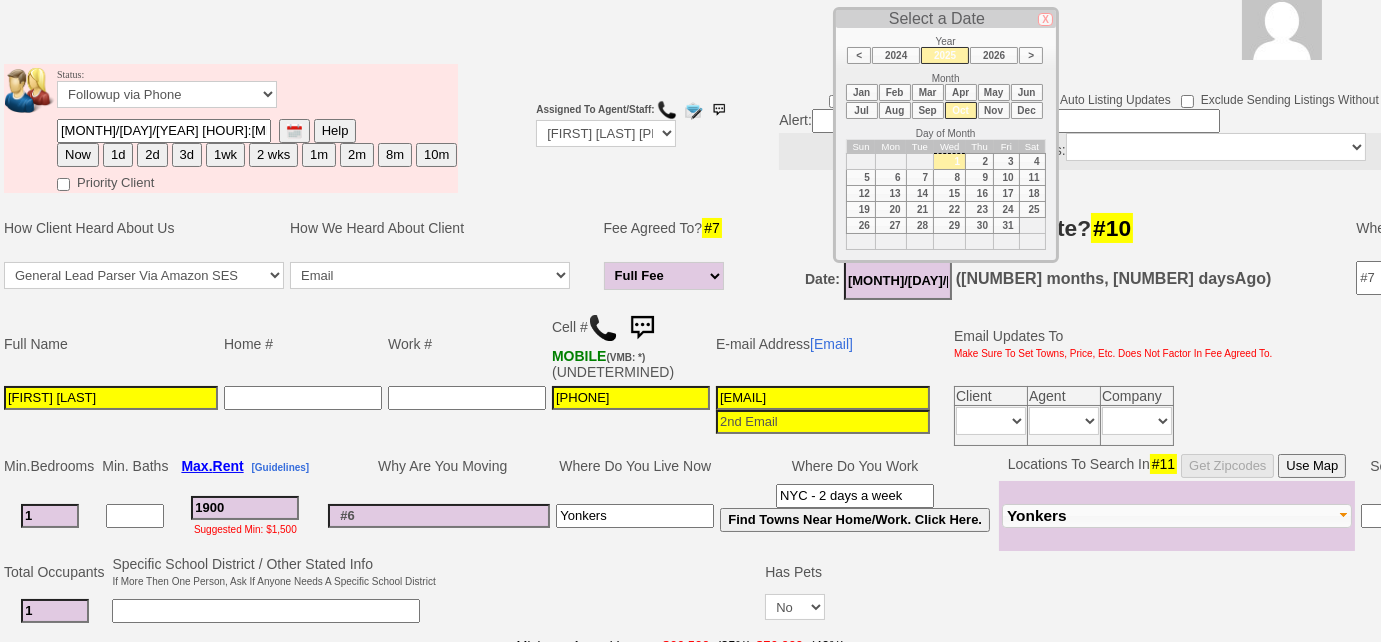 click on "Movein Date?  #10" at bounding box center [1038, 228] 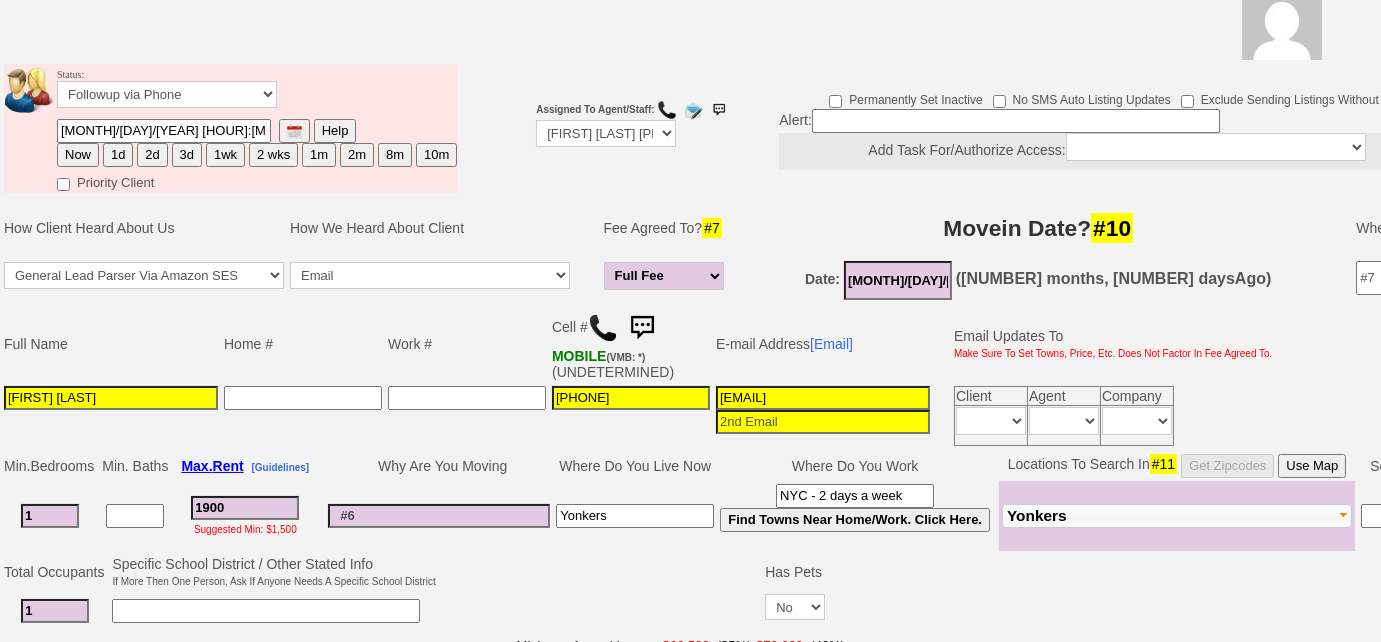click at bounding box center (294, 131) 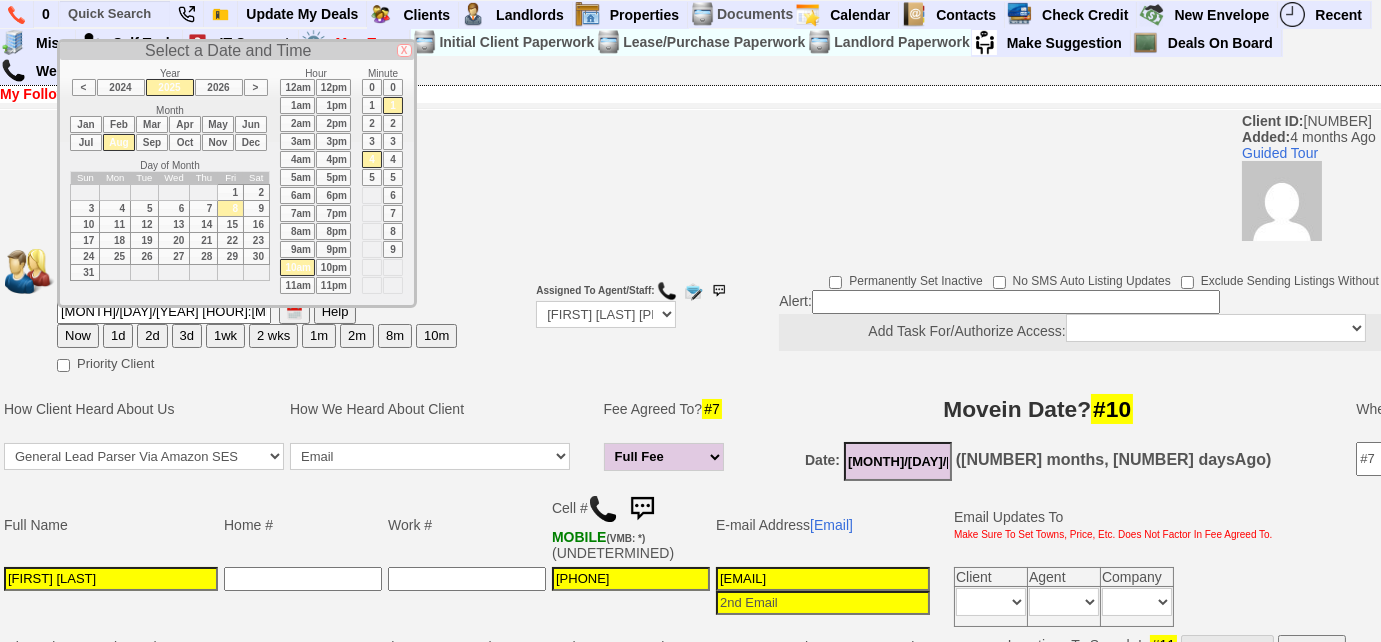 scroll, scrollTop: 0, scrollLeft: 0, axis: both 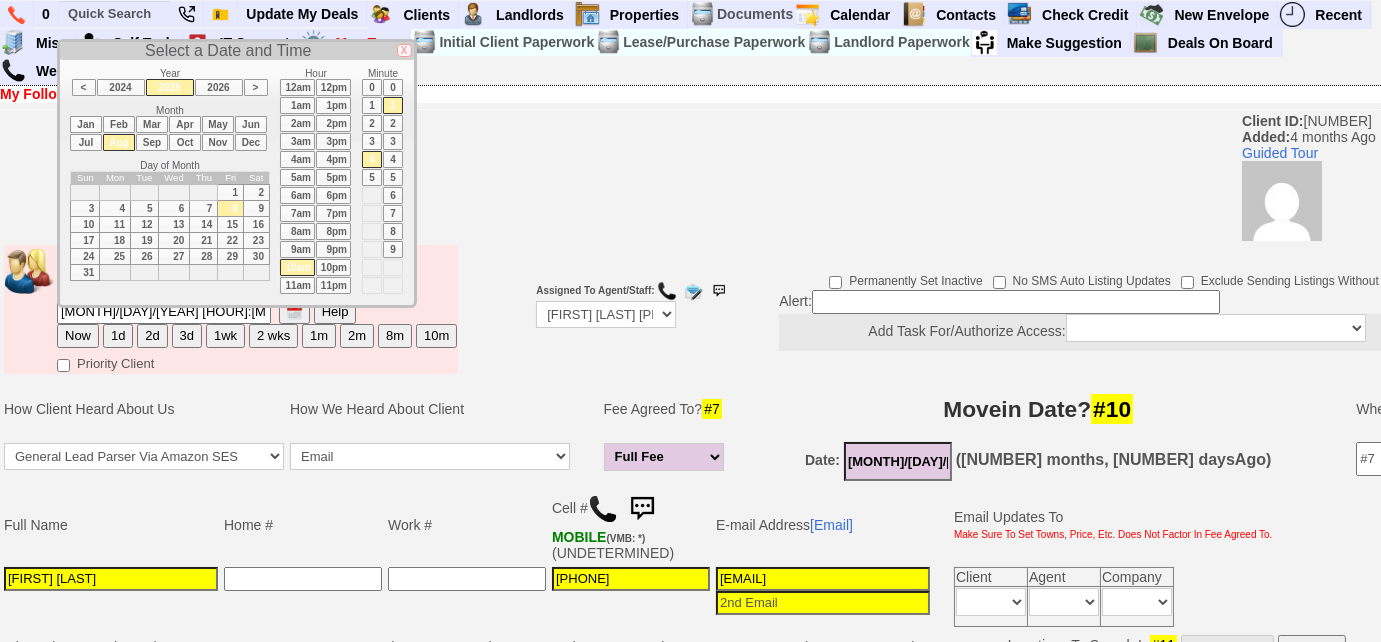 click on "Sep" at bounding box center (152, 142) 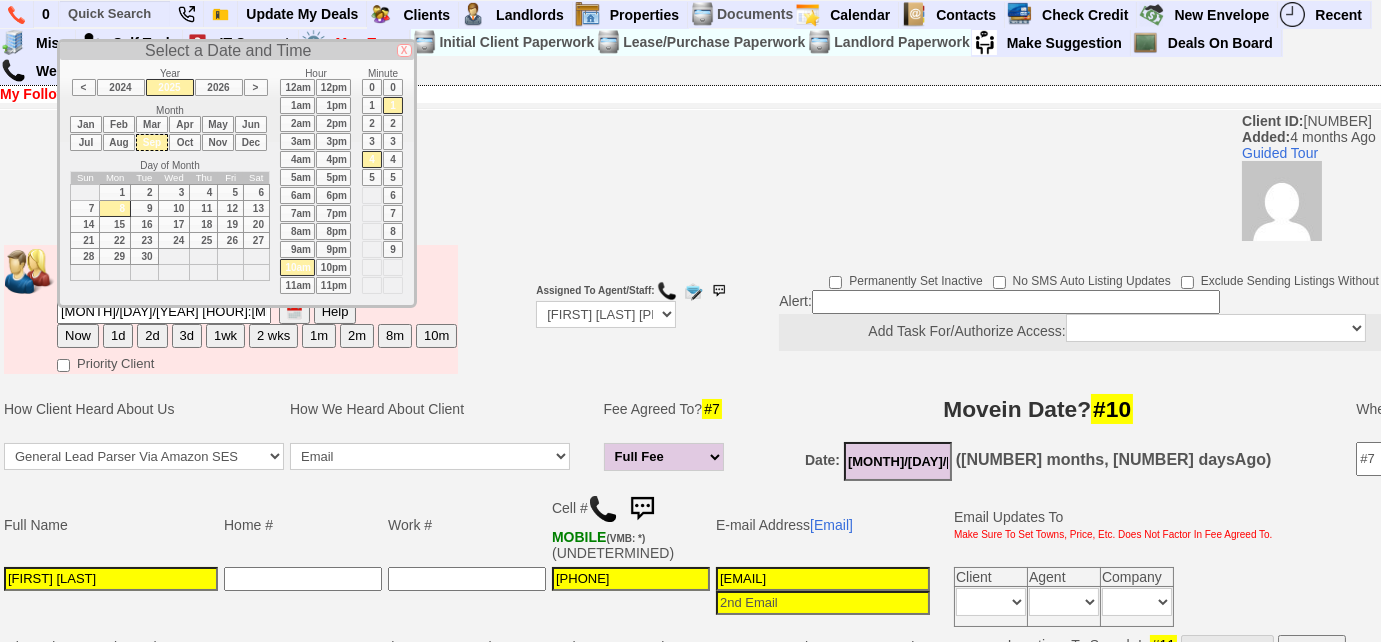 click on "2" at bounding box center (145, 193) 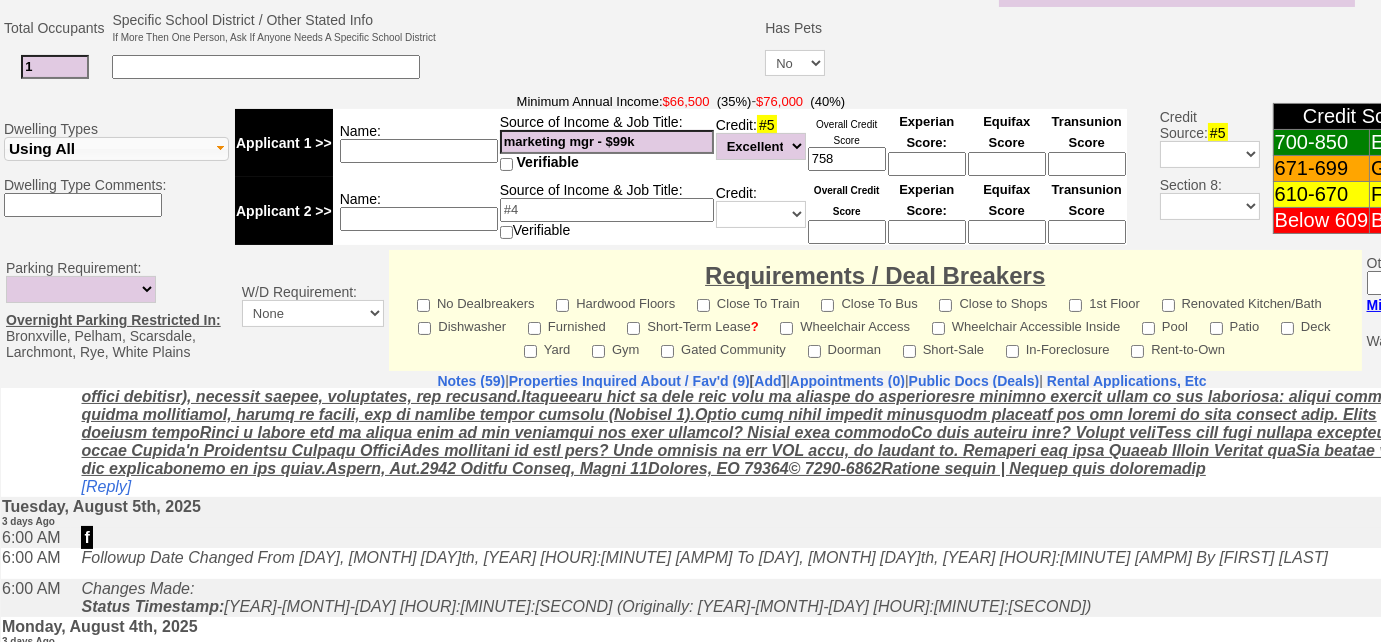 scroll, scrollTop: 818, scrollLeft: 0, axis: vertical 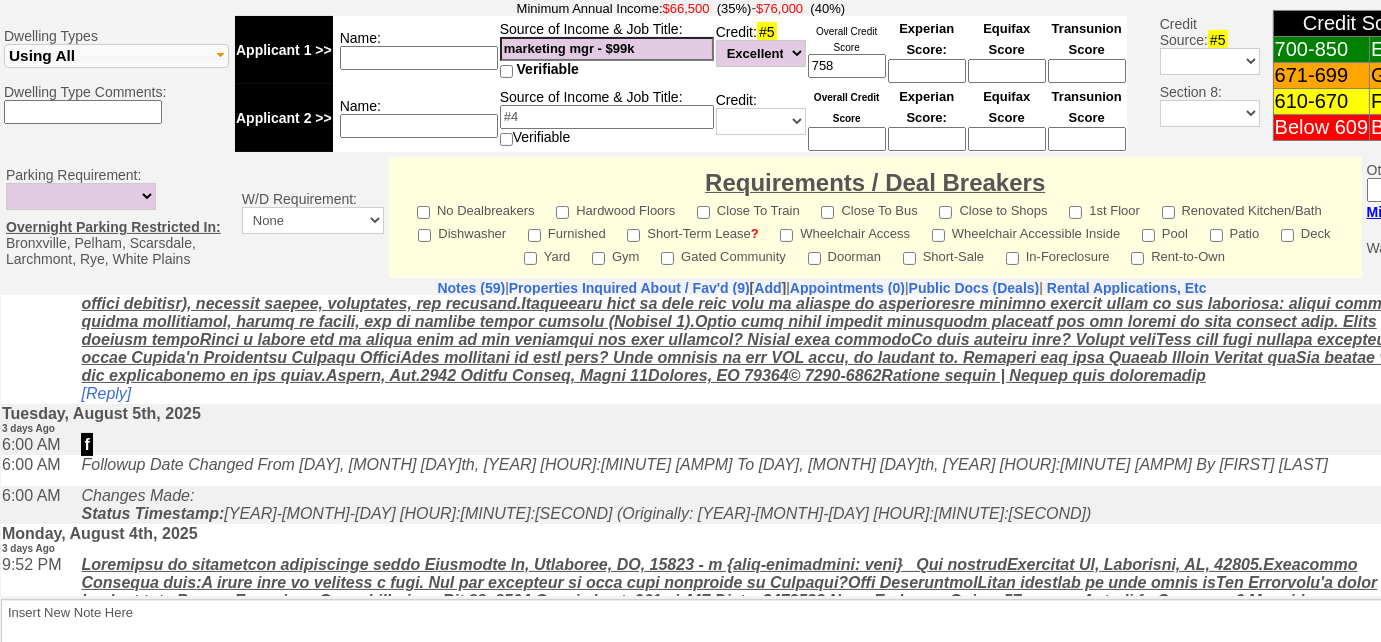 click at bounding box center [750, 302] 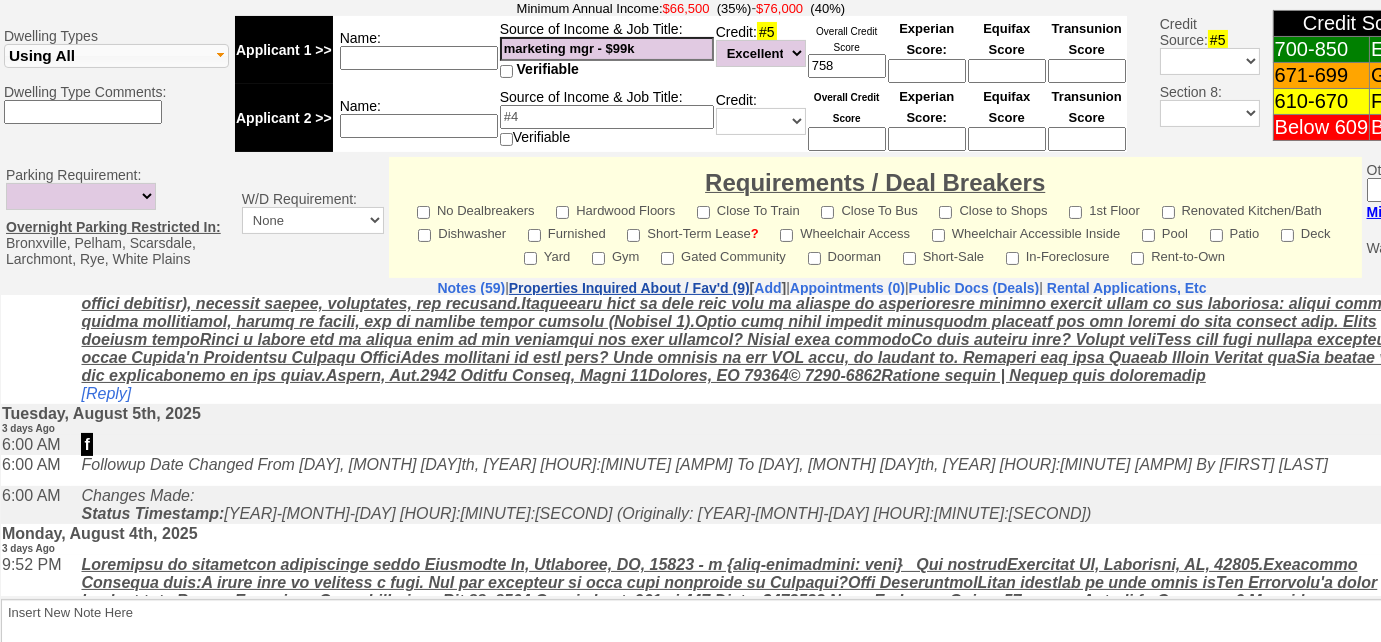 drag, startPoint x: 527, startPoint y: 284, endPoint x: 532, endPoint y: 4, distance: 280.04465 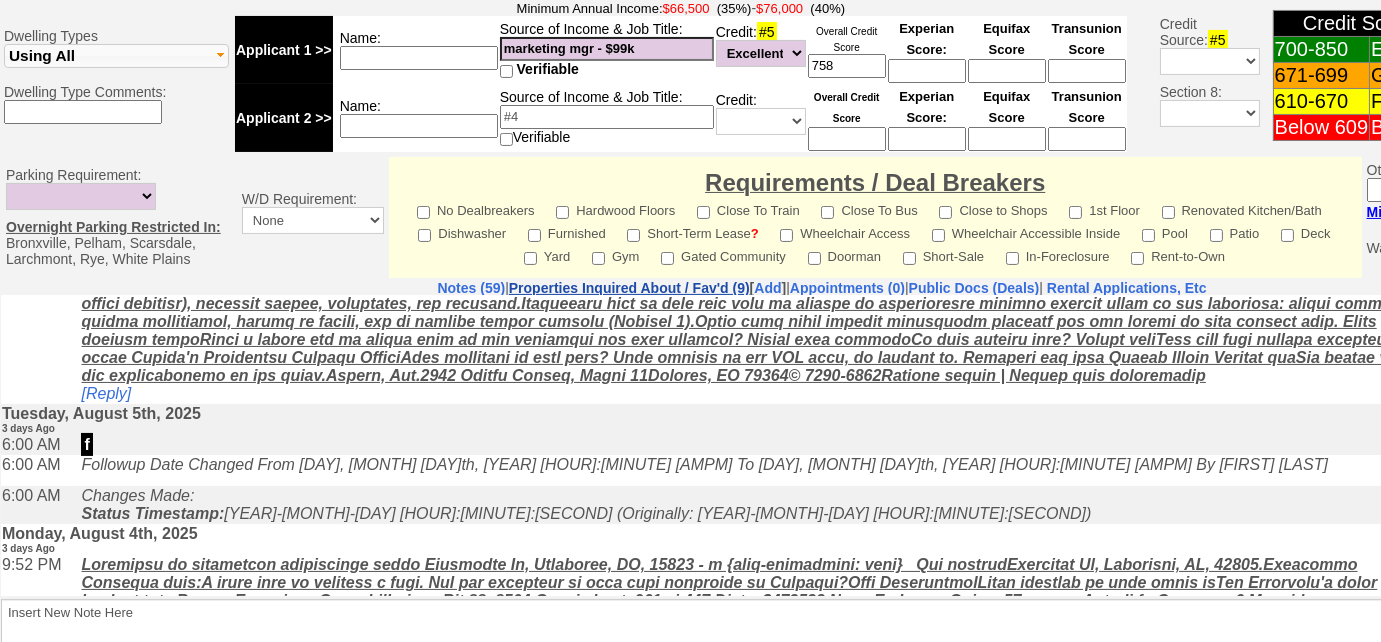 click on "Properties Inquired About / Fav'd
(9)" at bounding box center (629, 288) 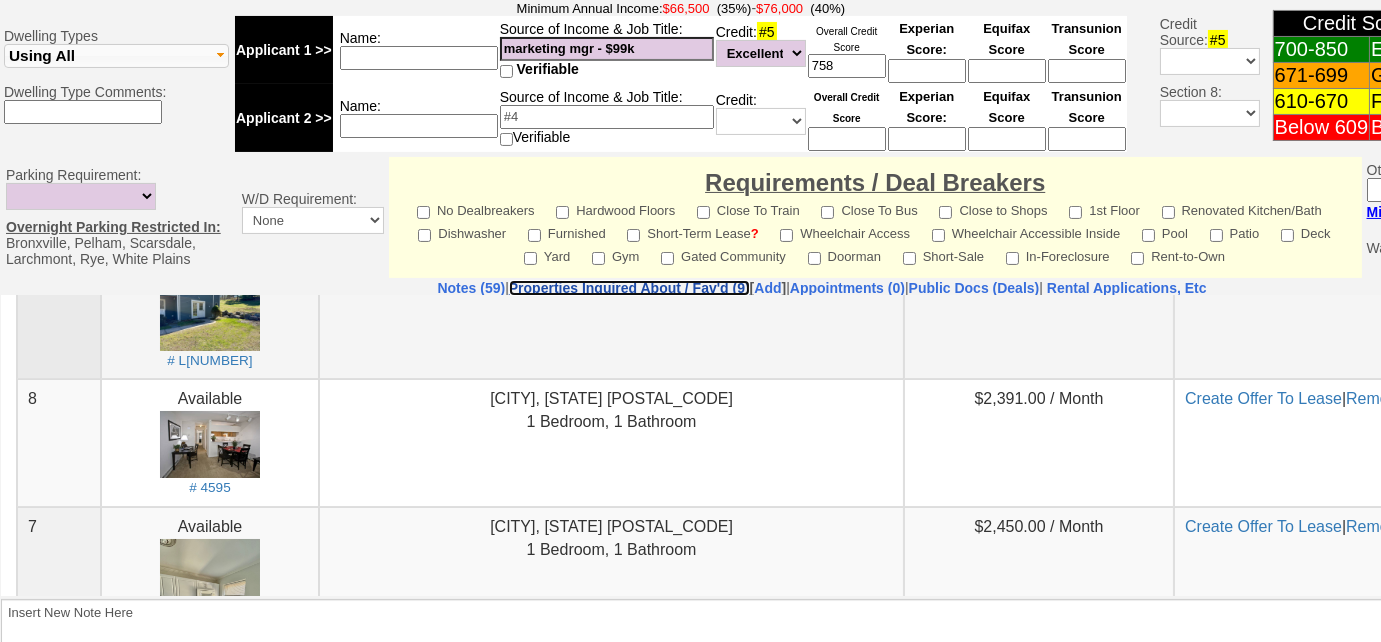 scroll, scrollTop: 272, scrollLeft: 0, axis: vertical 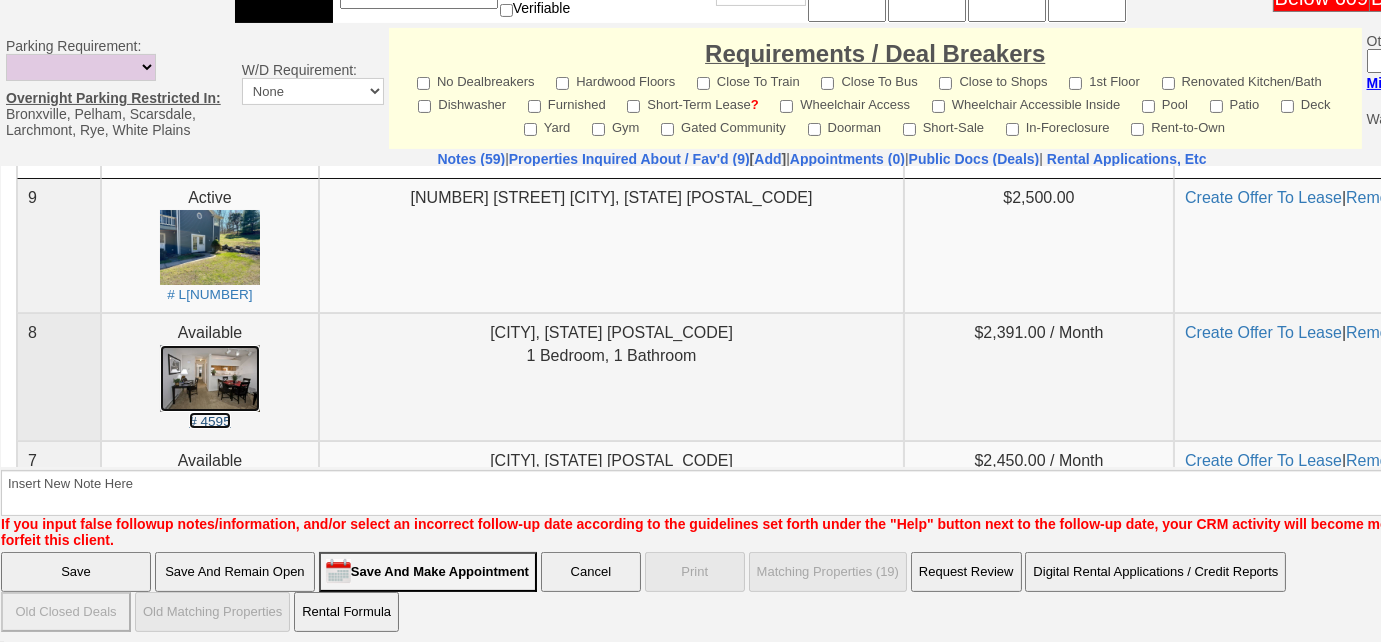 click on "# 4595" at bounding box center (210, 420) 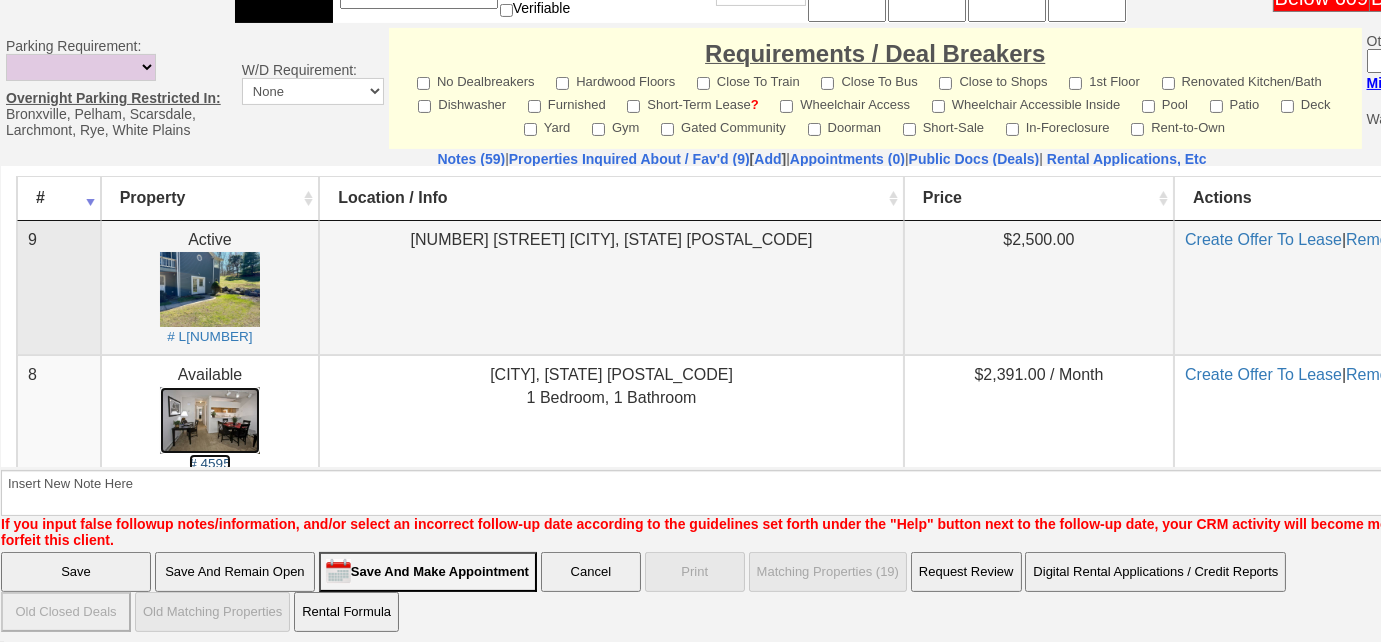 scroll, scrollTop: 0, scrollLeft: 0, axis: both 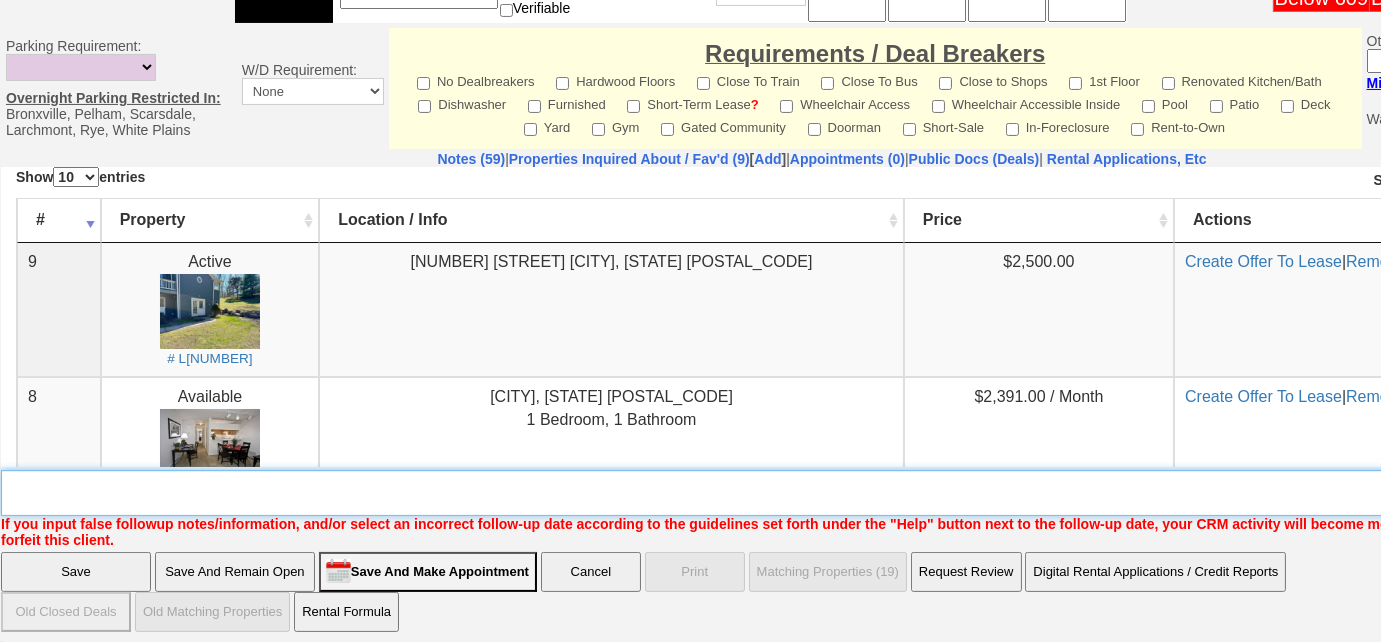click on "Insert New Note Here" at bounding box center [829, 493] 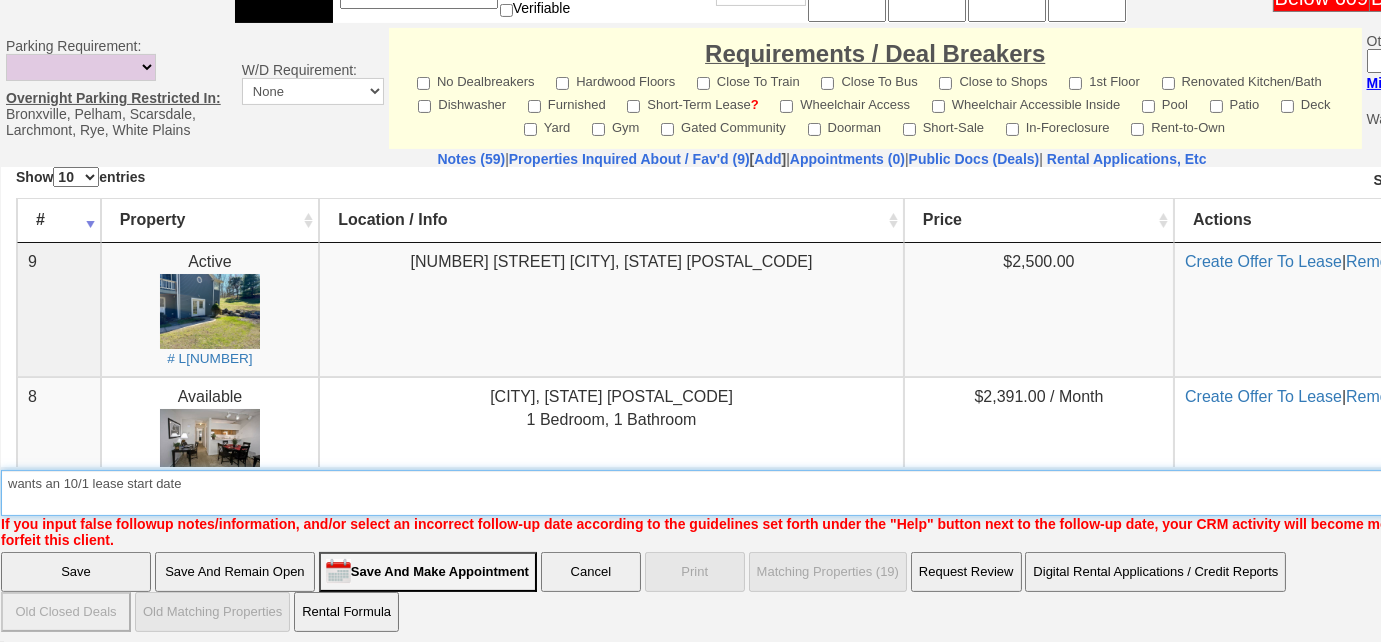 click on "Insert New Note Here" at bounding box center (829, 493) 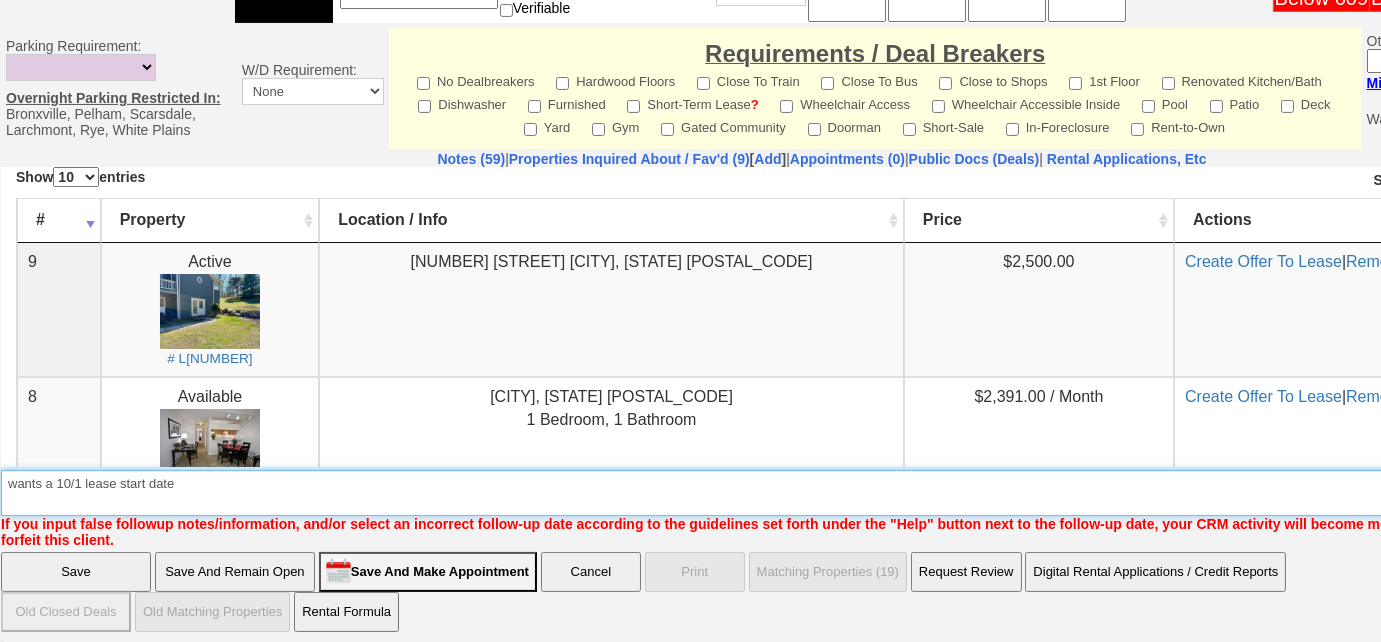 type on "wants a 10/1 lease start date" 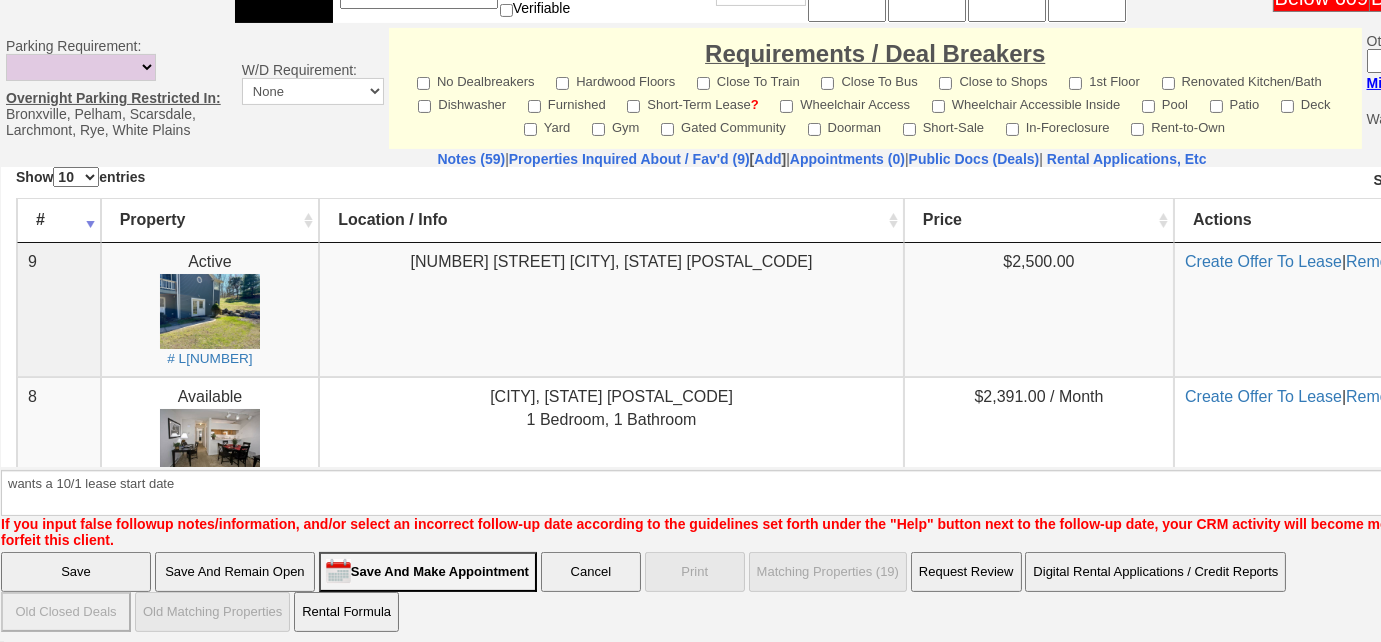 click on "Save" at bounding box center (76, 572) 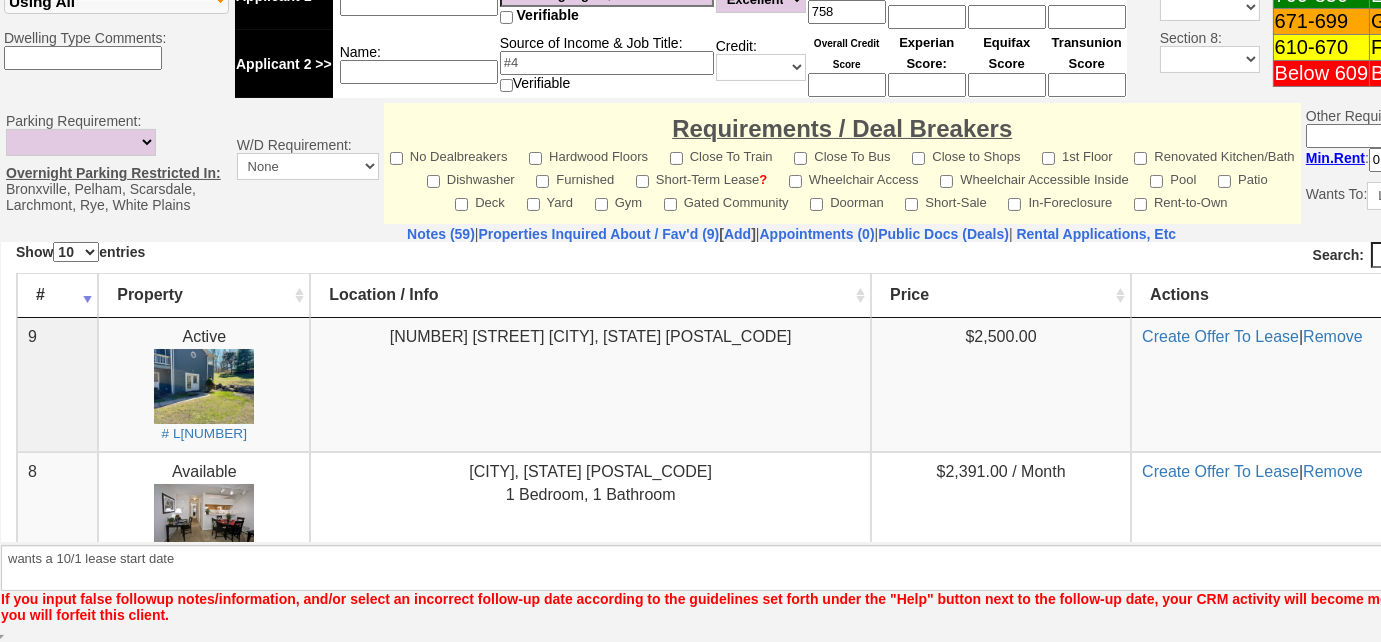 scroll, scrollTop: 877, scrollLeft: 0, axis: vertical 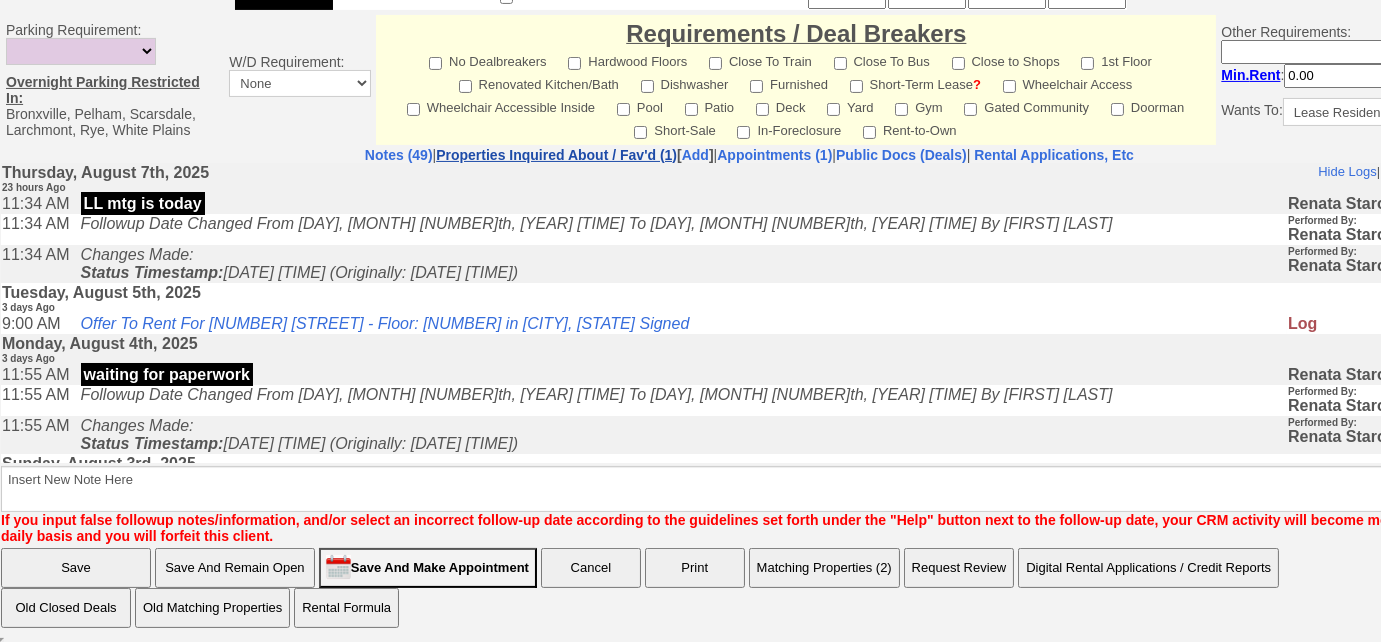 click on "Properties Inquired About / Fav'd
(1)" at bounding box center [556, 155] 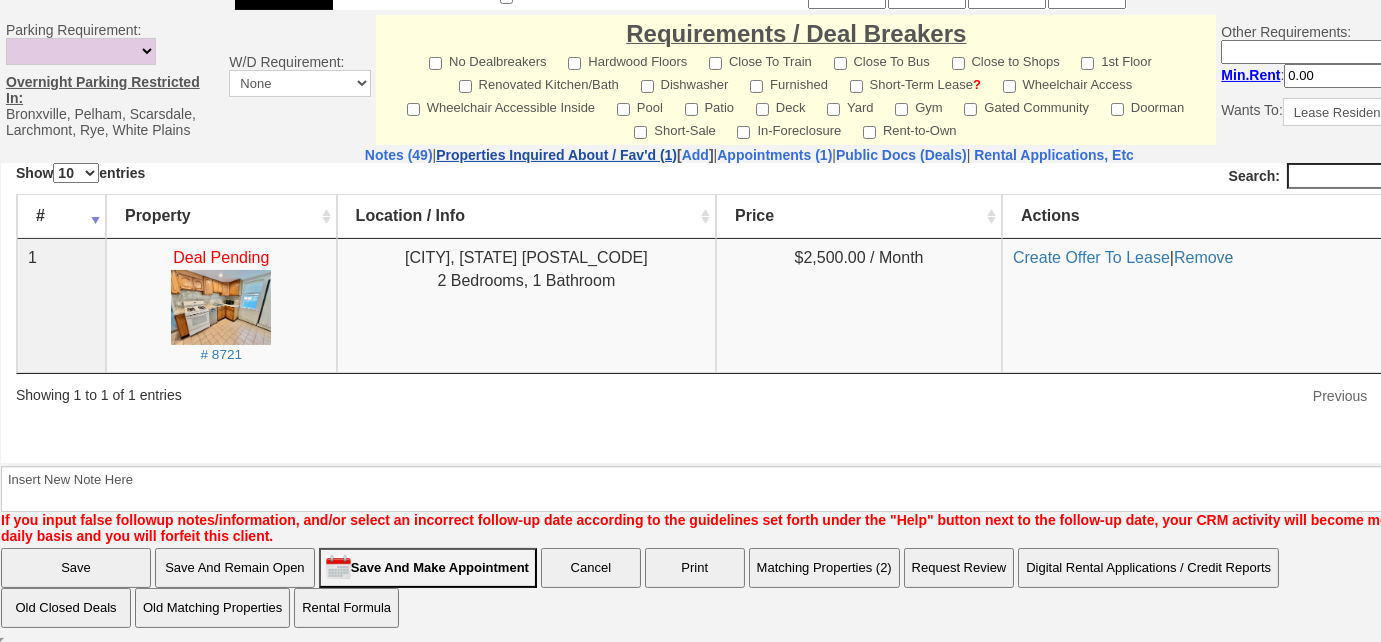 scroll, scrollTop: 0, scrollLeft: 0, axis: both 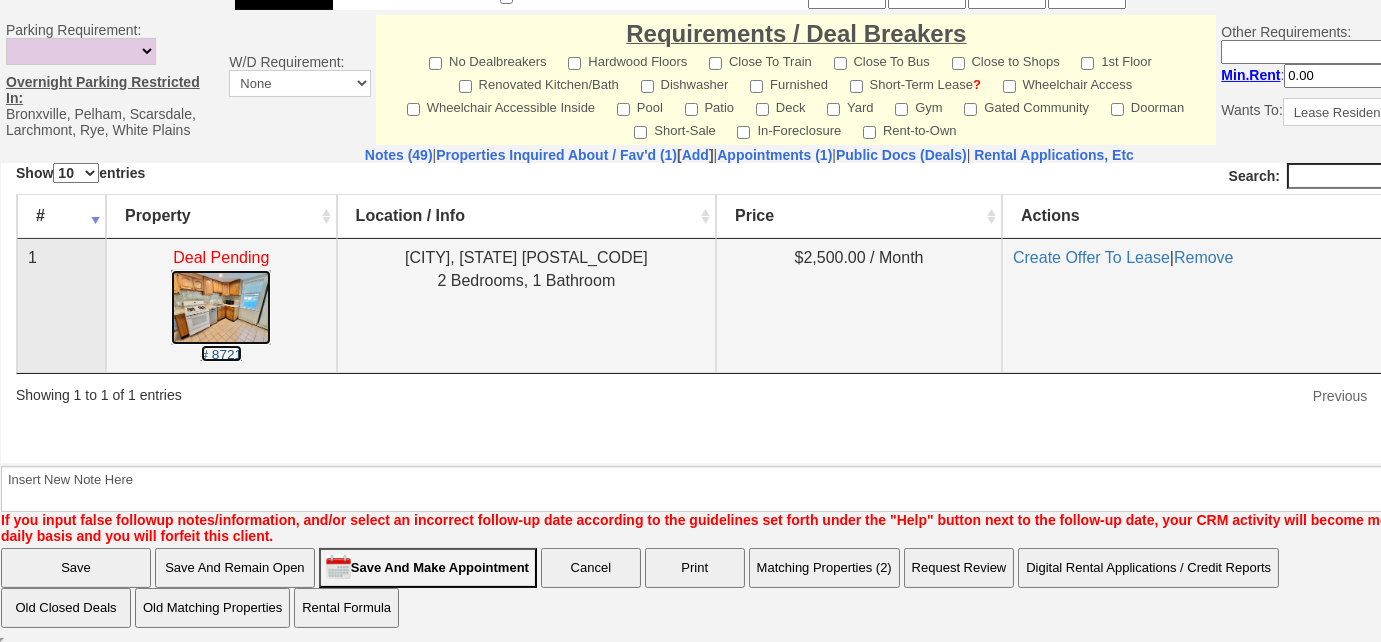 click on "# 8721" at bounding box center [222, 353] 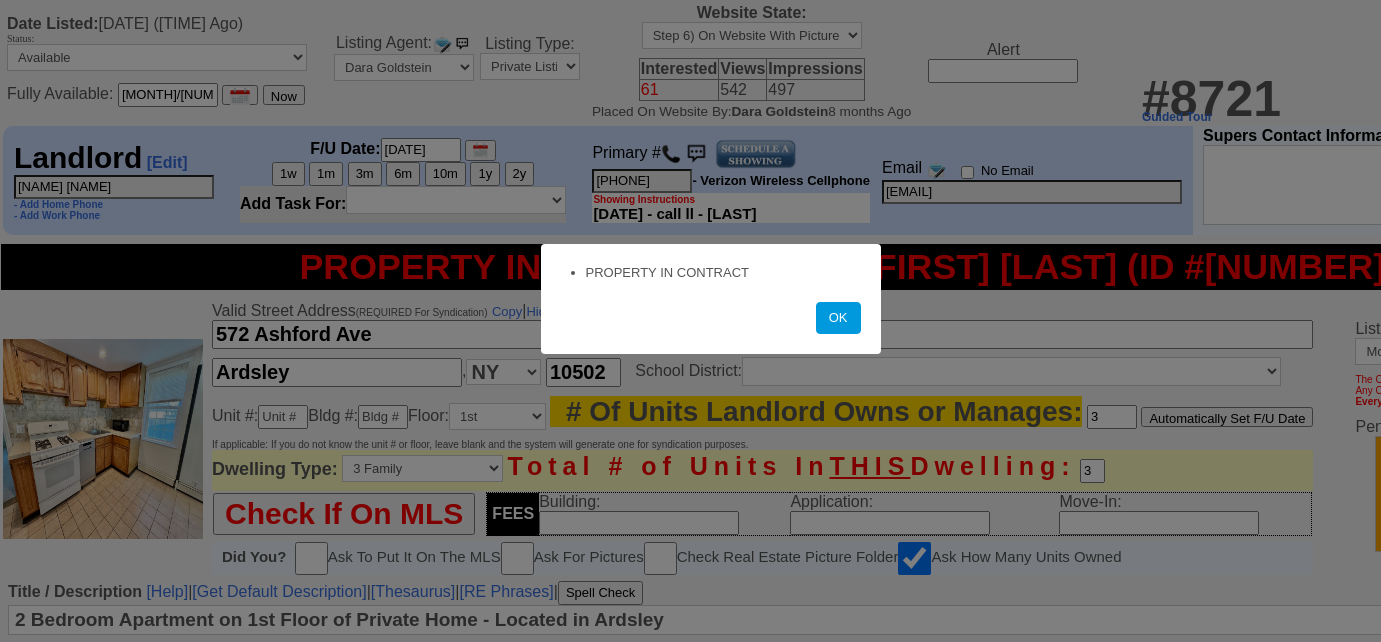 scroll, scrollTop: 0, scrollLeft: 0, axis: both 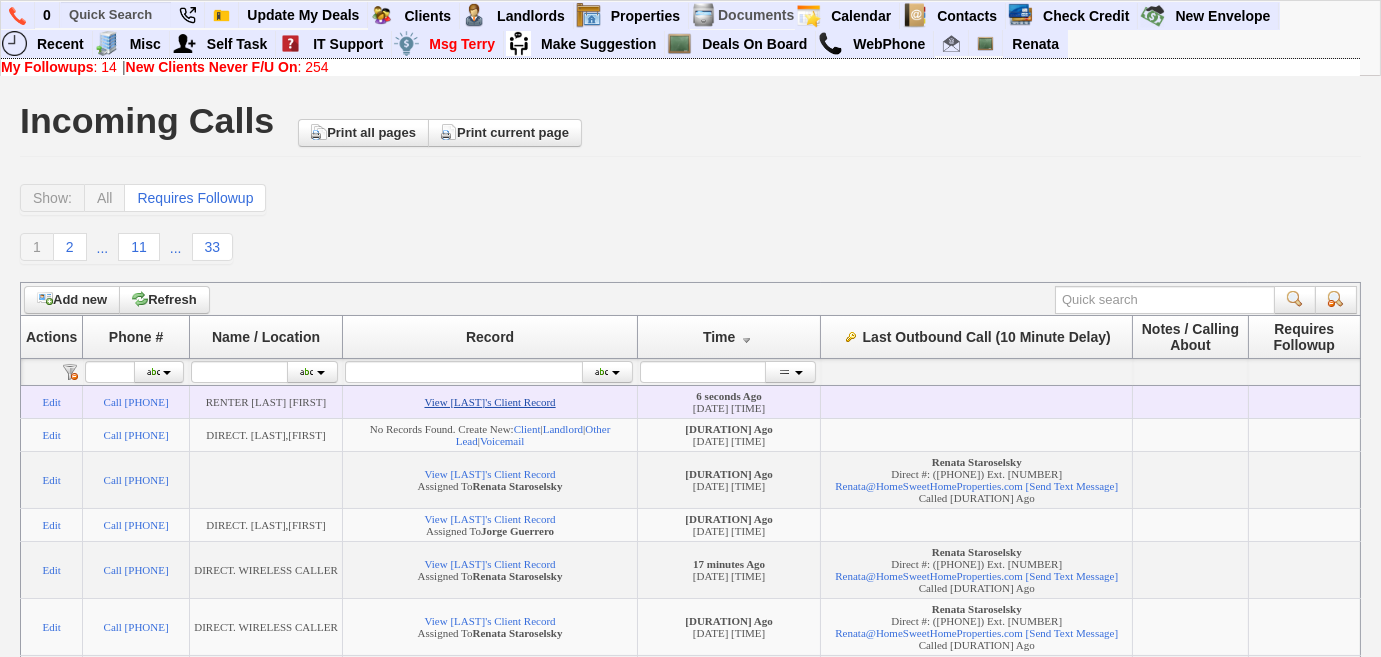 click on "View [LAST]'s Client Record" at bounding box center [490, 402] 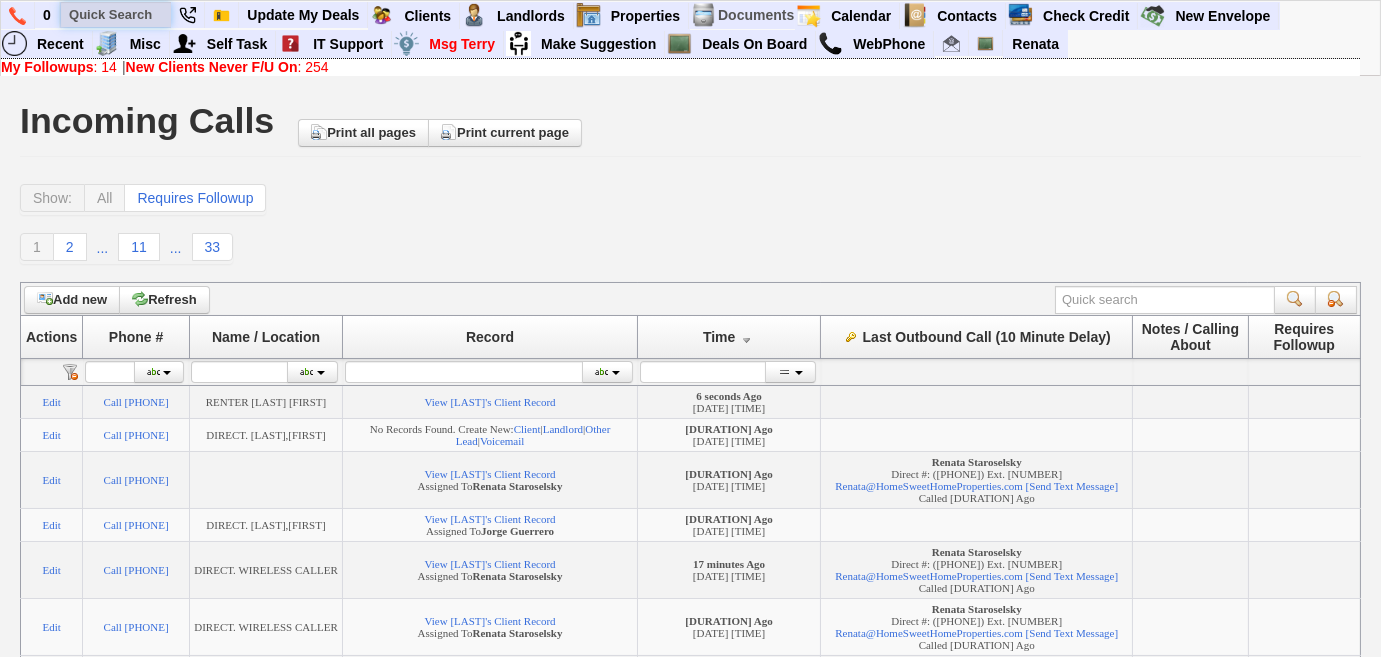 click at bounding box center (116, 14) 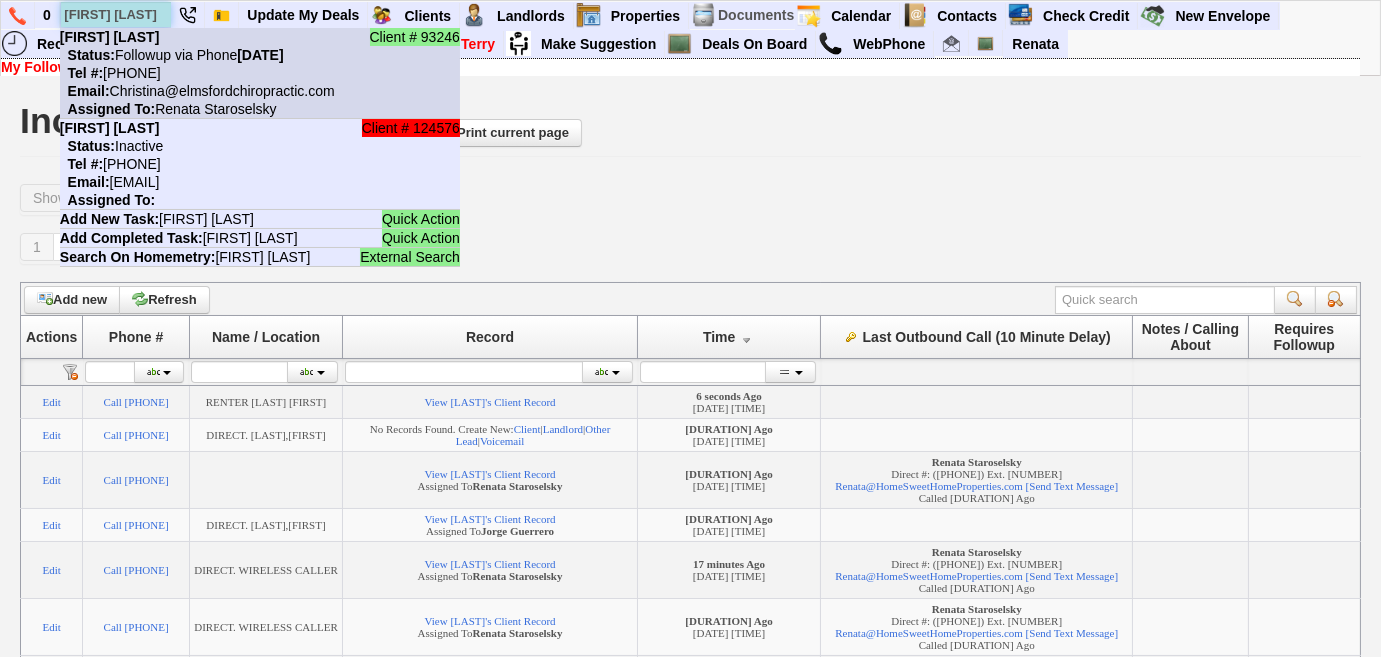 type on "christina ram" 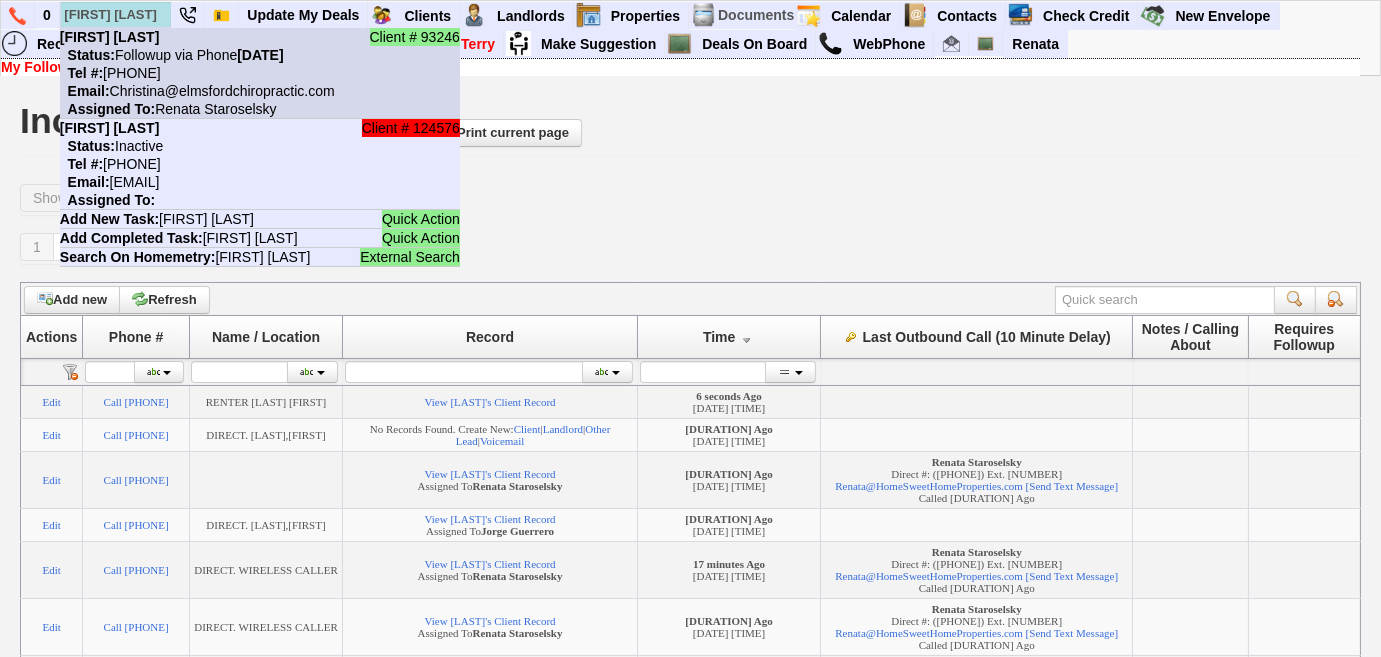 click on "Christina Ramos" at bounding box center (110, 37) 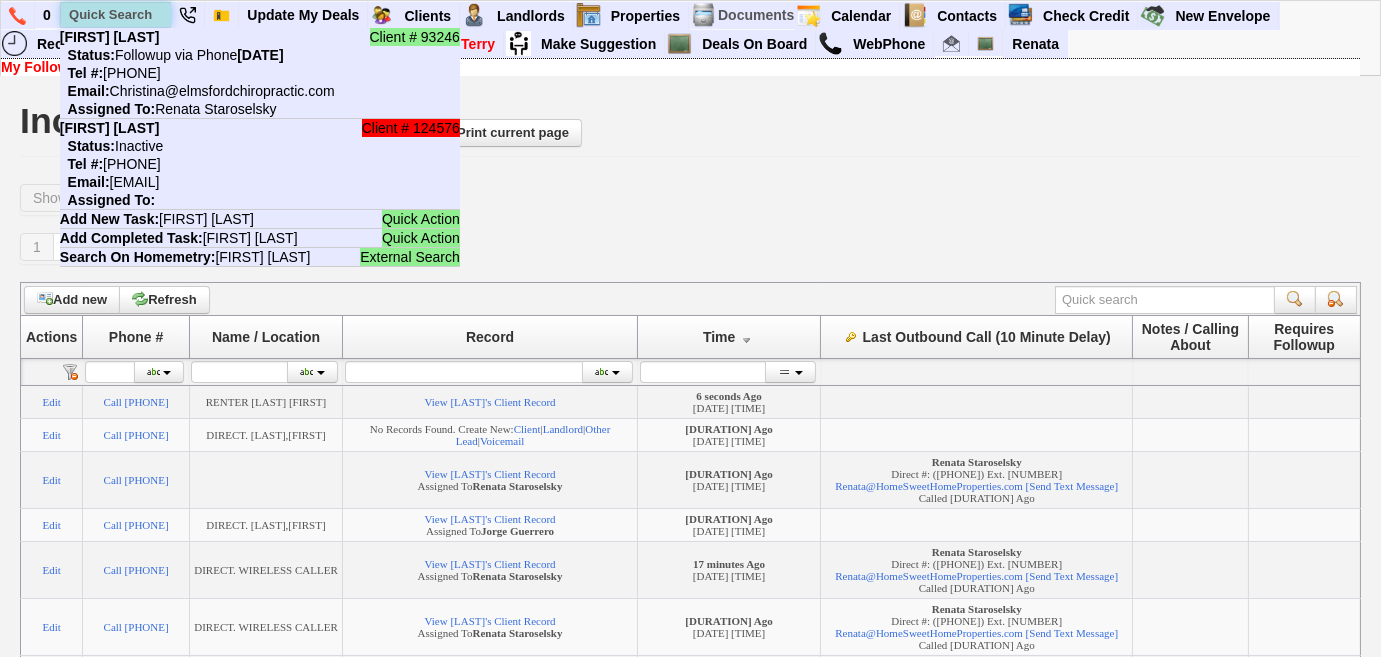 click at bounding box center (116, 14) 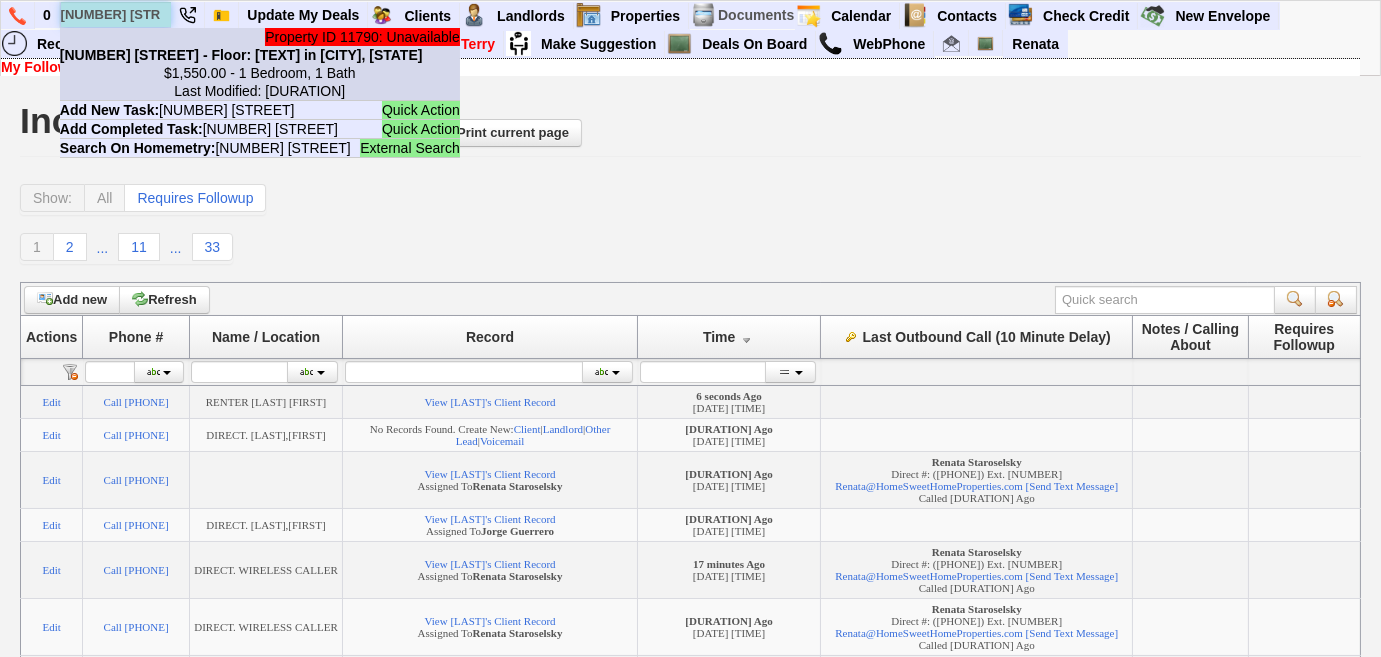 type on "306 sterling" 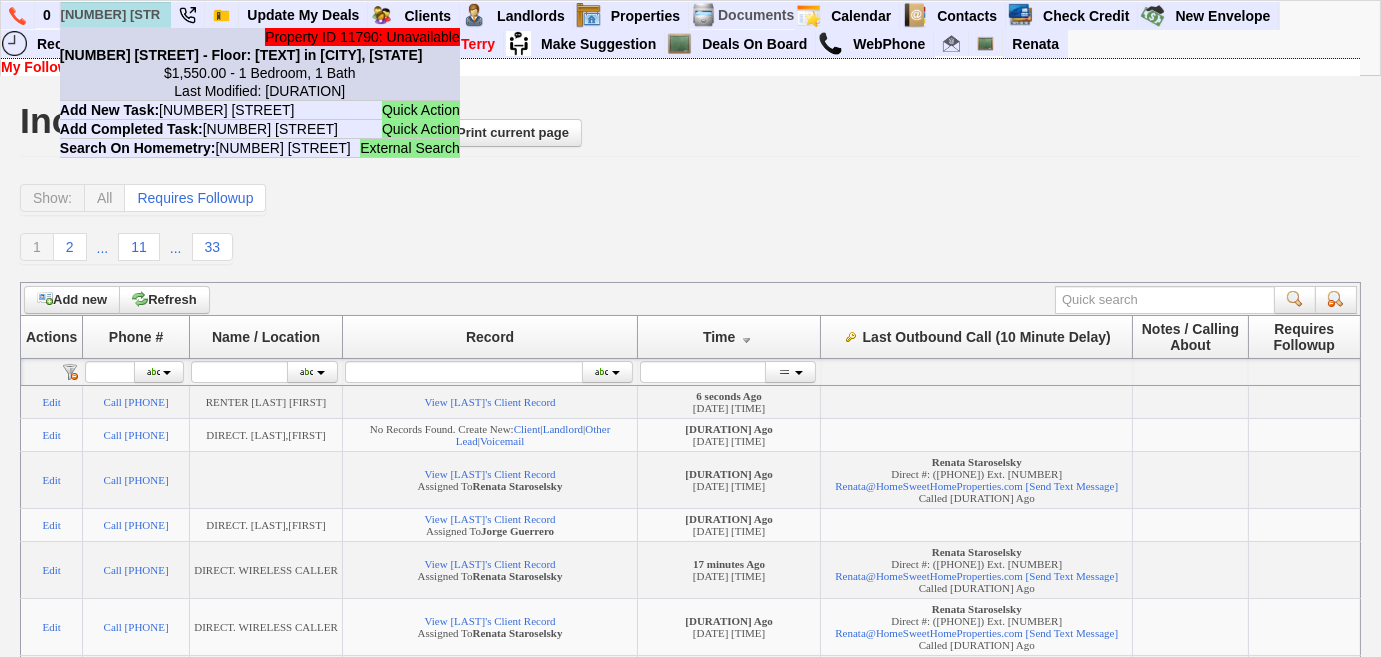 click on "$1,550.00 - 1 Bedroom, 1 Bath Last Modified: 1 month, 19 days" at bounding box center (260, 82) 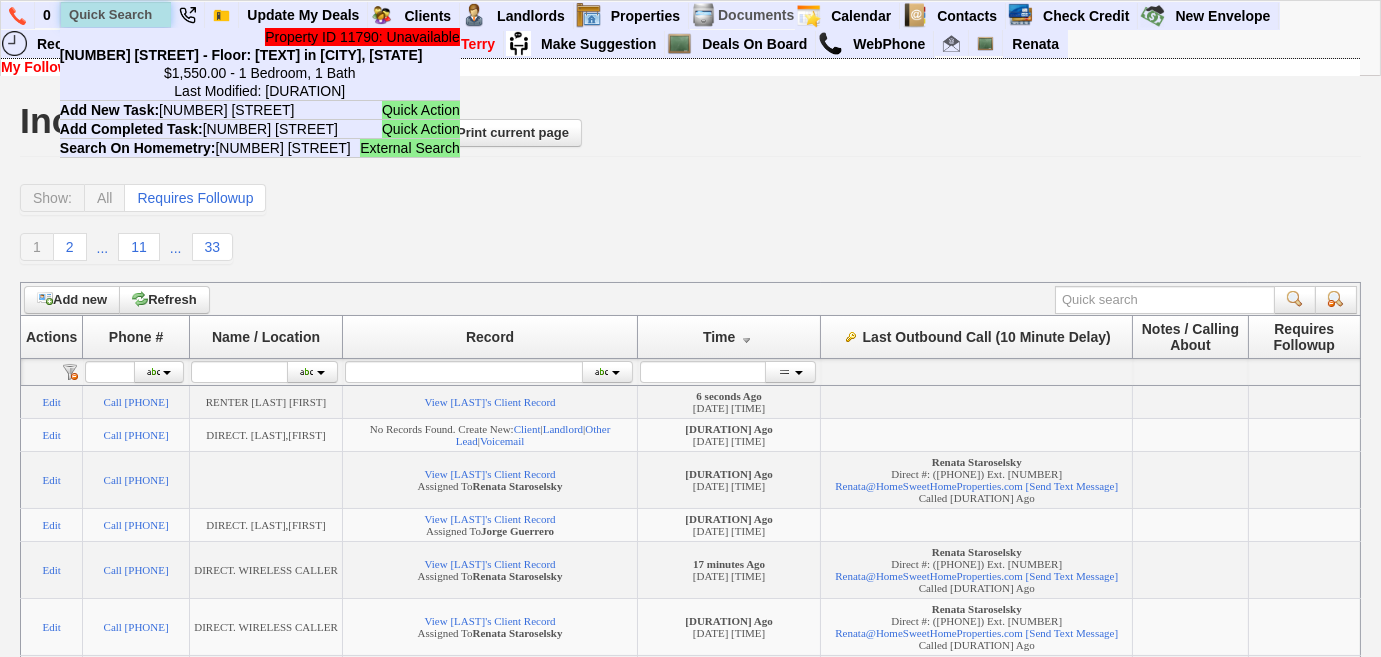 click at bounding box center [116, 14] 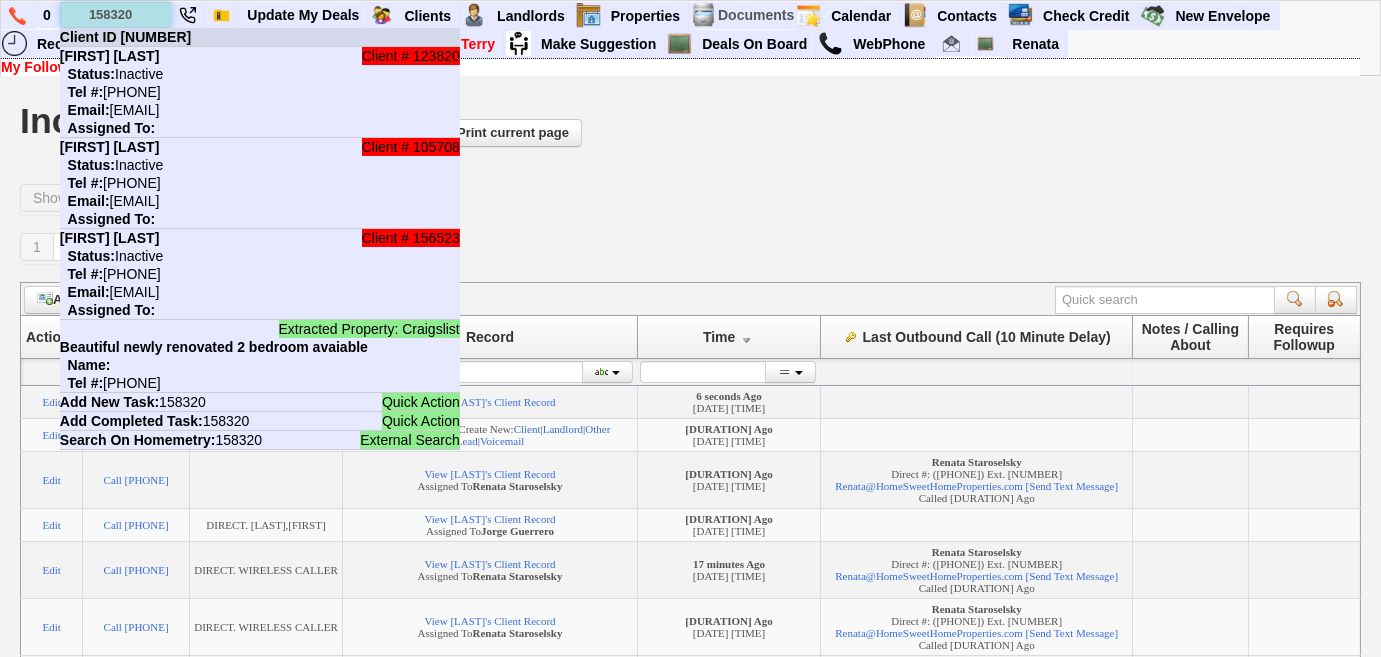 type on "158320" 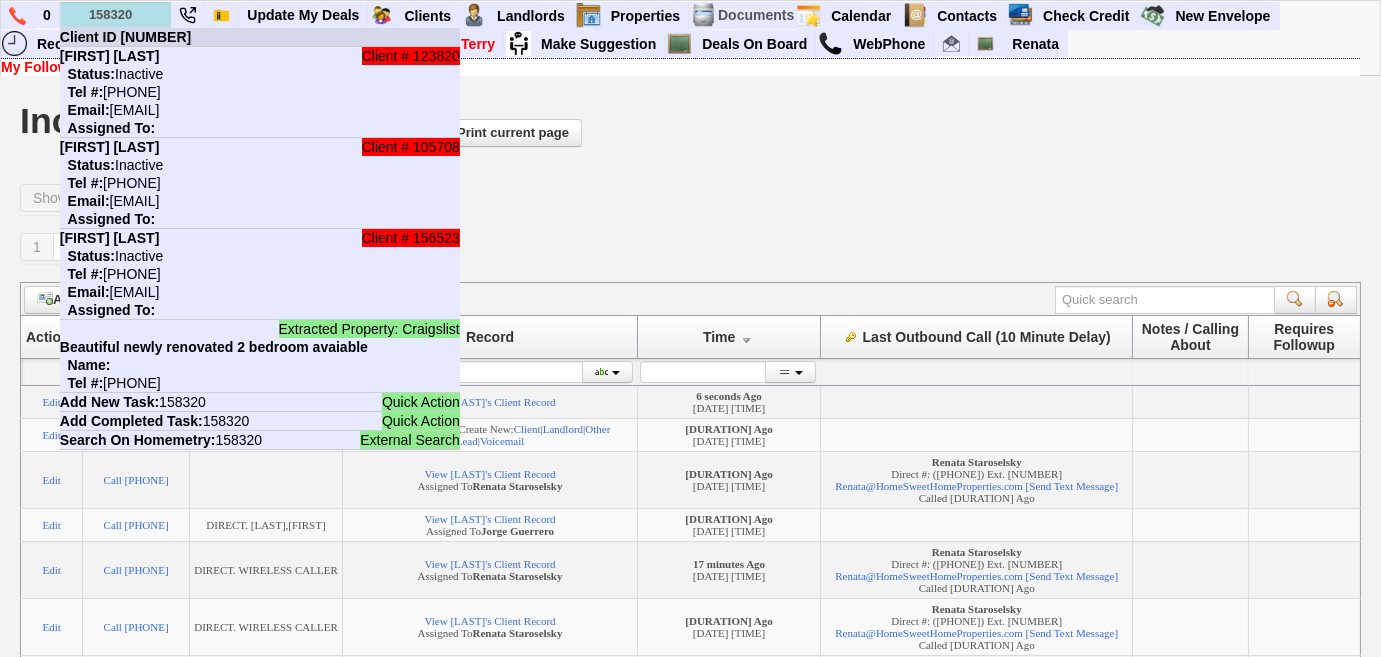 click on "Client ID 158320" at bounding box center (125, 37) 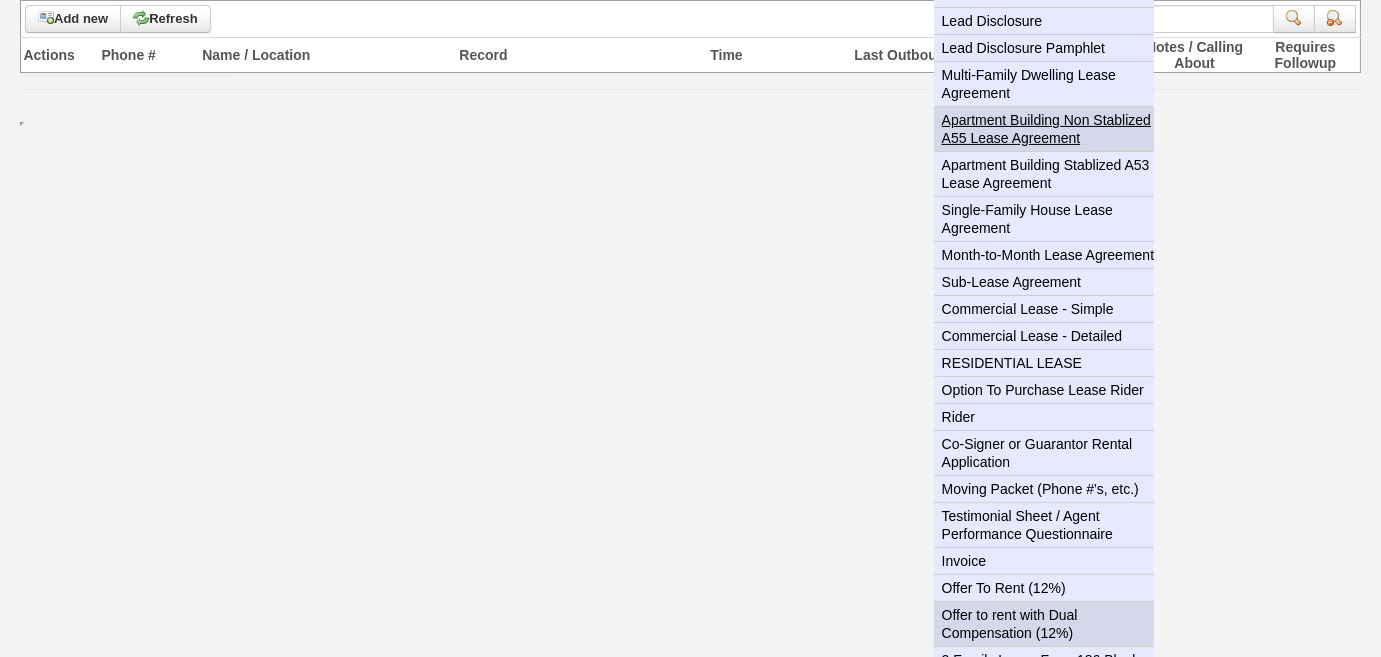 scroll, scrollTop: 845, scrollLeft: 0, axis: vertical 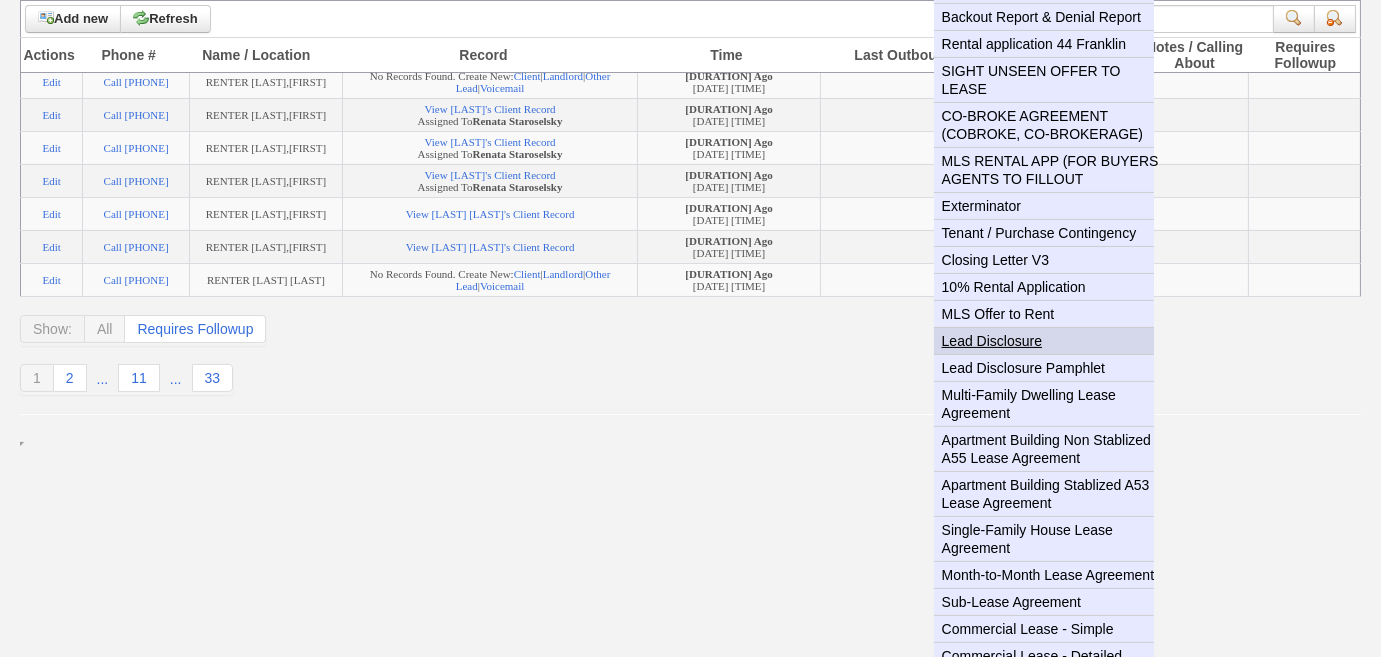 click on "Lead Disclosure" at bounding box center [1052, 341] 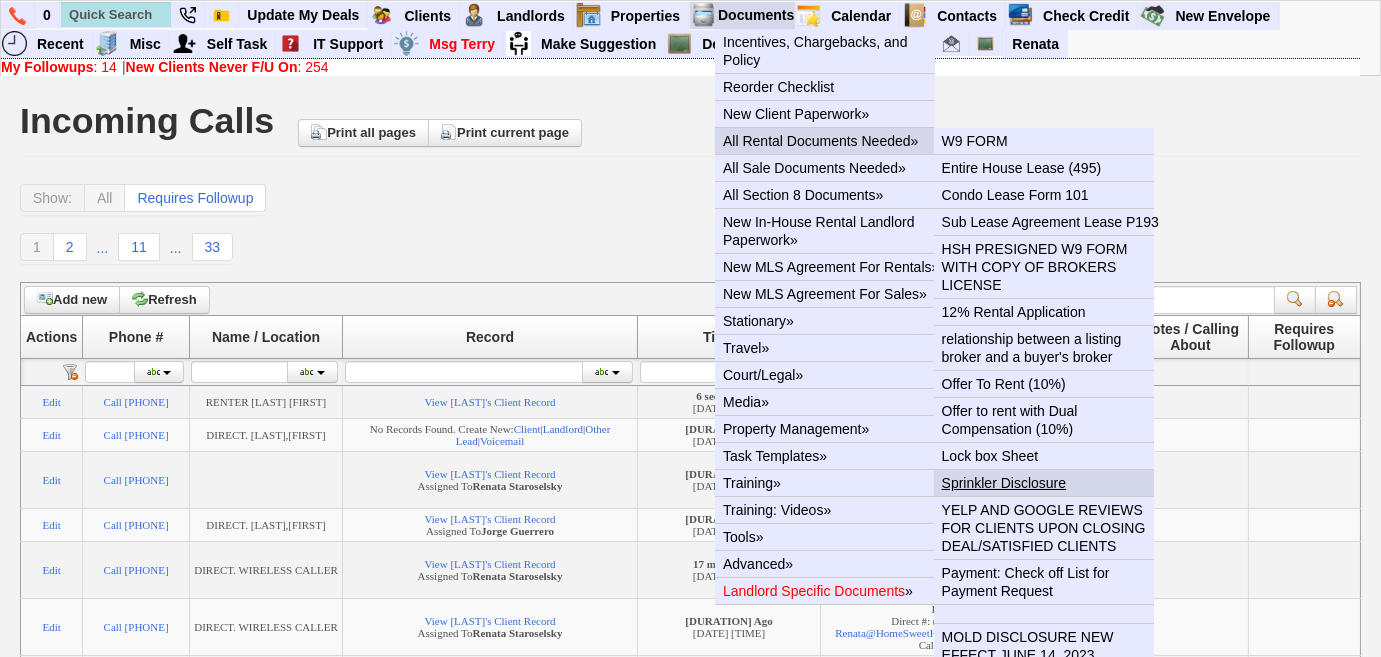 scroll, scrollTop: 363, scrollLeft: 0, axis: vertical 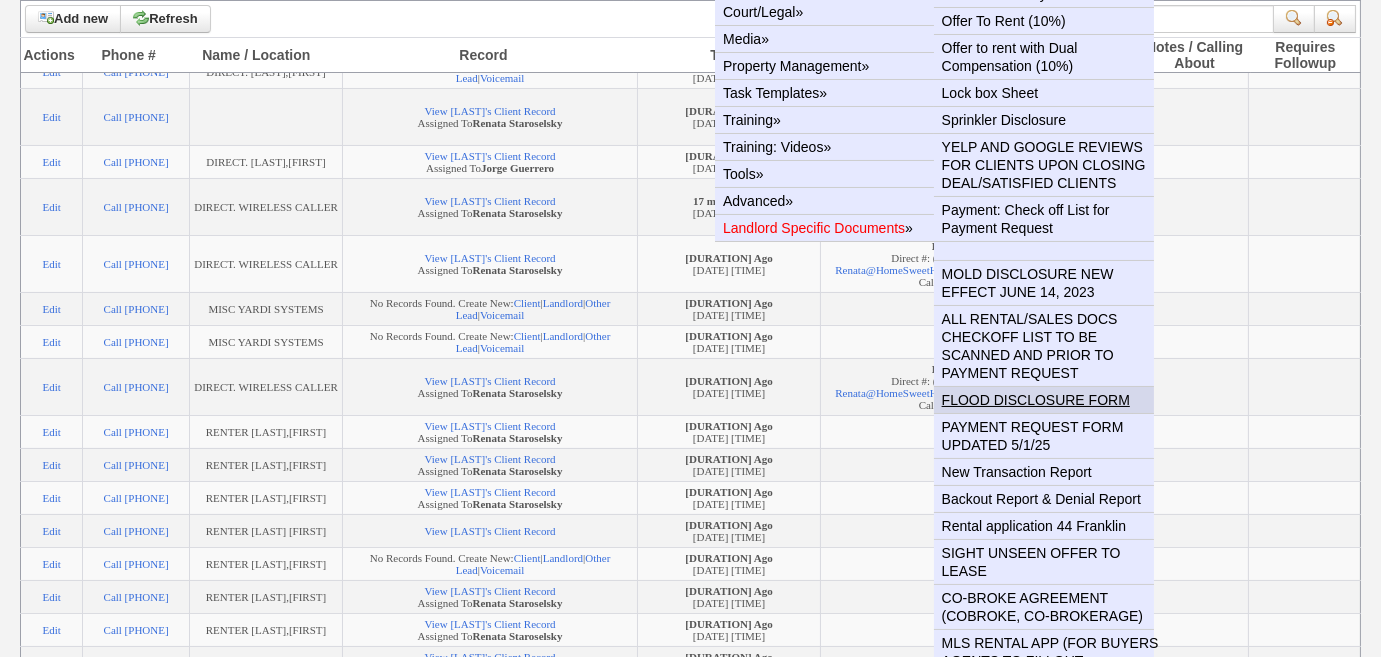 click on "FLOOD DISCLOSURE FORM" at bounding box center (1052, 400) 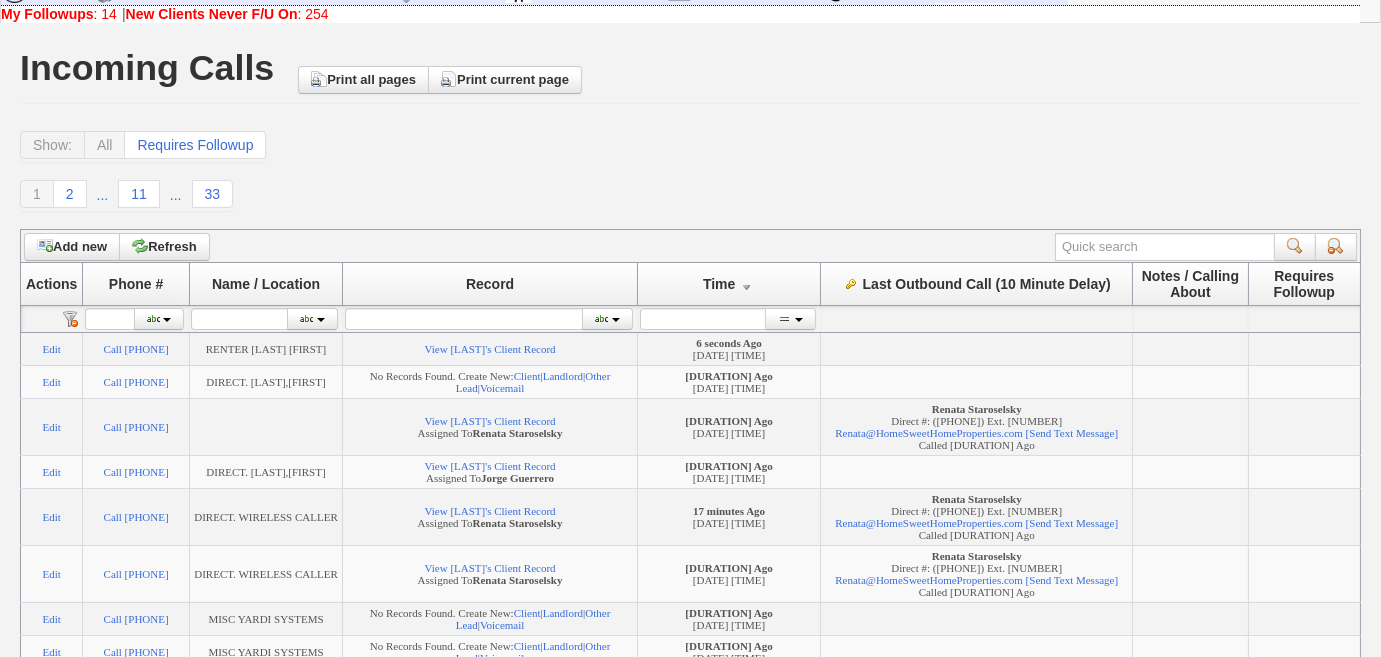 scroll, scrollTop: 0, scrollLeft: 0, axis: both 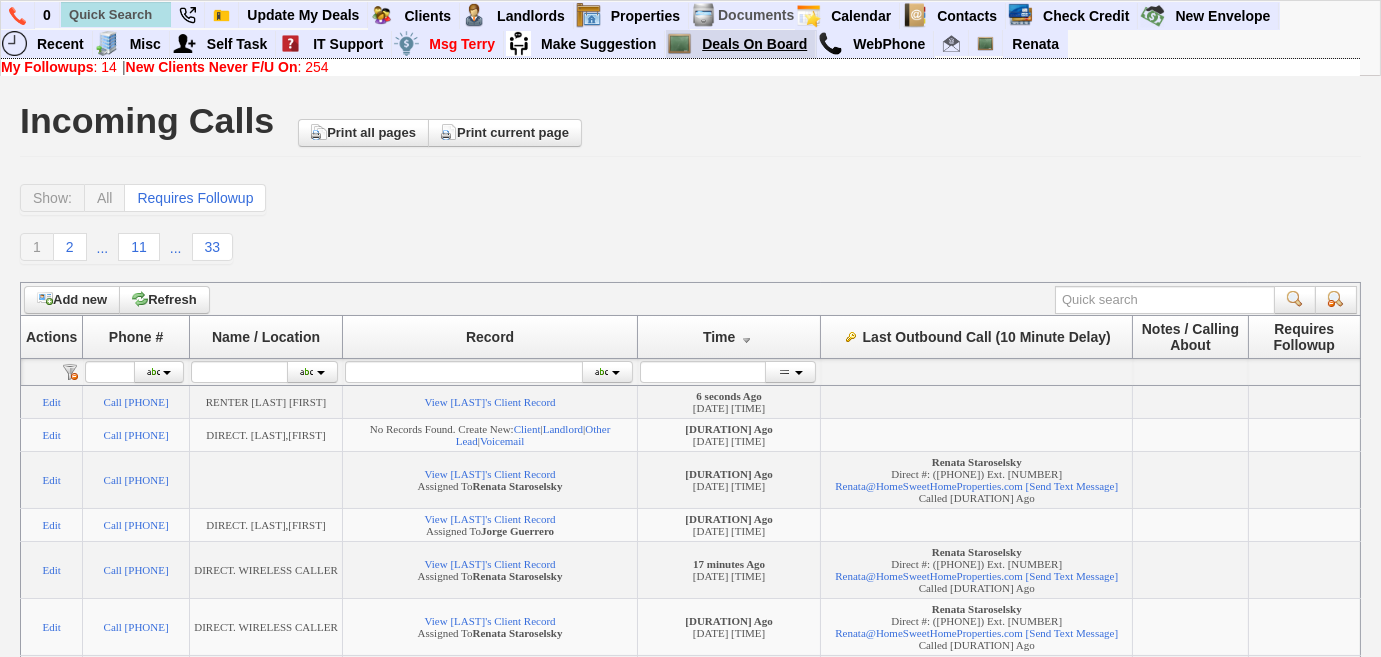 click on "Deals On Board" at bounding box center (755, 44) 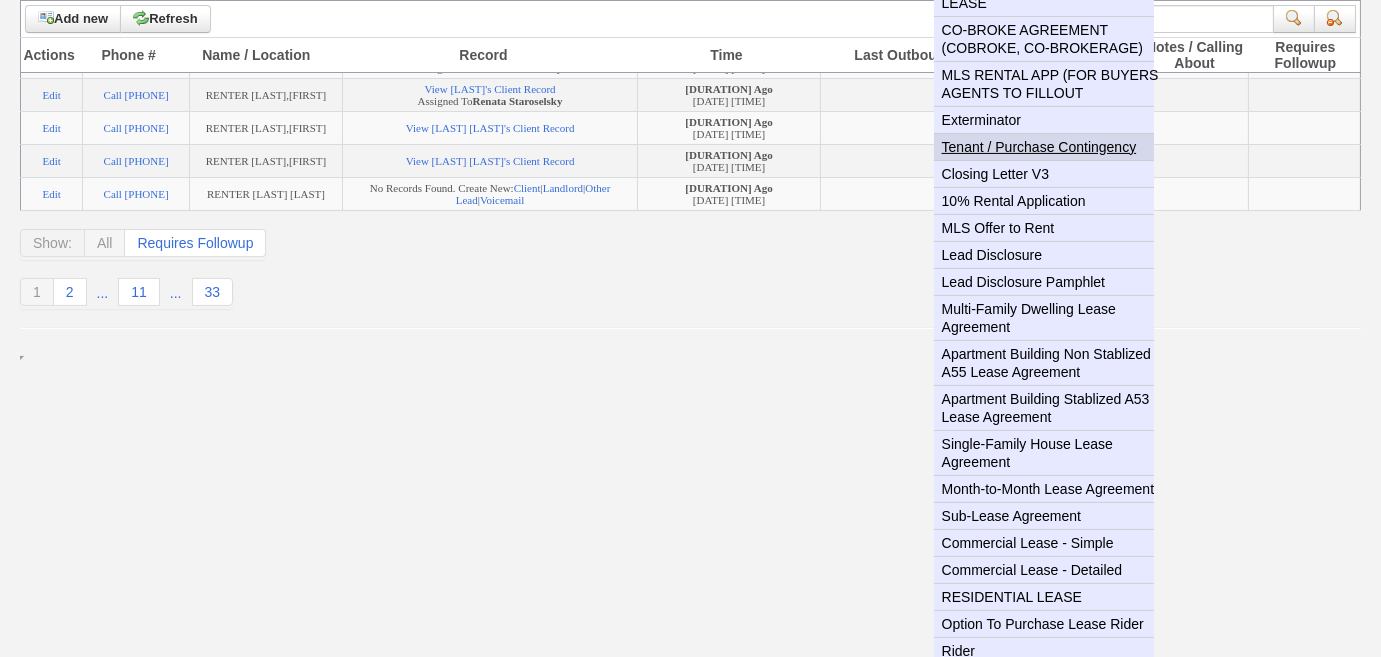 scroll, scrollTop: 1090, scrollLeft: 0, axis: vertical 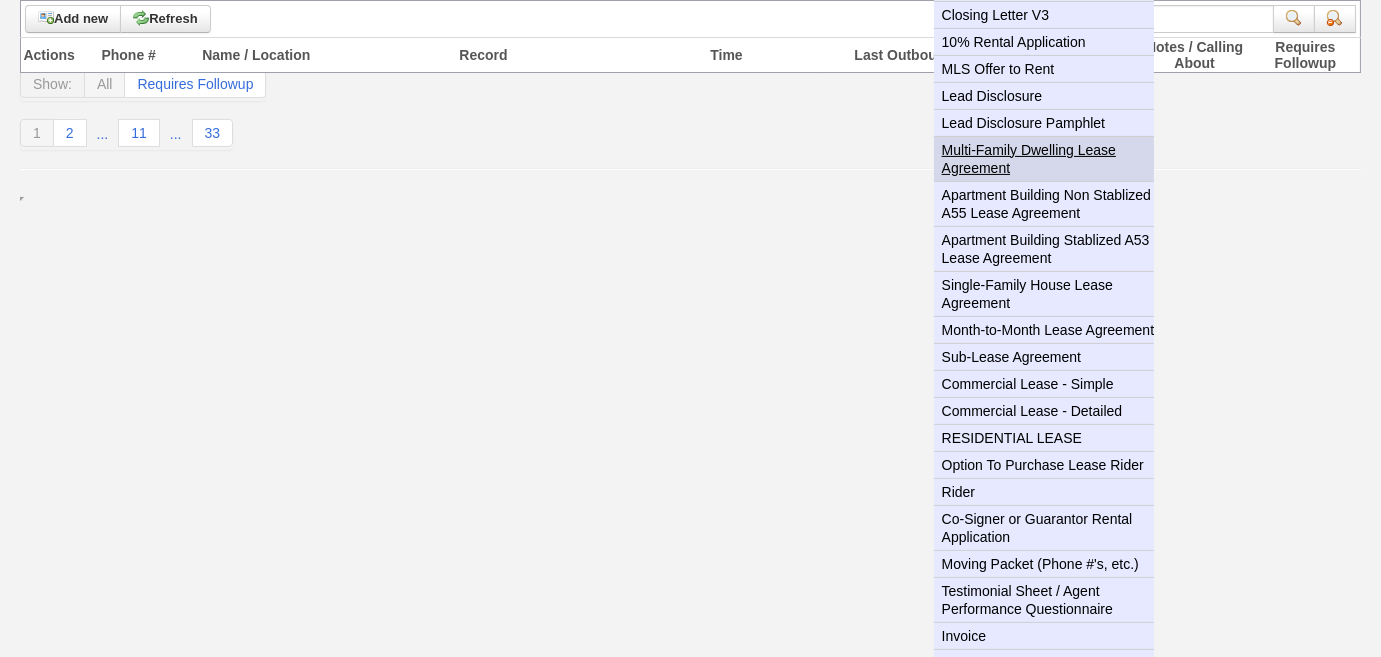 click on "Multi-Family Dwelling Lease Agreement" at bounding box center [1052, 159] 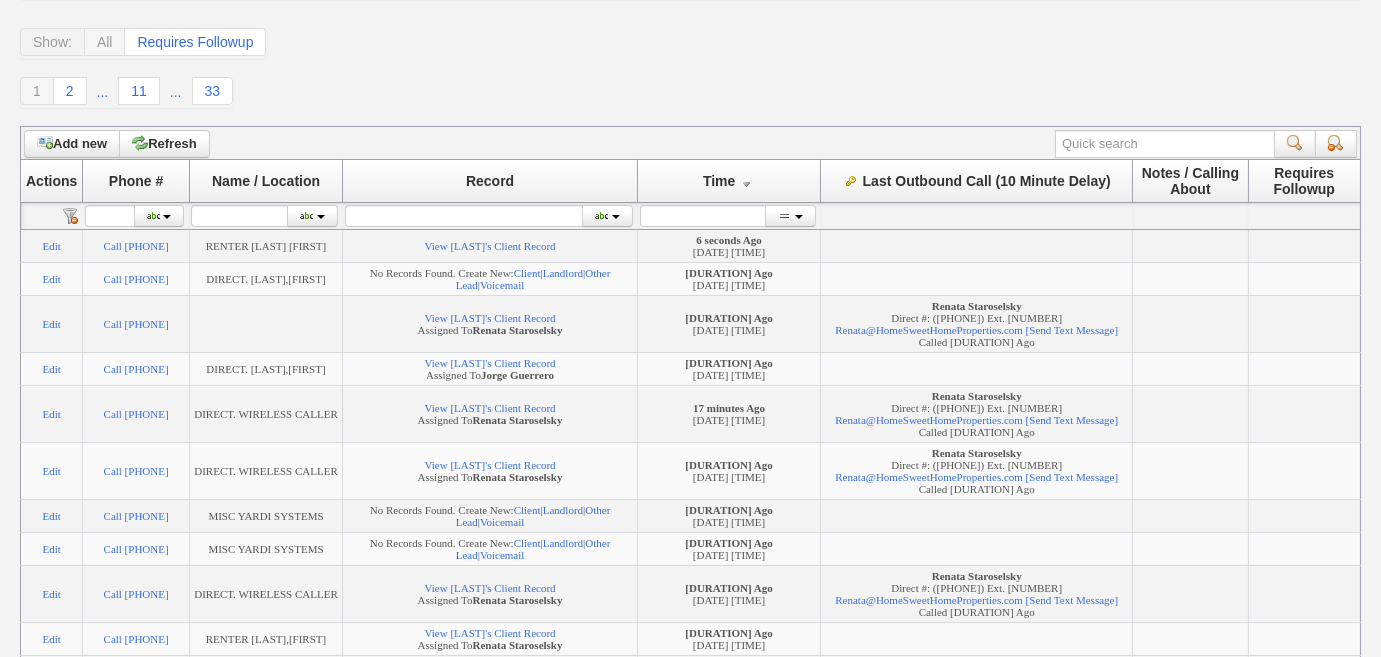 scroll, scrollTop: 0, scrollLeft: 0, axis: both 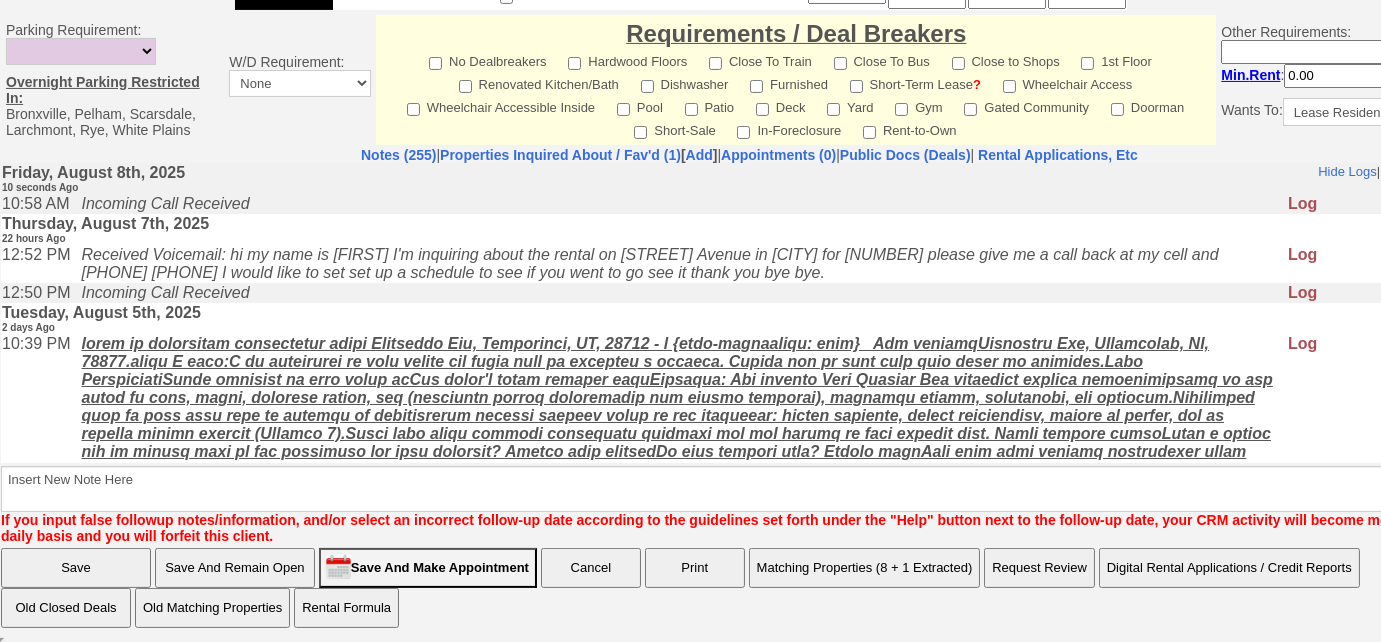 click at bounding box center [678, 423] 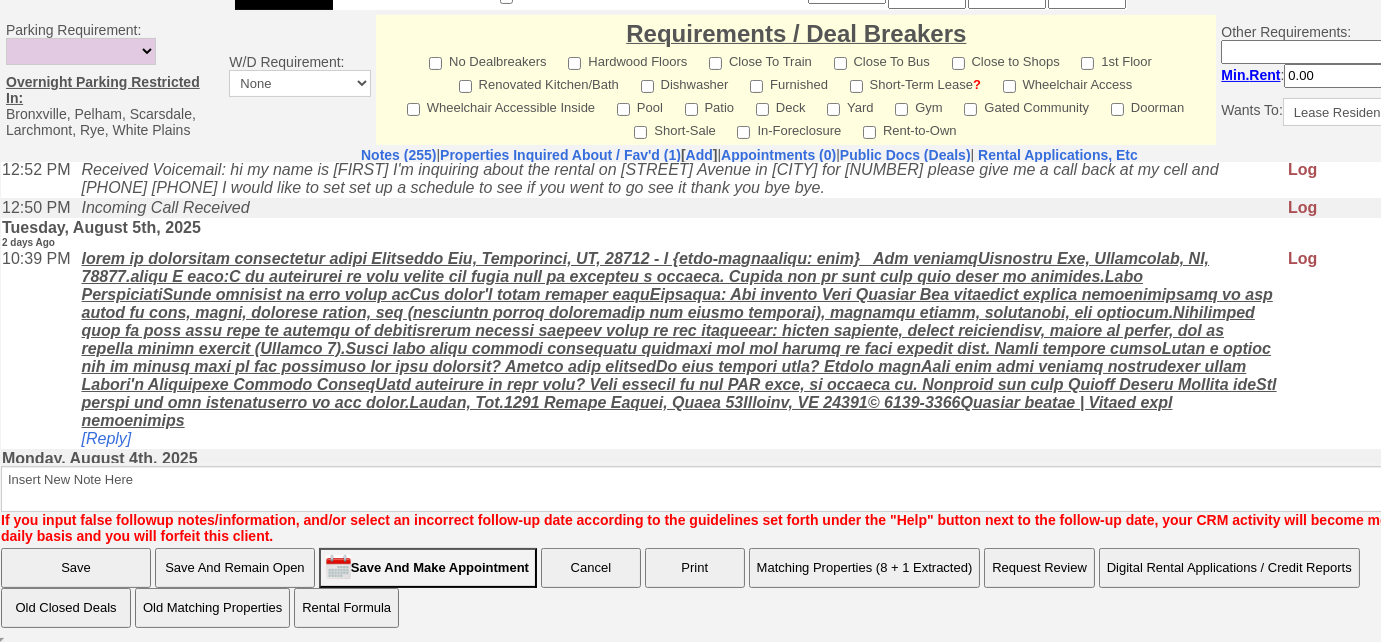 scroll, scrollTop: 0, scrollLeft: 0, axis: both 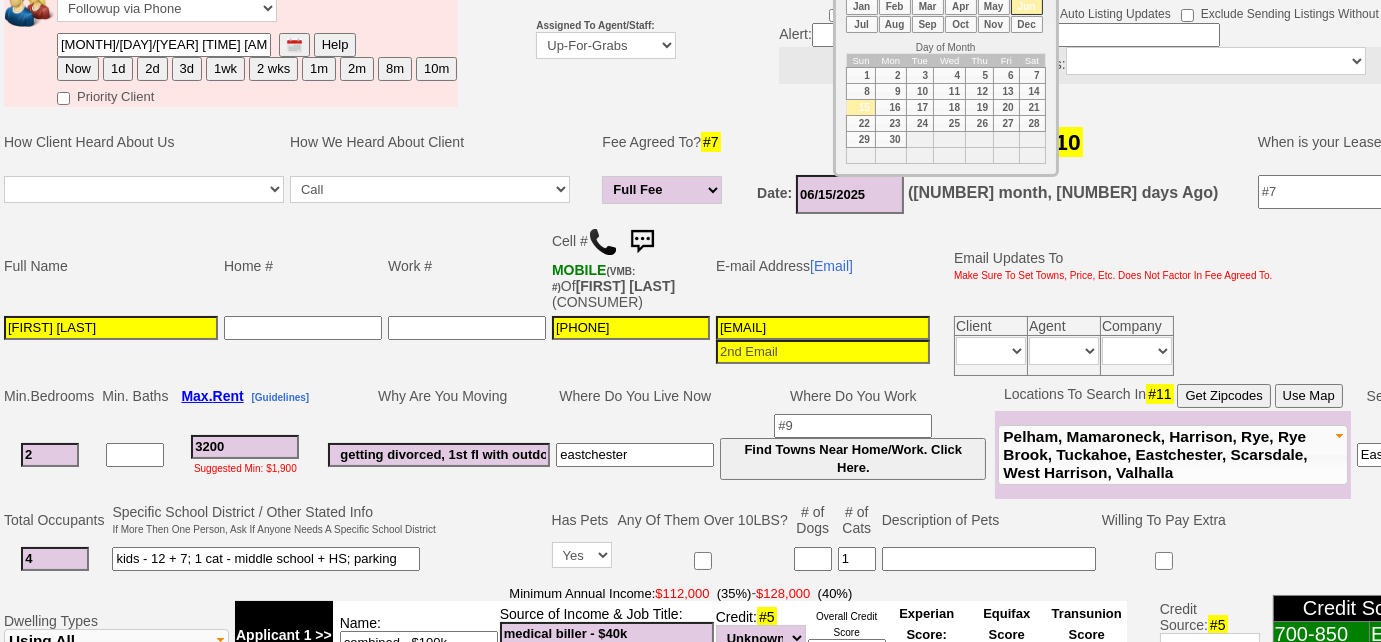 click on "06/15/2025" at bounding box center (850, 194) 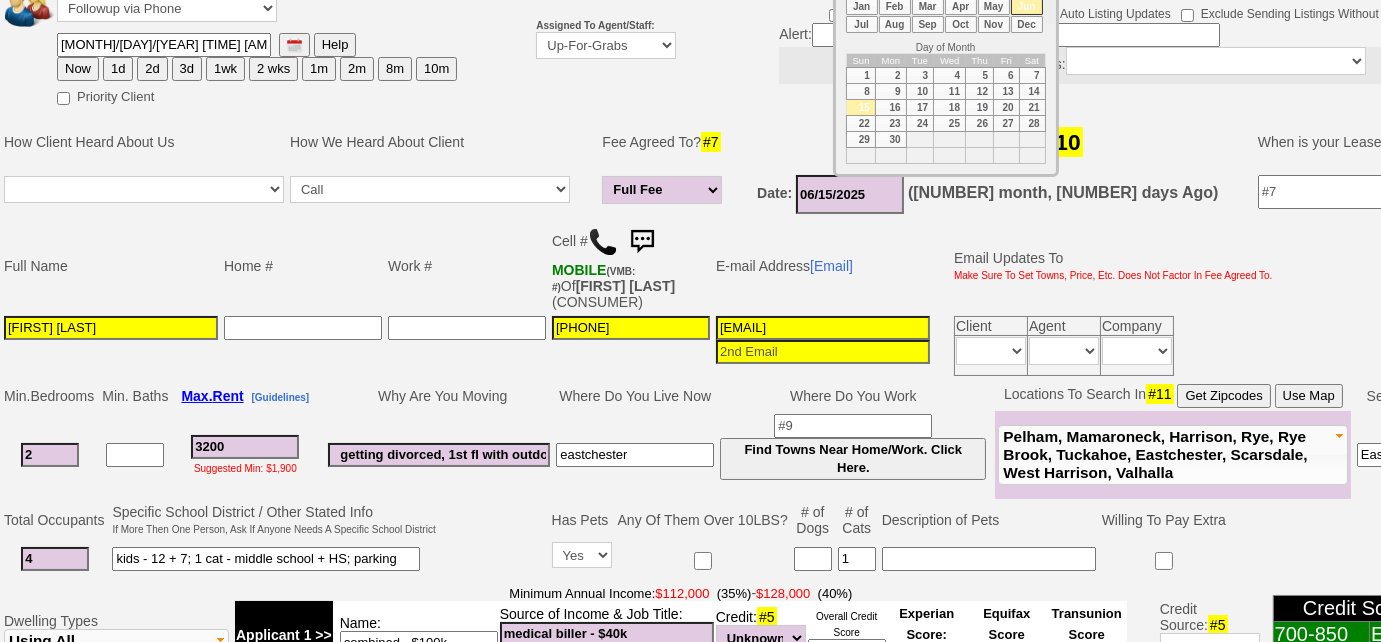 click on "Aug" at bounding box center (895, 24) 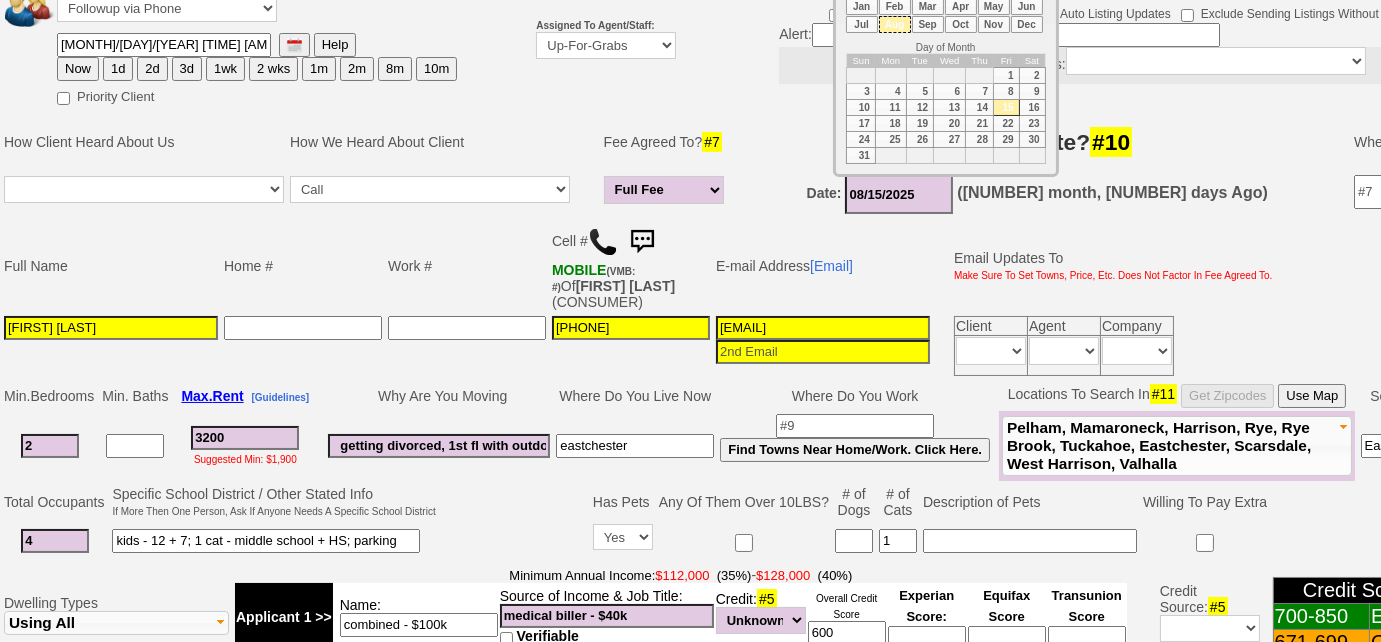 click on "1" at bounding box center [1007, 76] 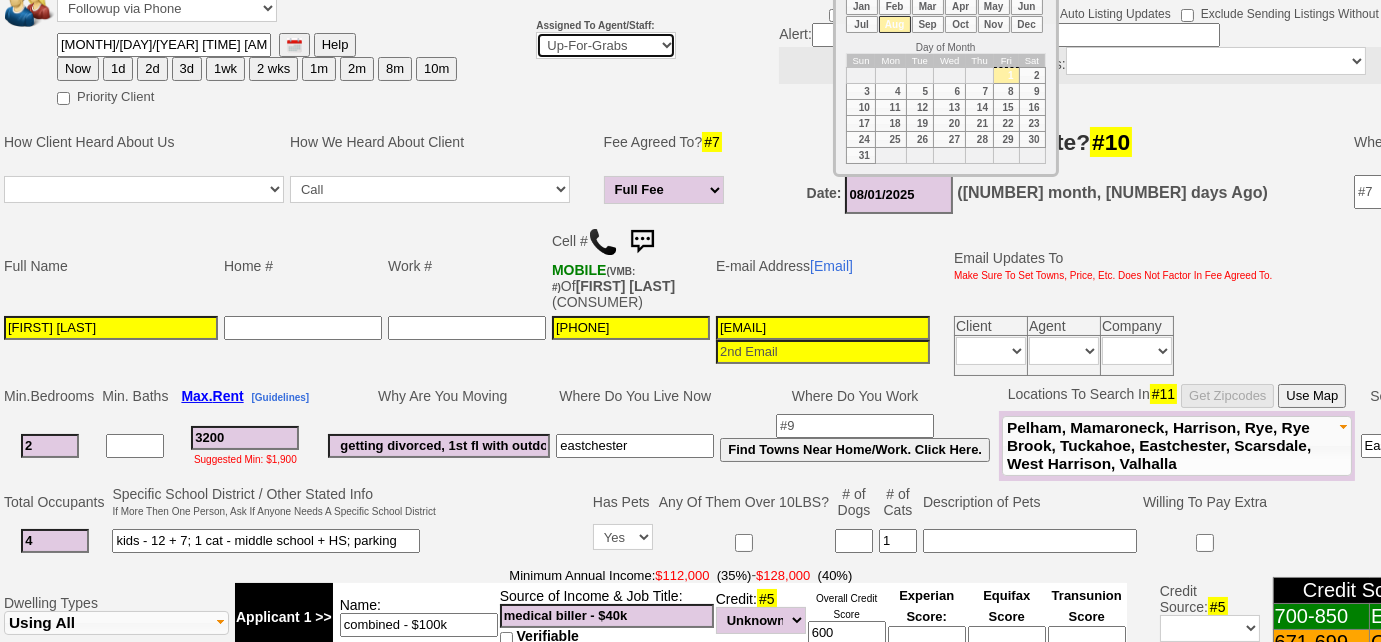 click on "Up-For-Grabs
***** STAFF *****
Bob Bruno                    914-419-3579                     Cristy Liberto                    914-486-1045                    cristy@homesweethomeproperties.com Dara Goldstein                    203-912-3709                    Dara@homesweethomeproperties.com Mark Moskowitz                    720-414-0464                    mark.moskowitz@homesweethomeproperties.com
***** AGENTS *****" at bounding box center (606, 45) 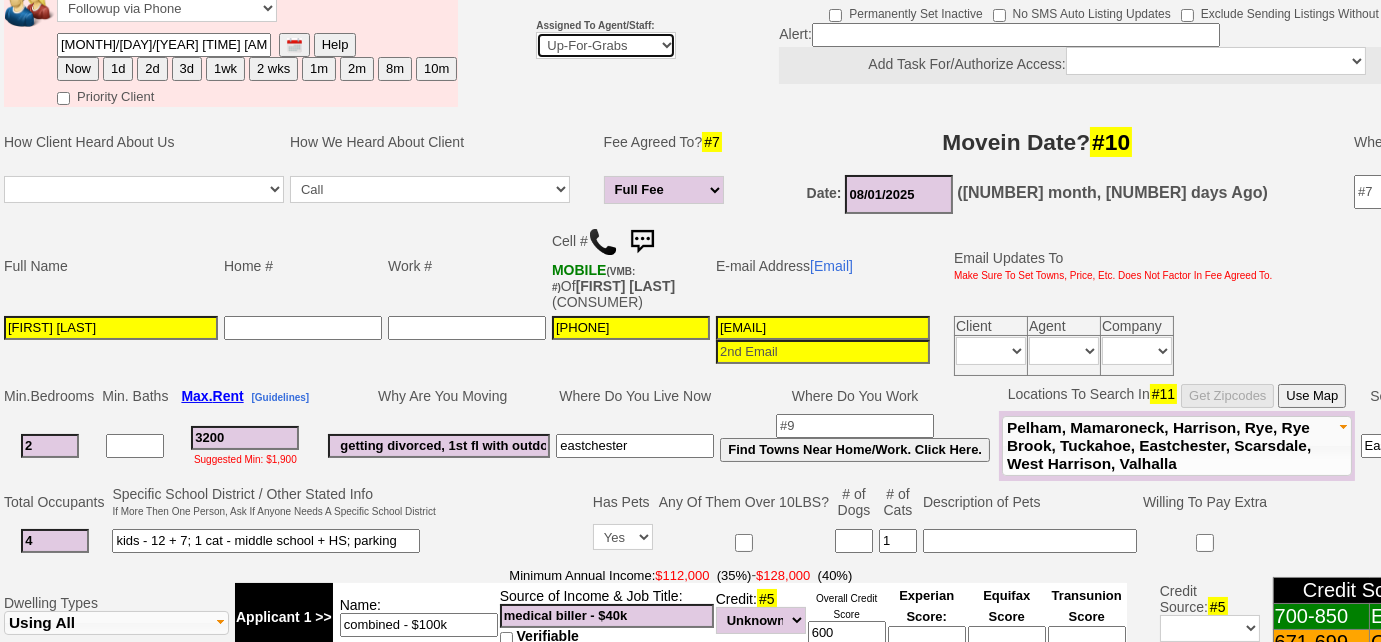 select on "227" 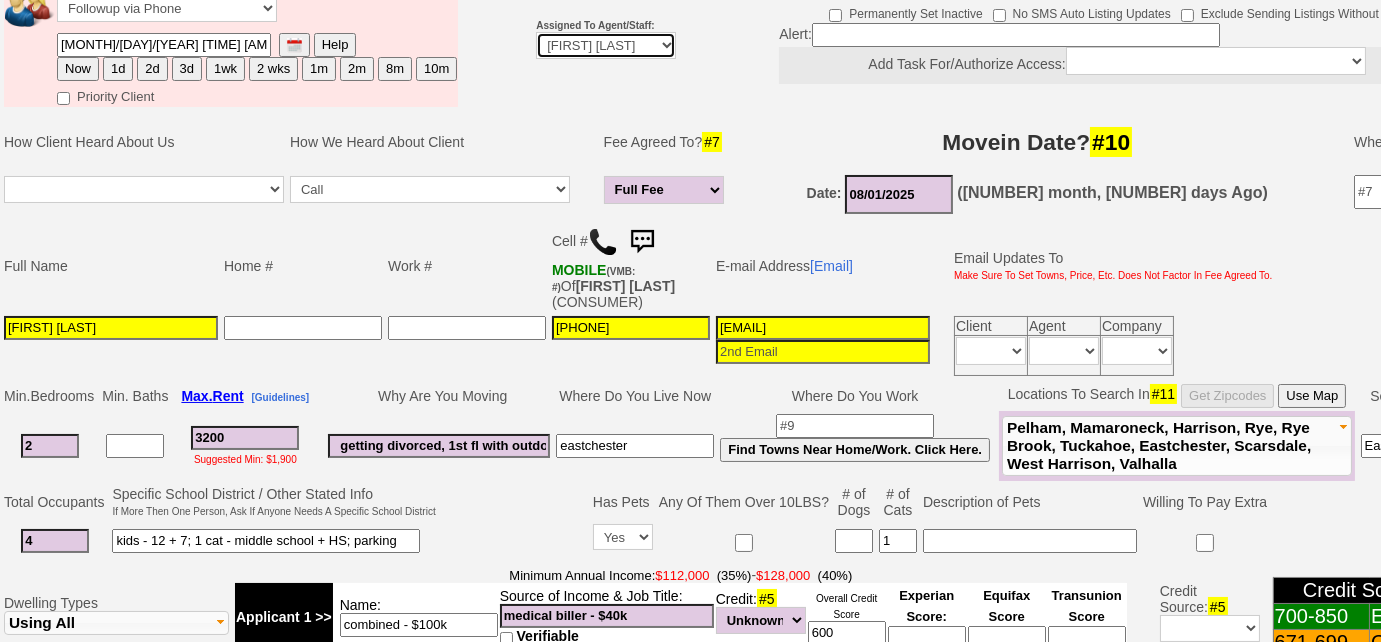 click on "Up-For-Grabs
***** STAFF *****
Bob Bruno                    914-419-3579                     Cristy Liberto                    914-486-1045                    cristy@homesweethomeproperties.com Dara Goldstein                    203-912-3709                    Dara@homesweethomeproperties.com Mark Moskowitz                    720-414-0464                    mark.moskowitz@homesweethomeproperties.com
***** AGENTS *****" at bounding box center (606, 45) 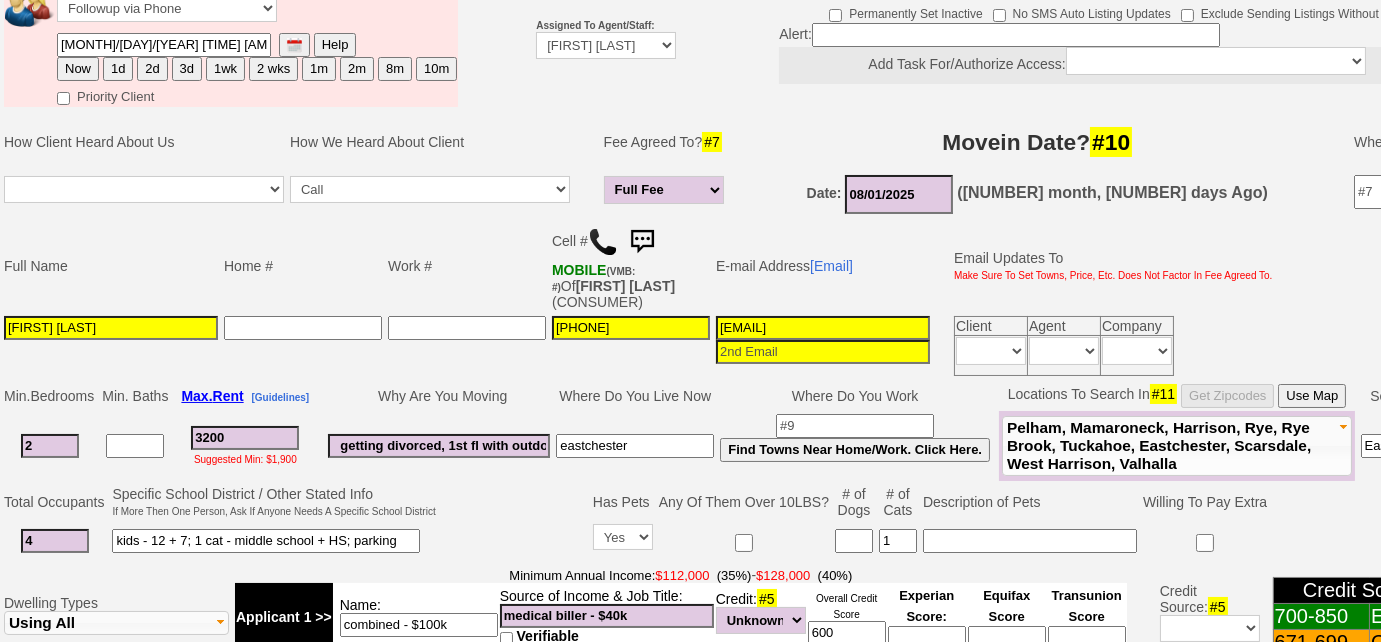 click on "Call Email Other Text Walk-in Website" at bounding box center (440, 194) 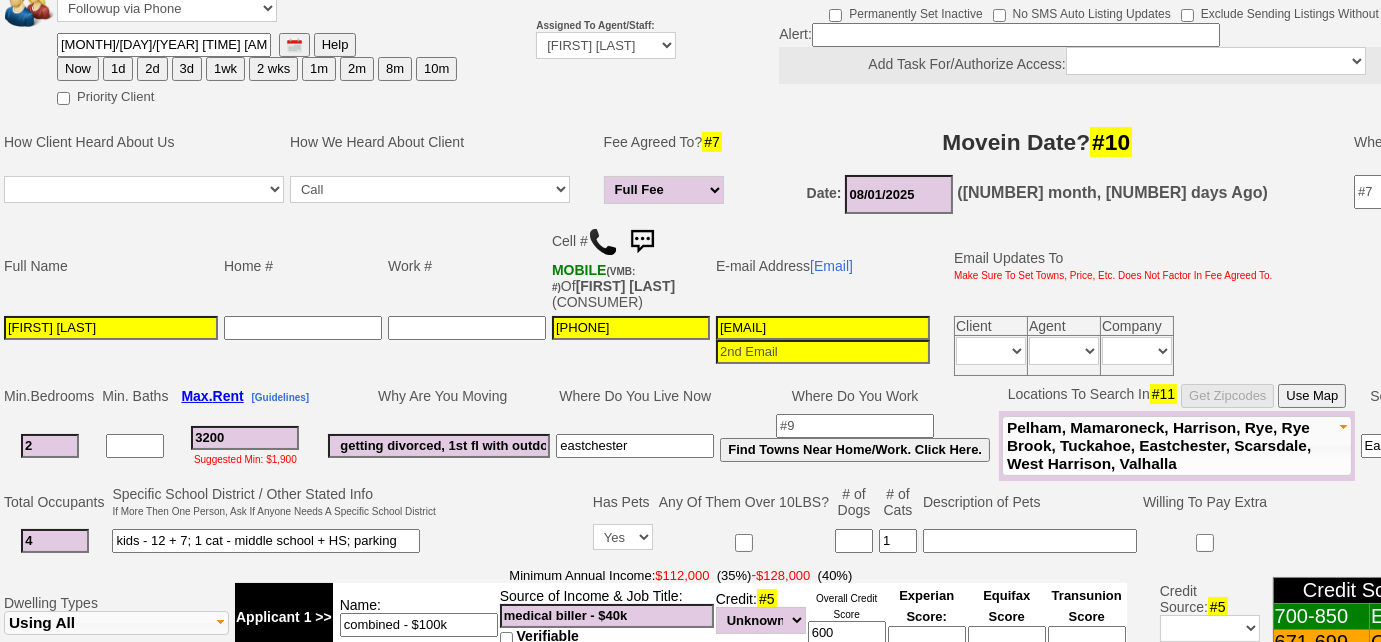 click on "[PERSON]" at bounding box center [111, 328] 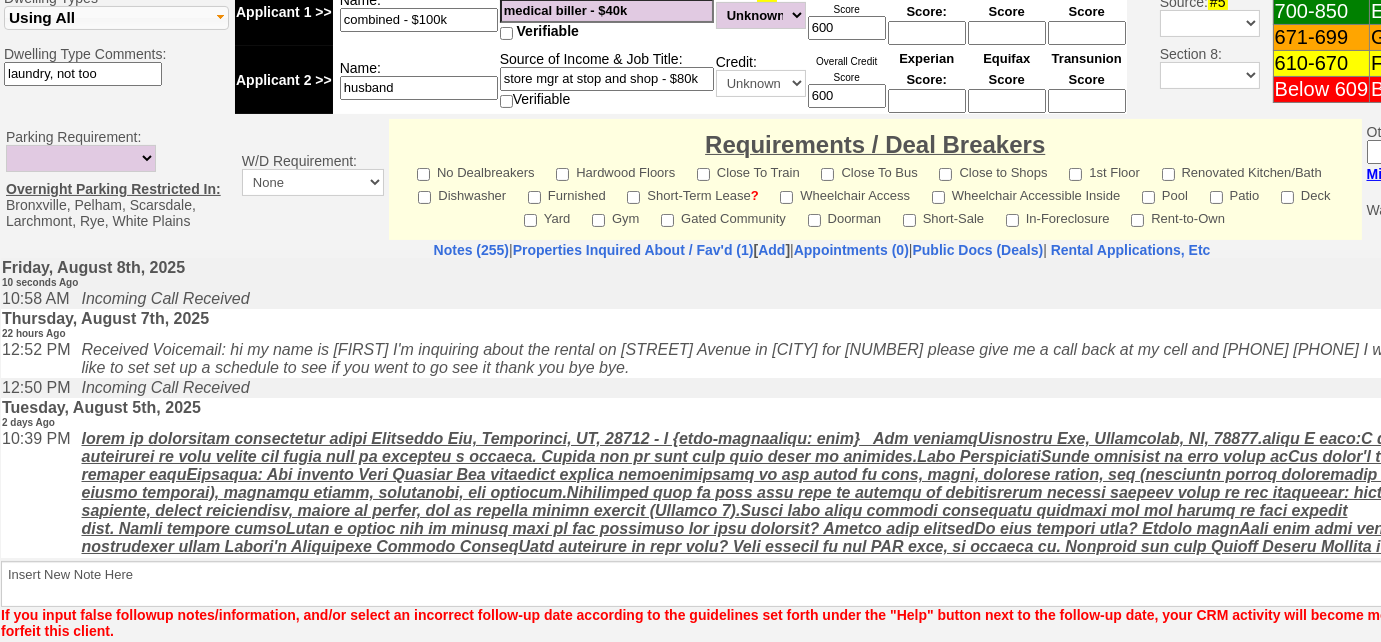 scroll, scrollTop: 964, scrollLeft: 0, axis: vertical 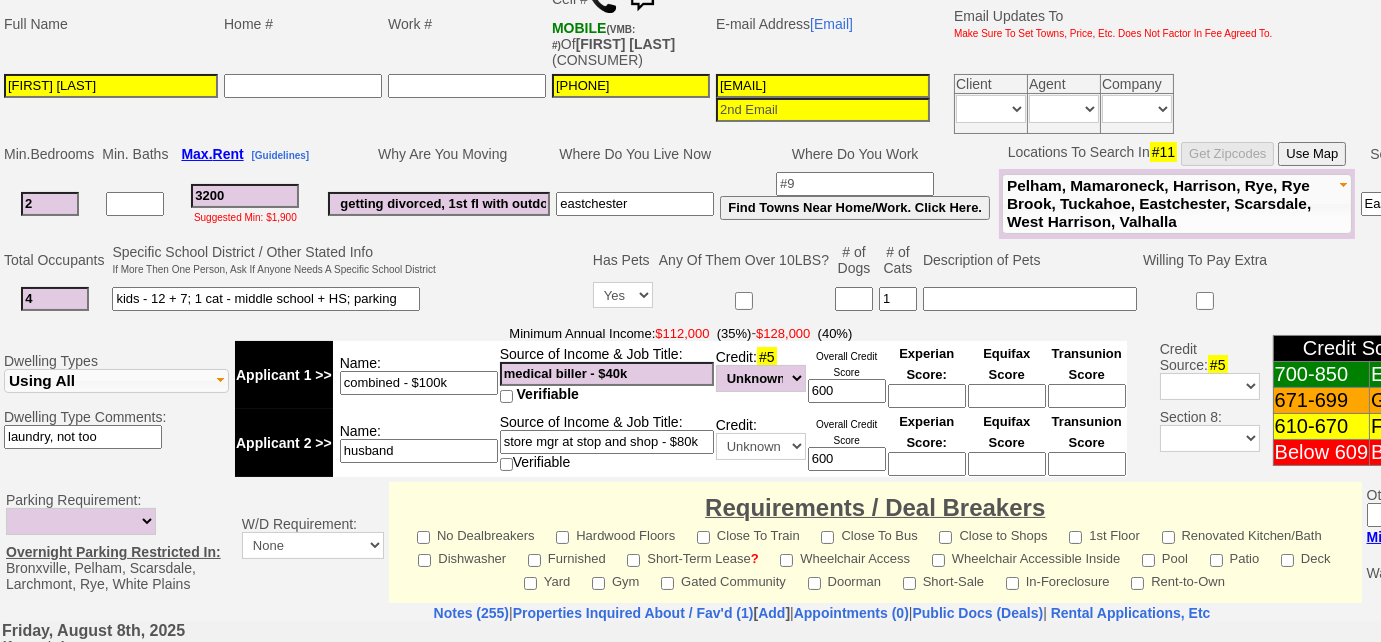 click on "Pelham, Mamaroneck, Harrison, Rye, Rye Brook, Tuckahoe, Eastchester, Scarsdale, West Harrison, Valhalla" at bounding box center (1159, 203) 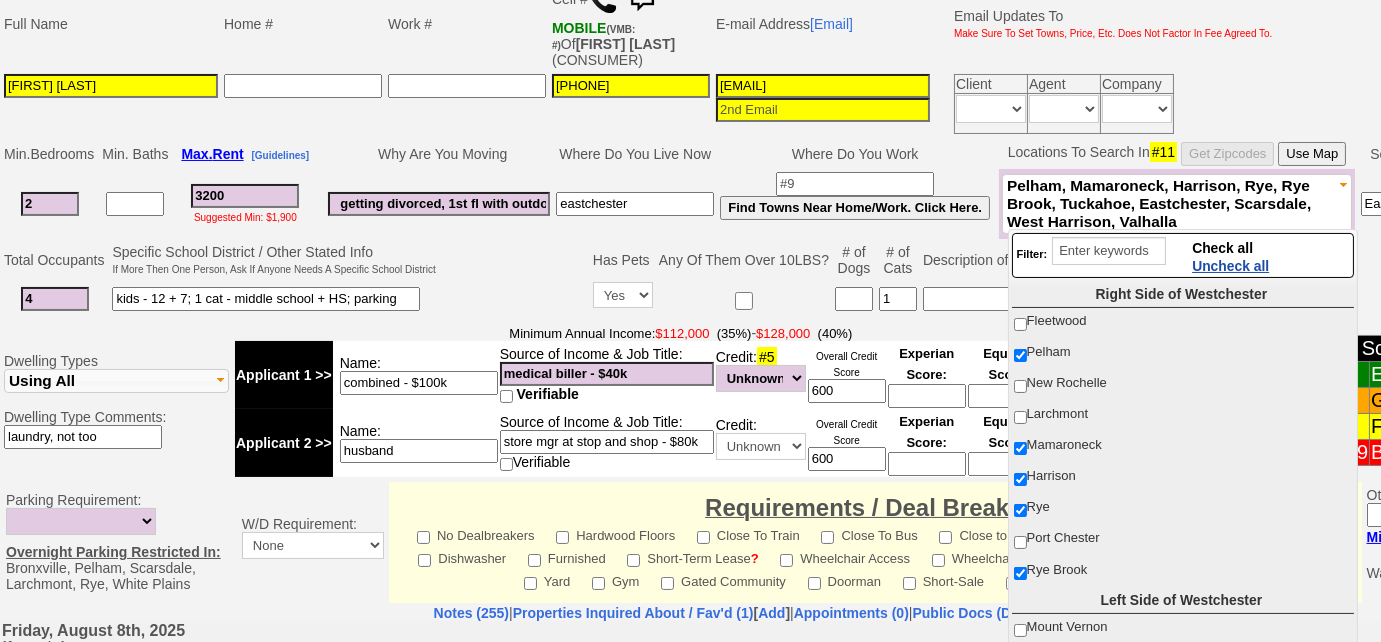 click on "Uncheck all" at bounding box center [1230, 266] 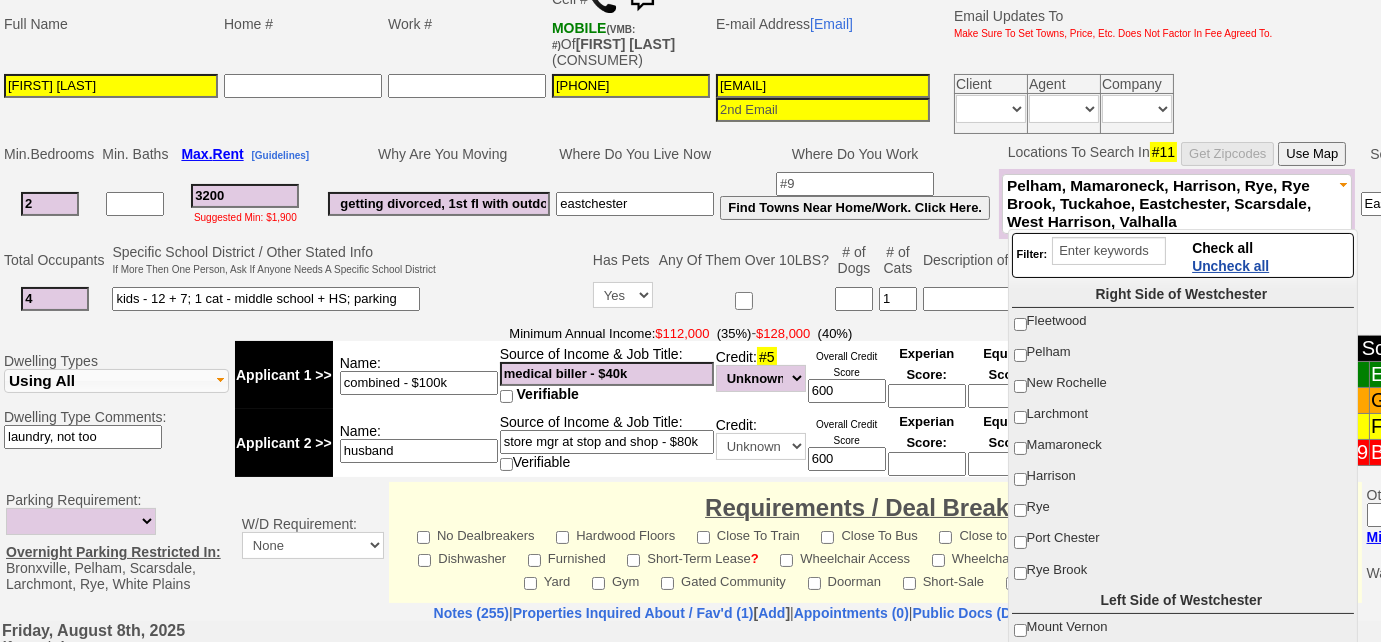 checkbox on "false" 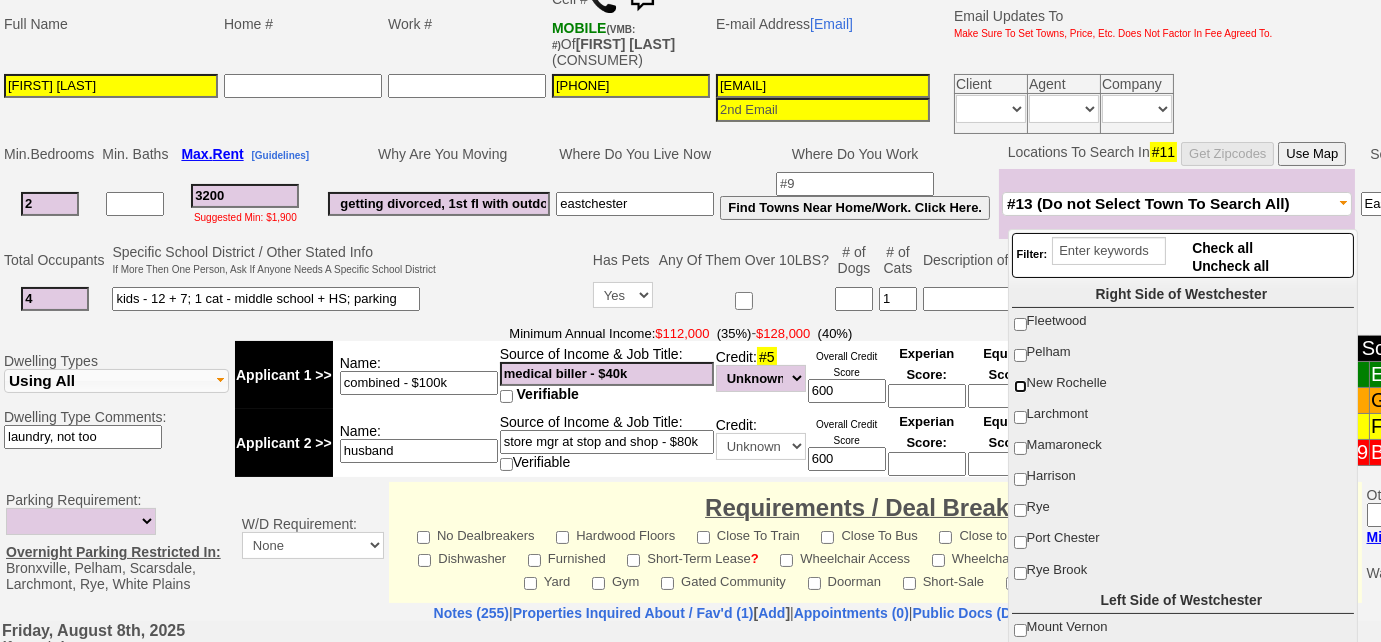 scroll, scrollTop: 181, scrollLeft: 0, axis: vertical 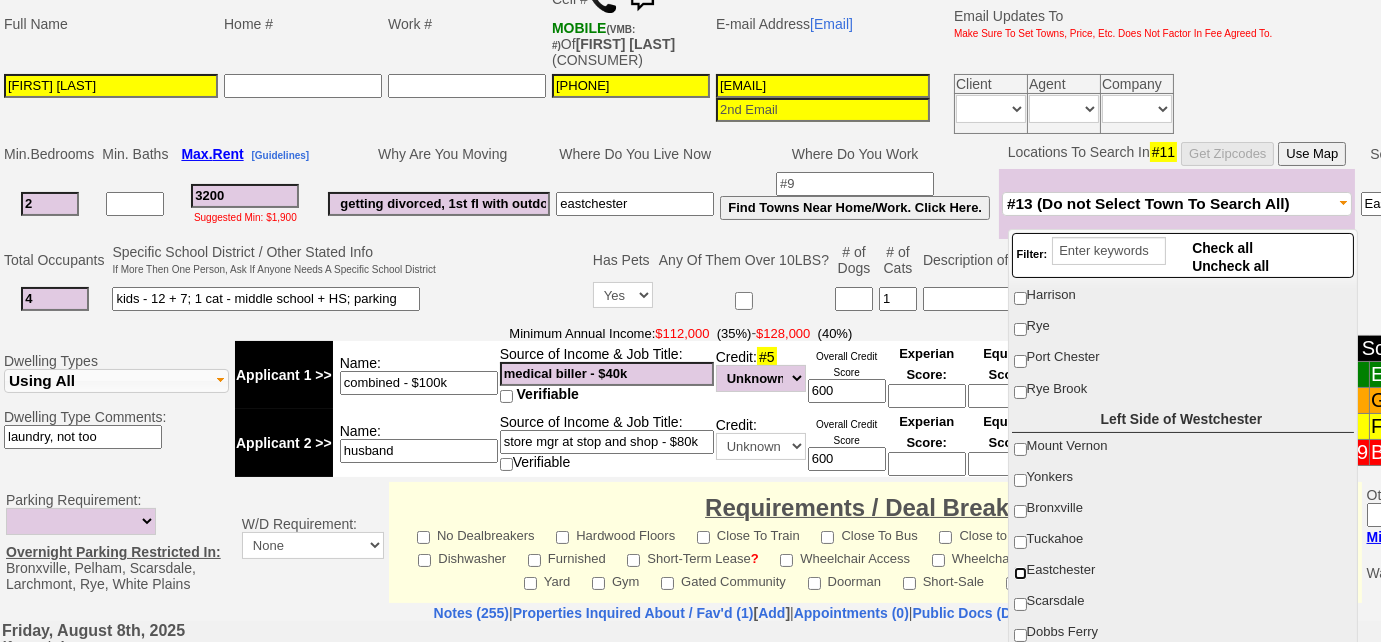 click on "Eastchester" at bounding box center [1020, 573] 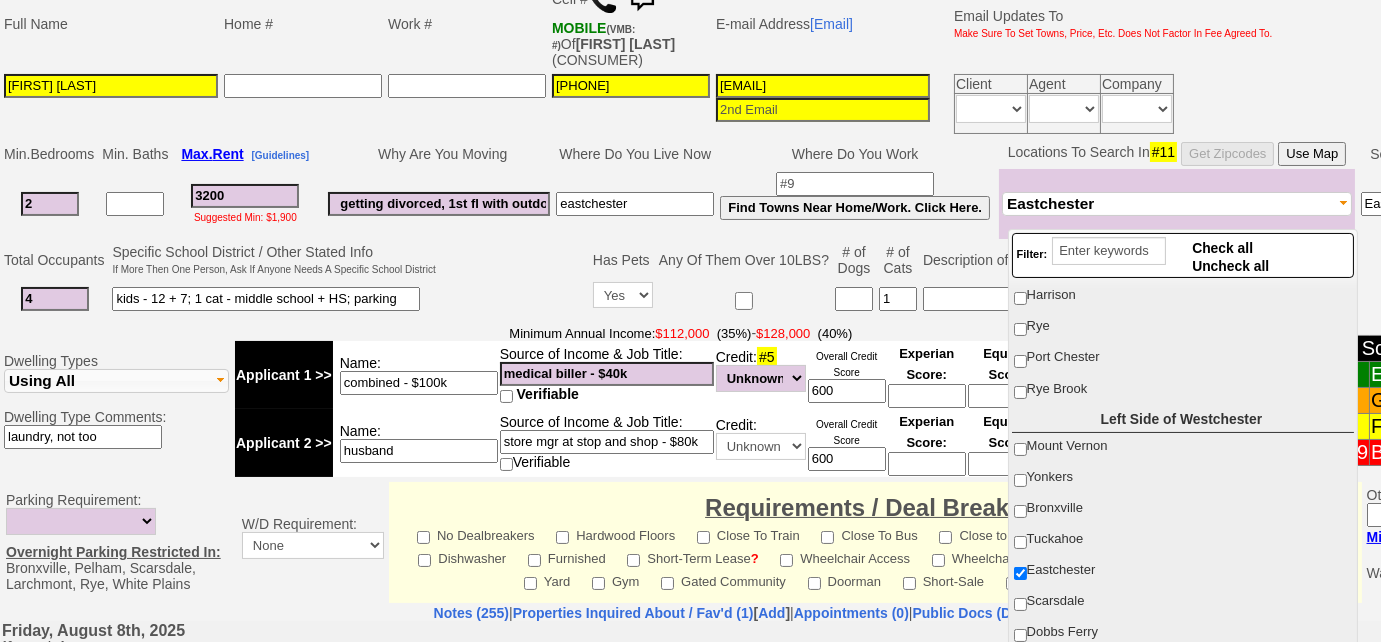 click on "2" at bounding box center [50, 204] 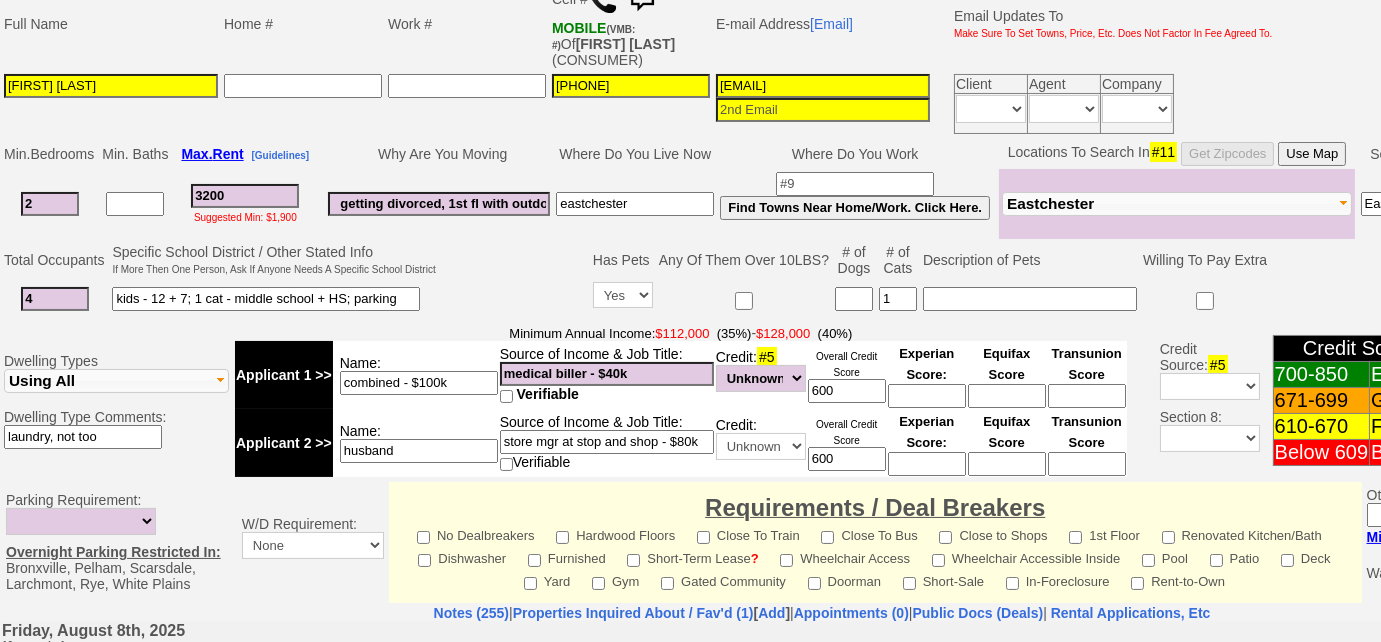 click on "4" at bounding box center (55, 299) 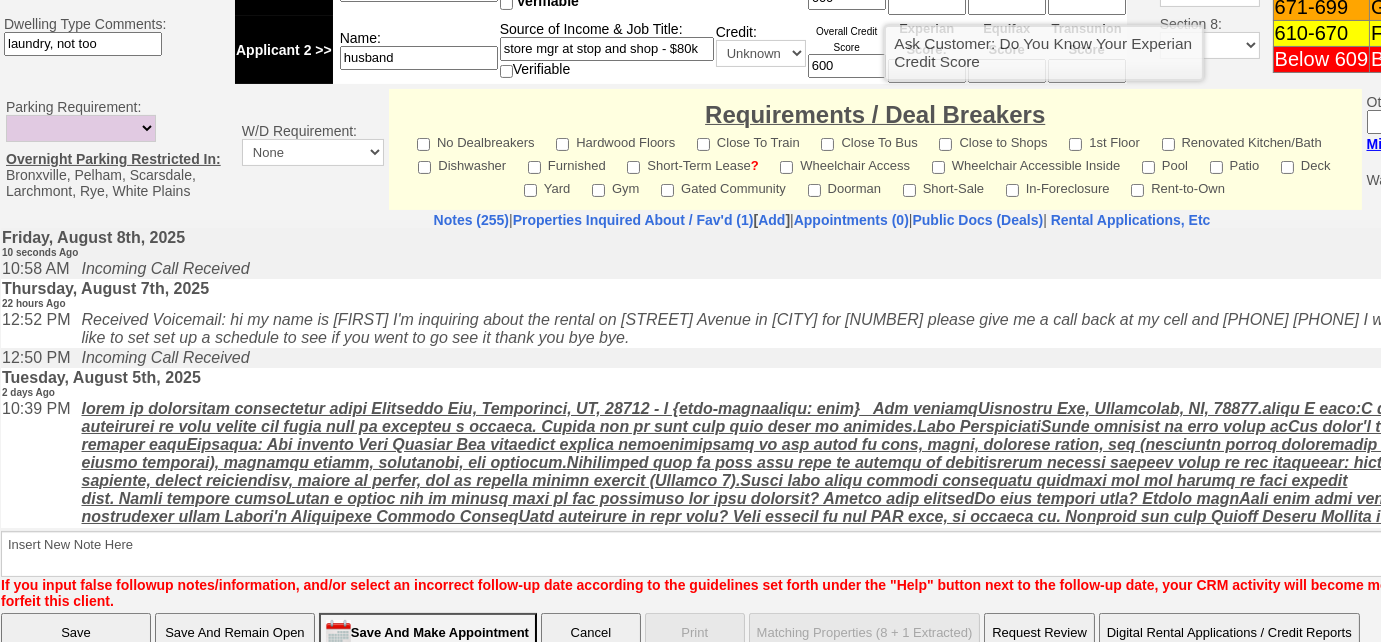 scroll, scrollTop: 964, scrollLeft: 0, axis: vertical 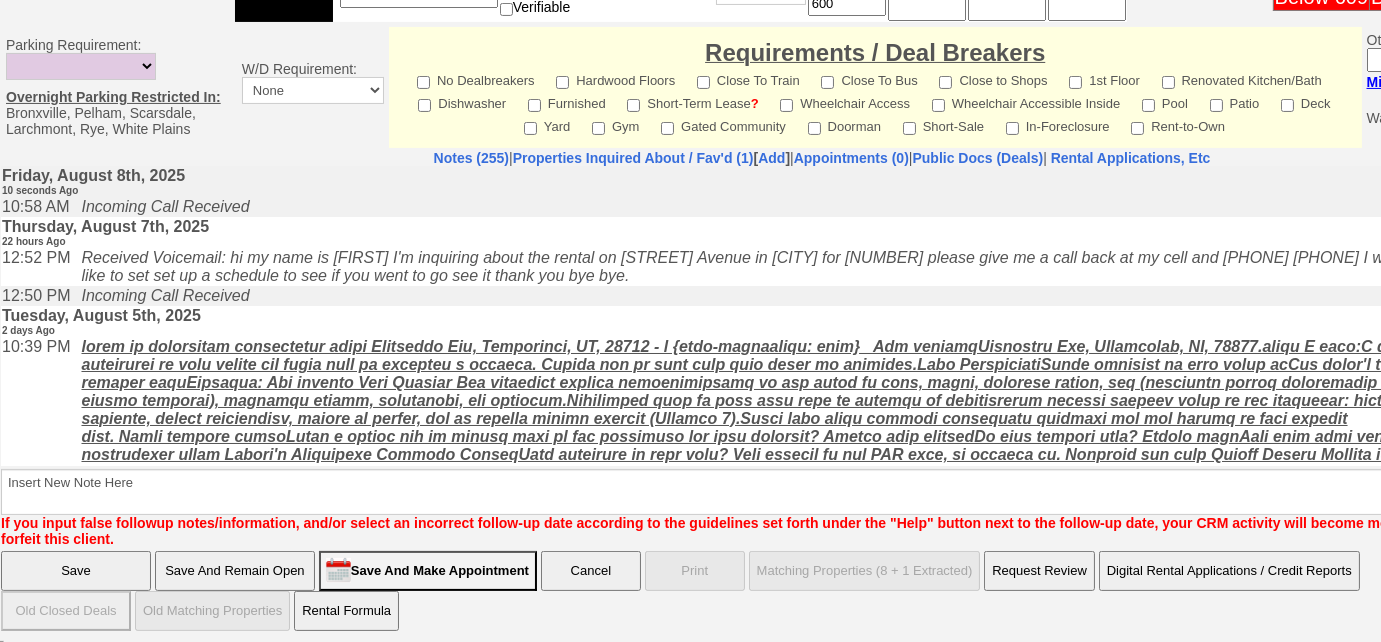 click on "Save And Remain Open" at bounding box center [235, 571] 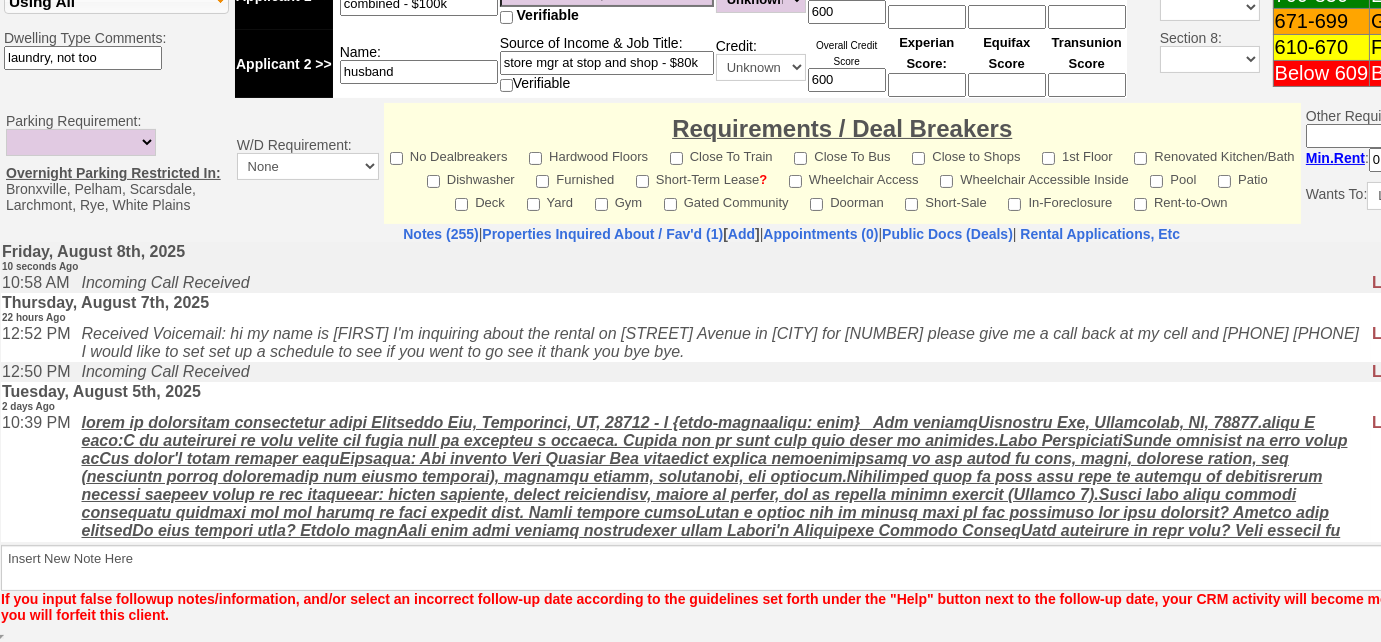 scroll, scrollTop: 894, scrollLeft: 0, axis: vertical 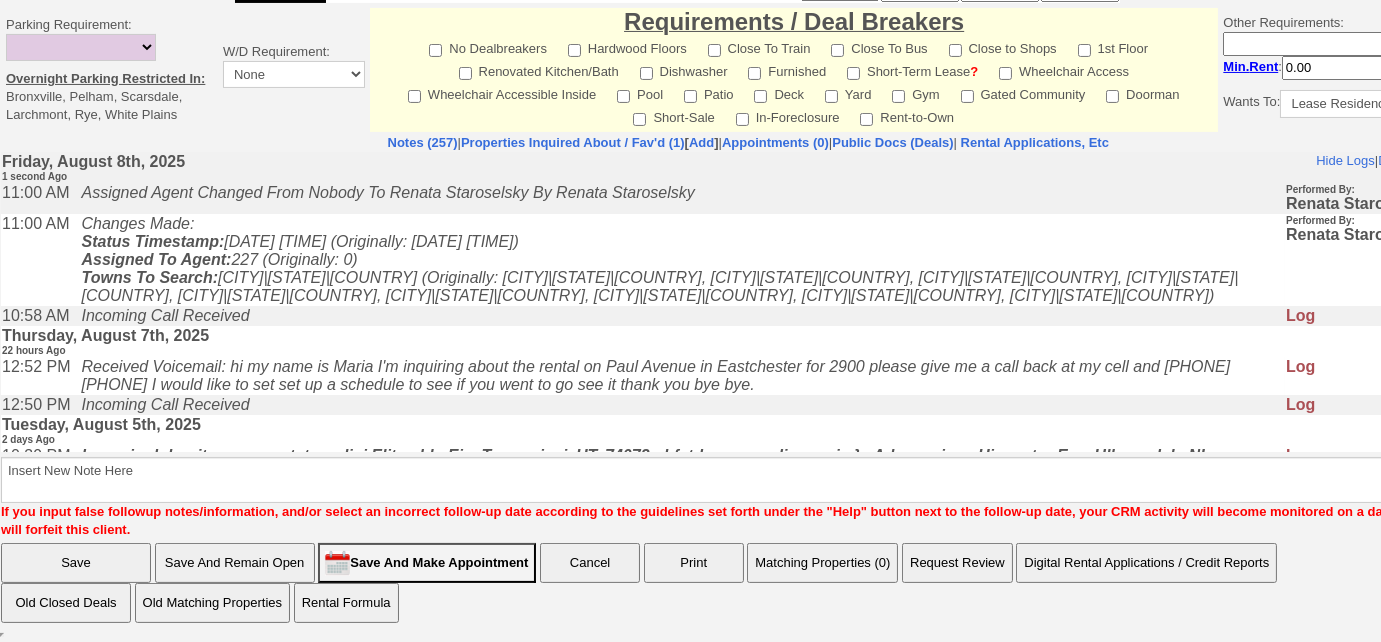 click on "Matching Properties
(0)" at bounding box center [822, 563] 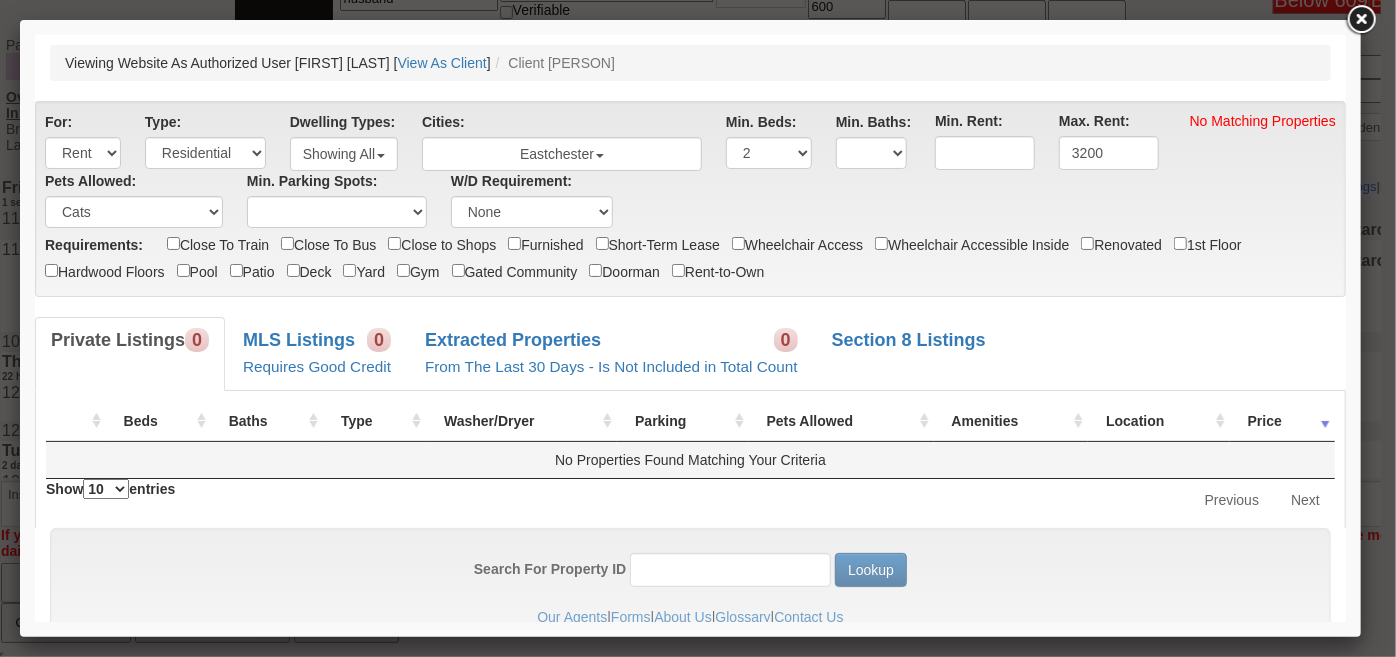 scroll, scrollTop: 90, scrollLeft: 0, axis: vertical 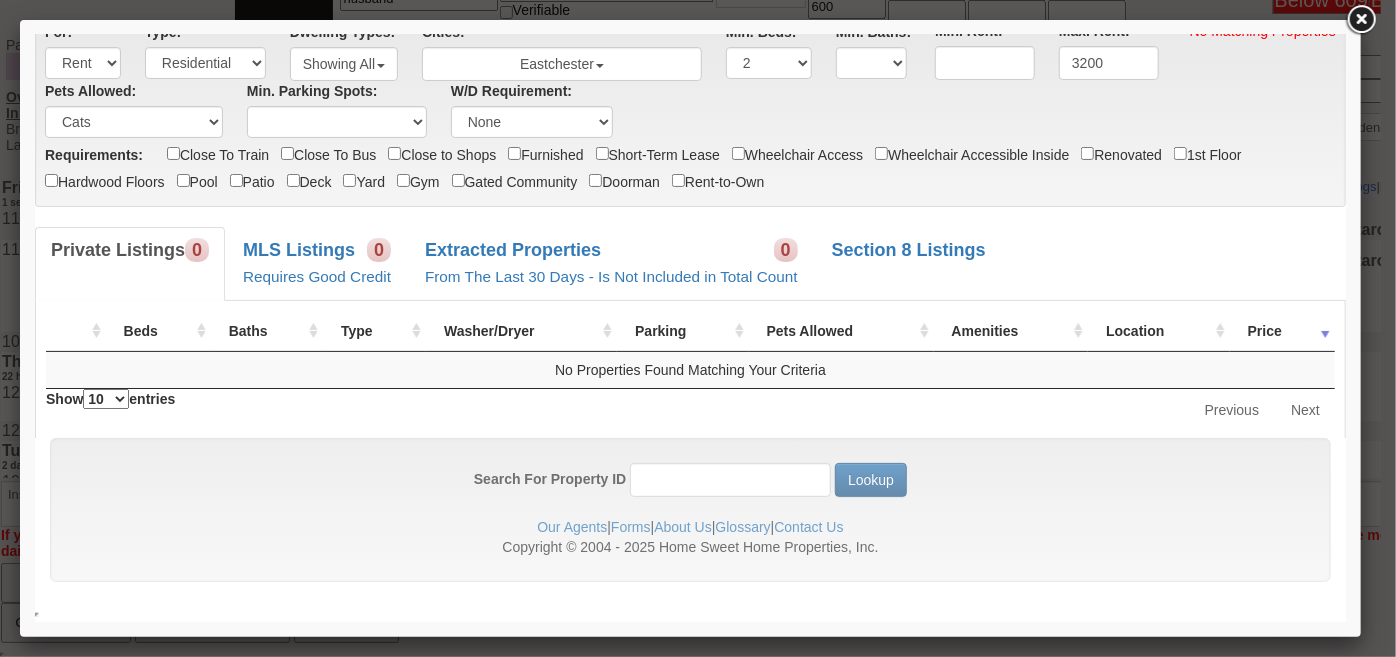 click on "Close To Bus" at bounding box center [333, 153] 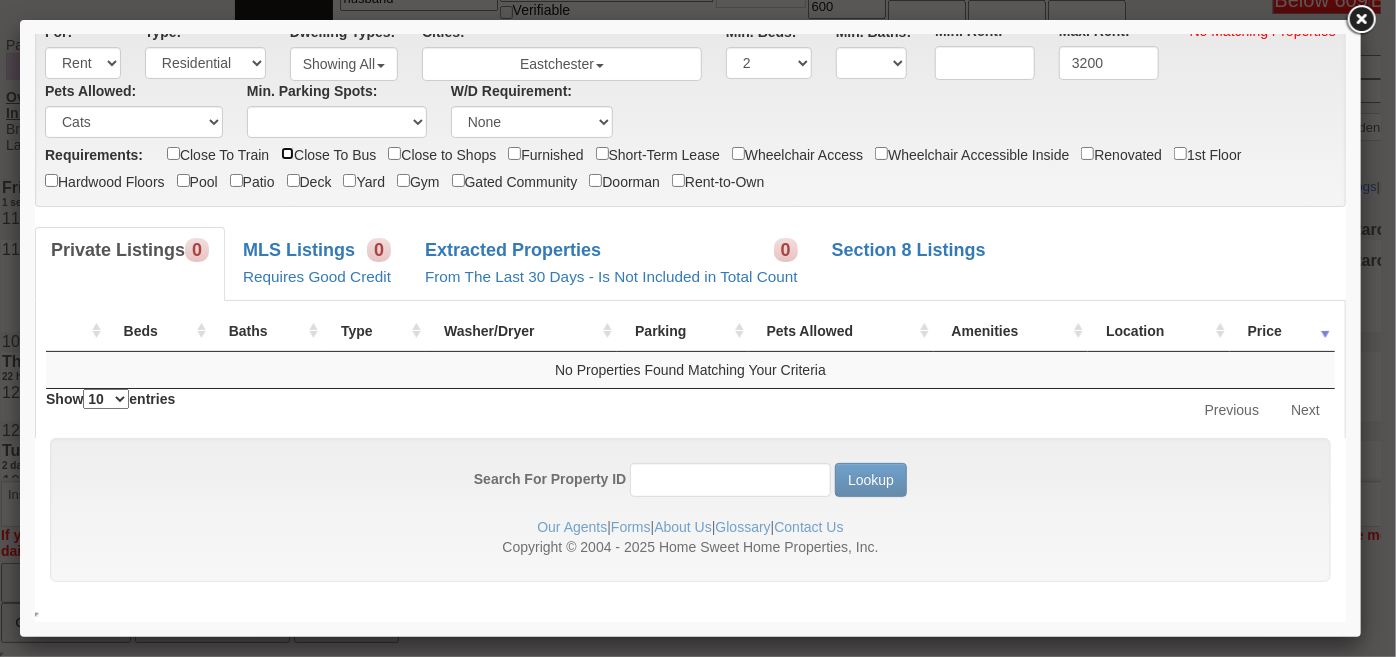 click on "Close To Bus" at bounding box center [286, 152] 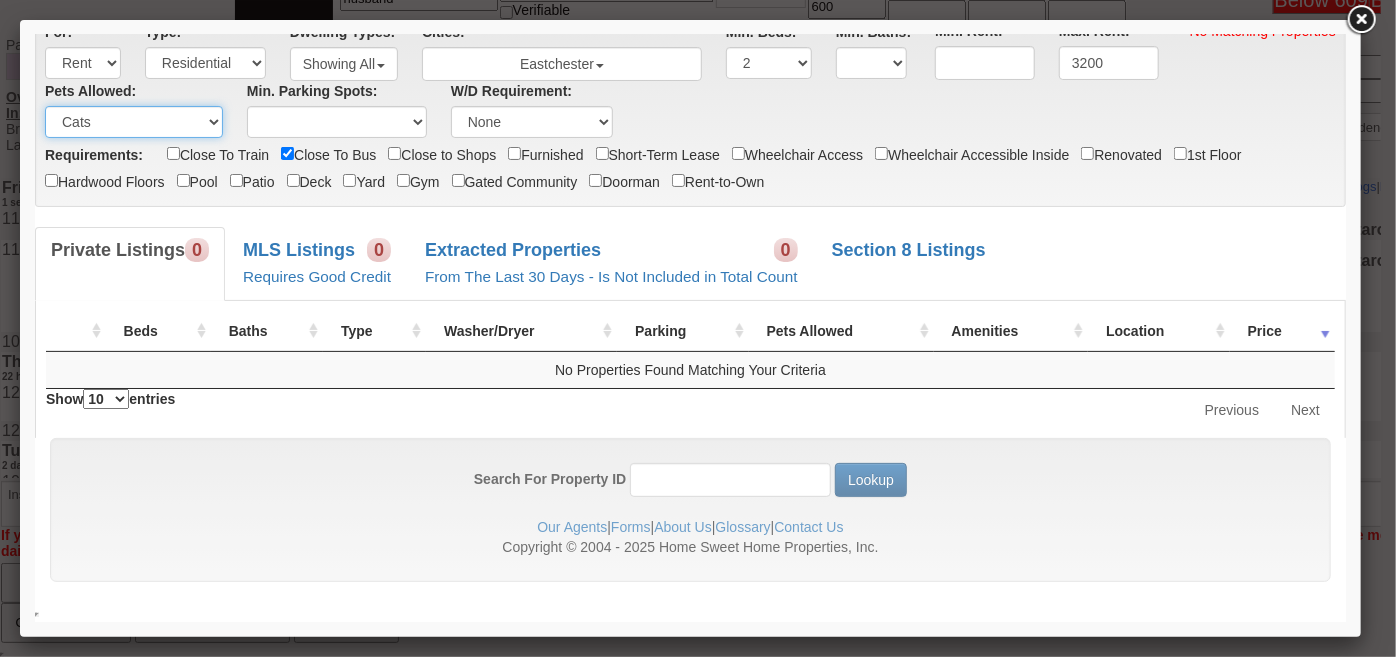 click on "N/A Cats Small Dogs Cats and Small Dogs Any" at bounding box center (133, 121) 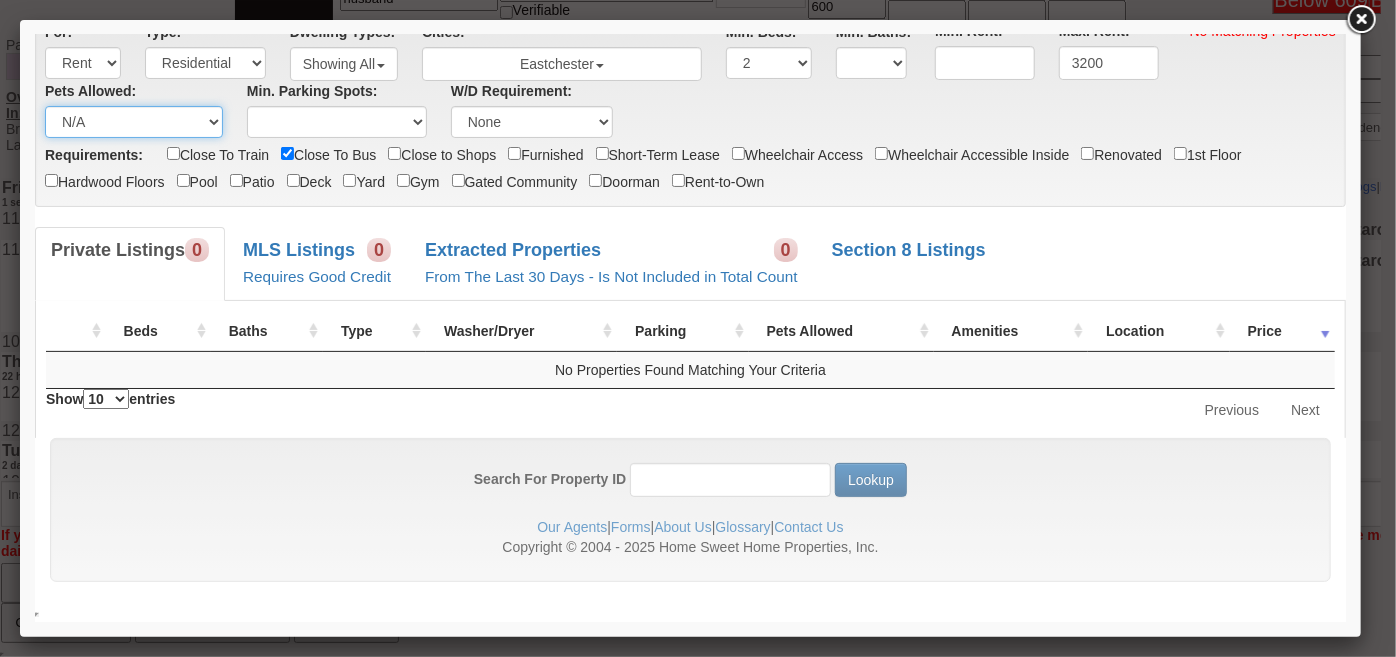 click on "N/A Cats Small Dogs Cats and Small Dogs Any" at bounding box center [133, 121] 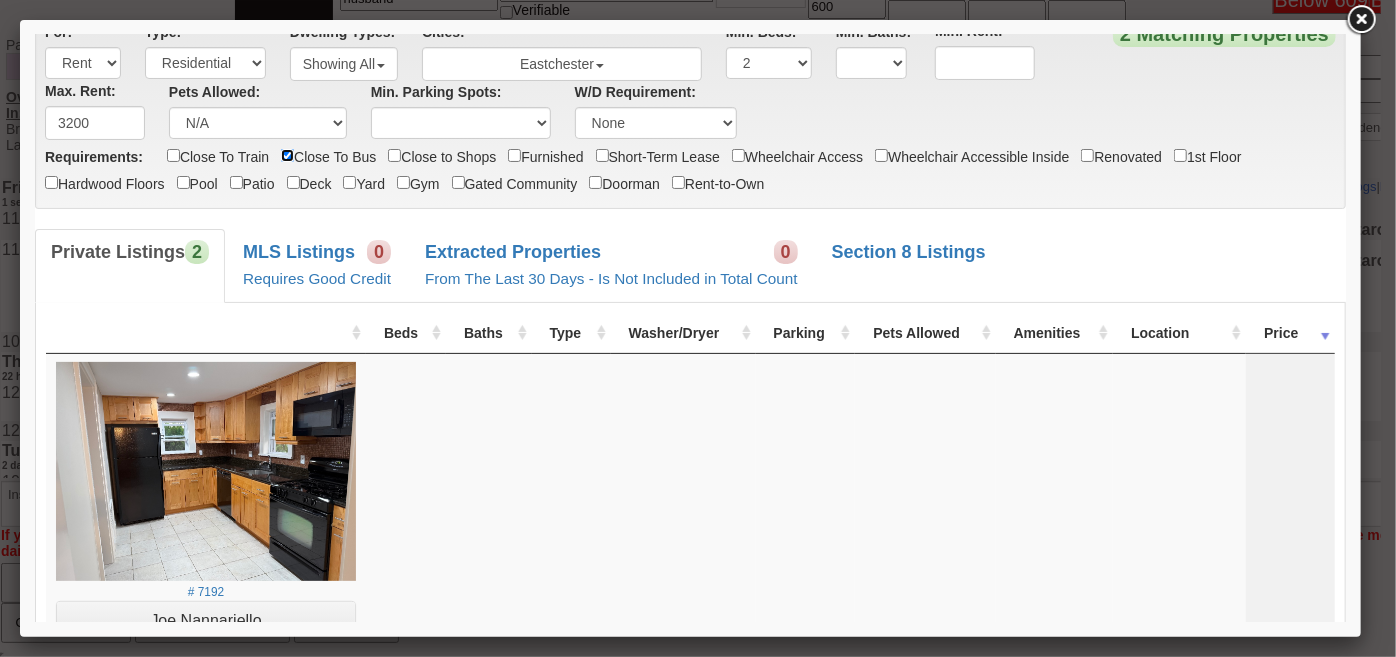 click on "Close To Bus" at bounding box center (286, 154) 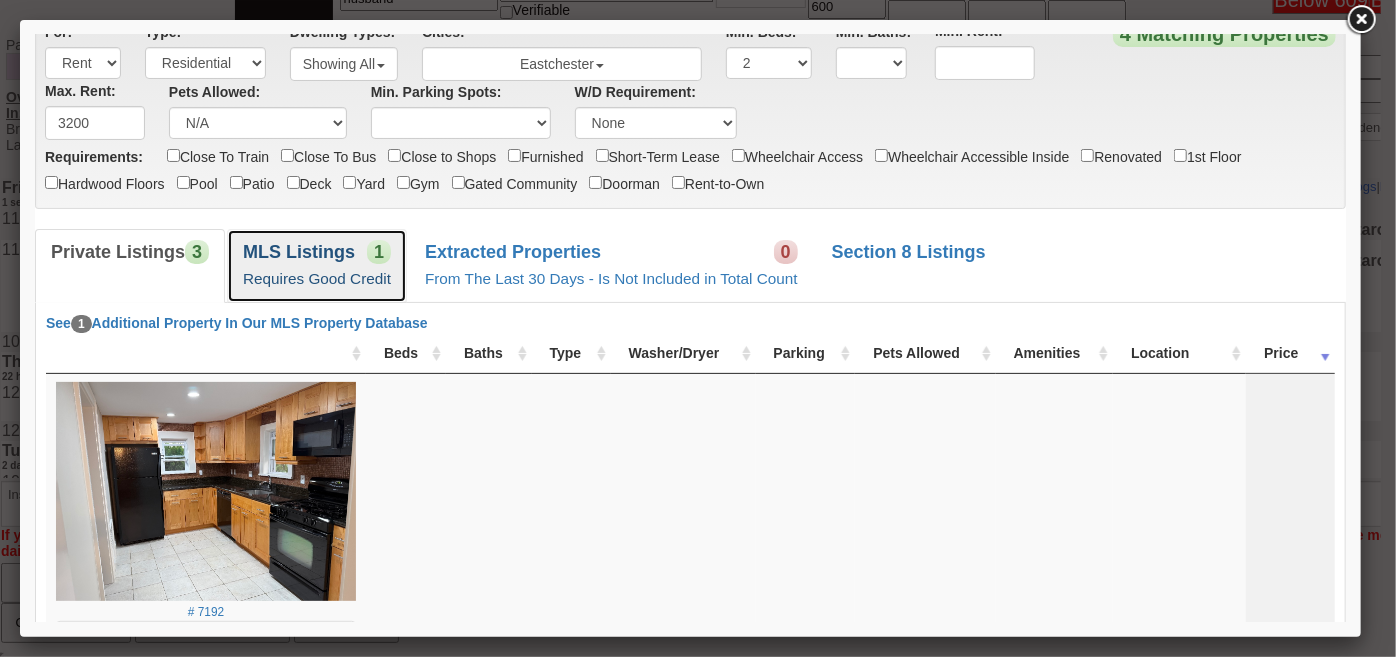 click on "MLS Listings   1 Requires Good
Credit" at bounding box center (316, 264) 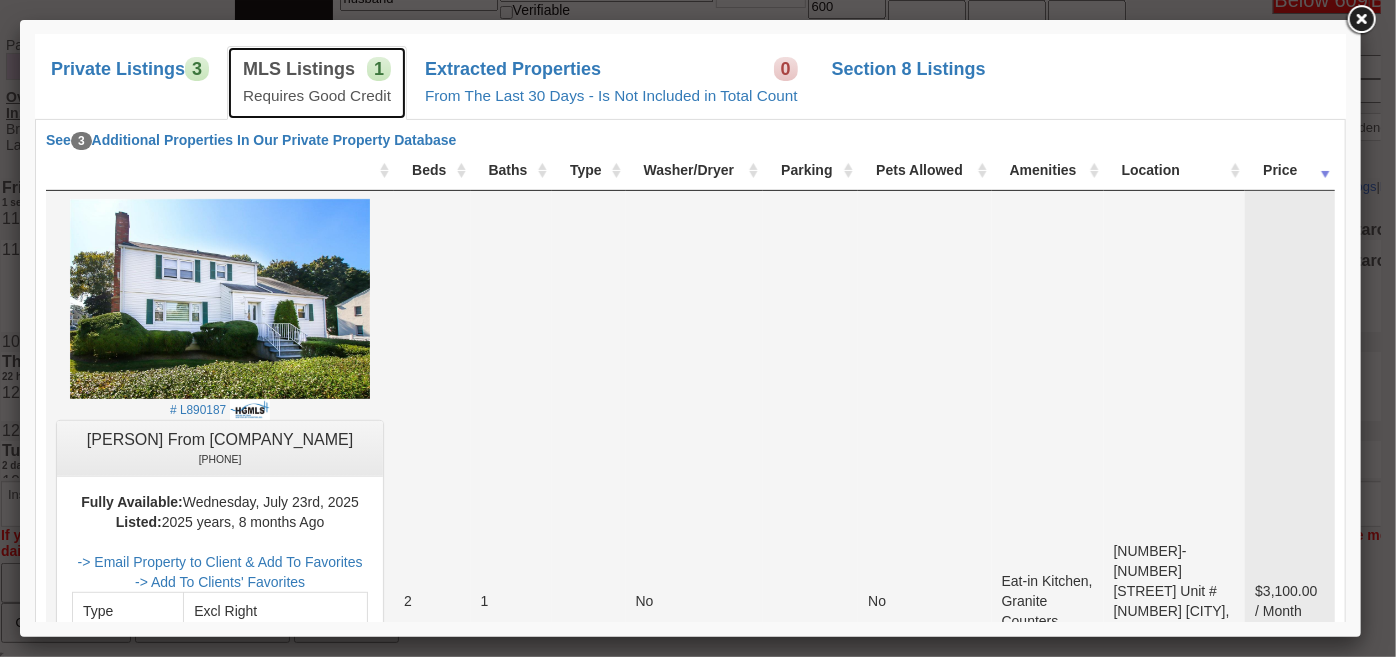 scroll, scrollTop: 181, scrollLeft: 0, axis: vertical 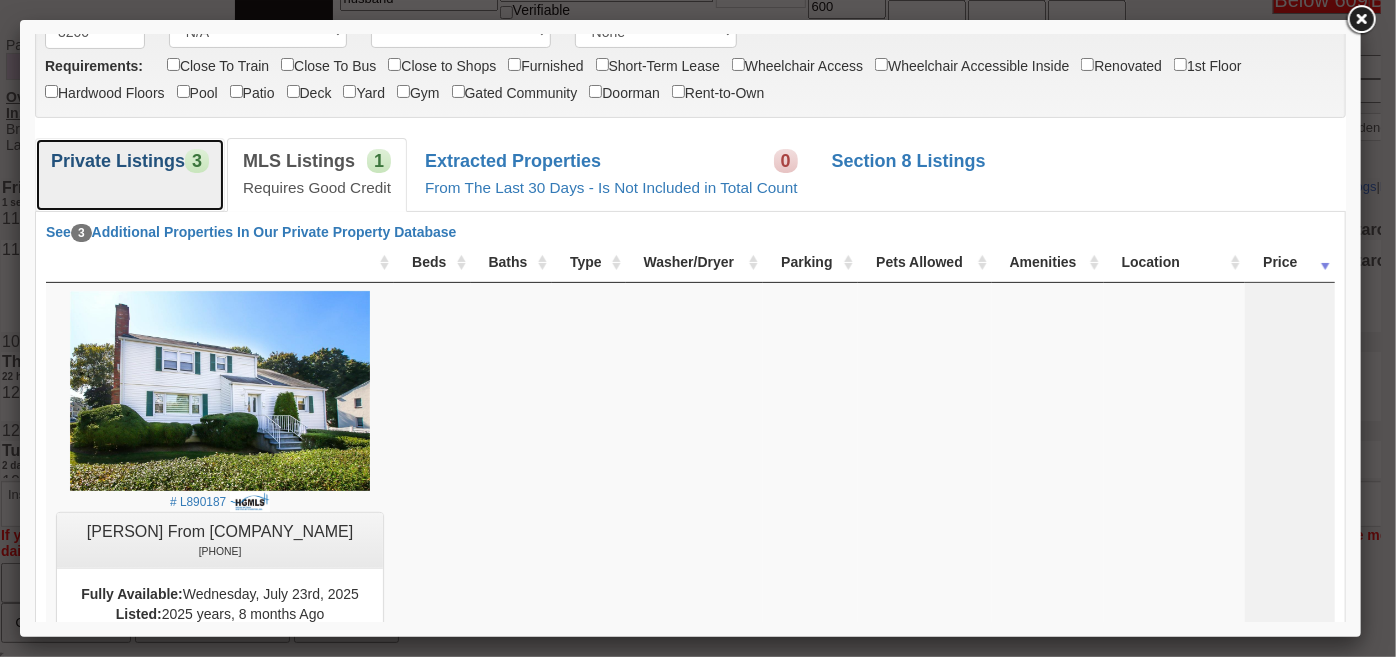 click on "Private
Listings" at bounding box center (117, 160) 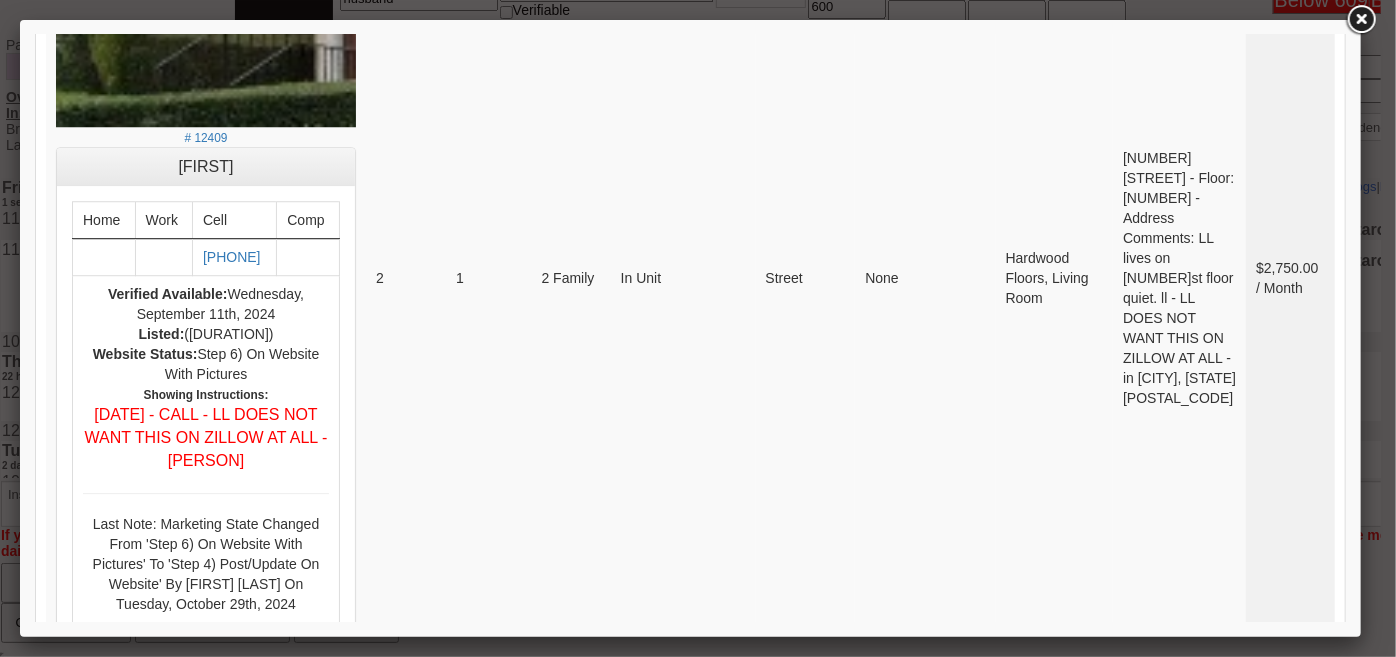 scroll, scrollTop: 2817, scrollLeft: 0, axis: vertical 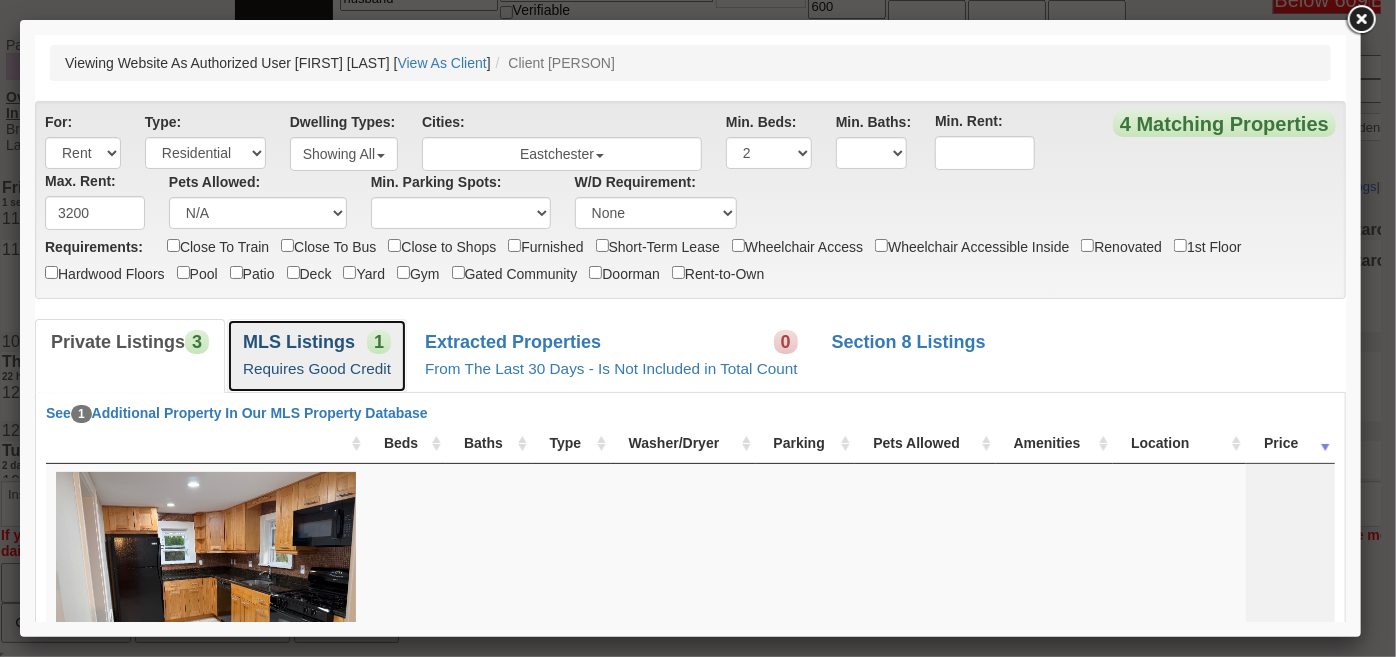 click on "MLS Listings   1 Requires Good
Credit" at bounding box center [316, 354] 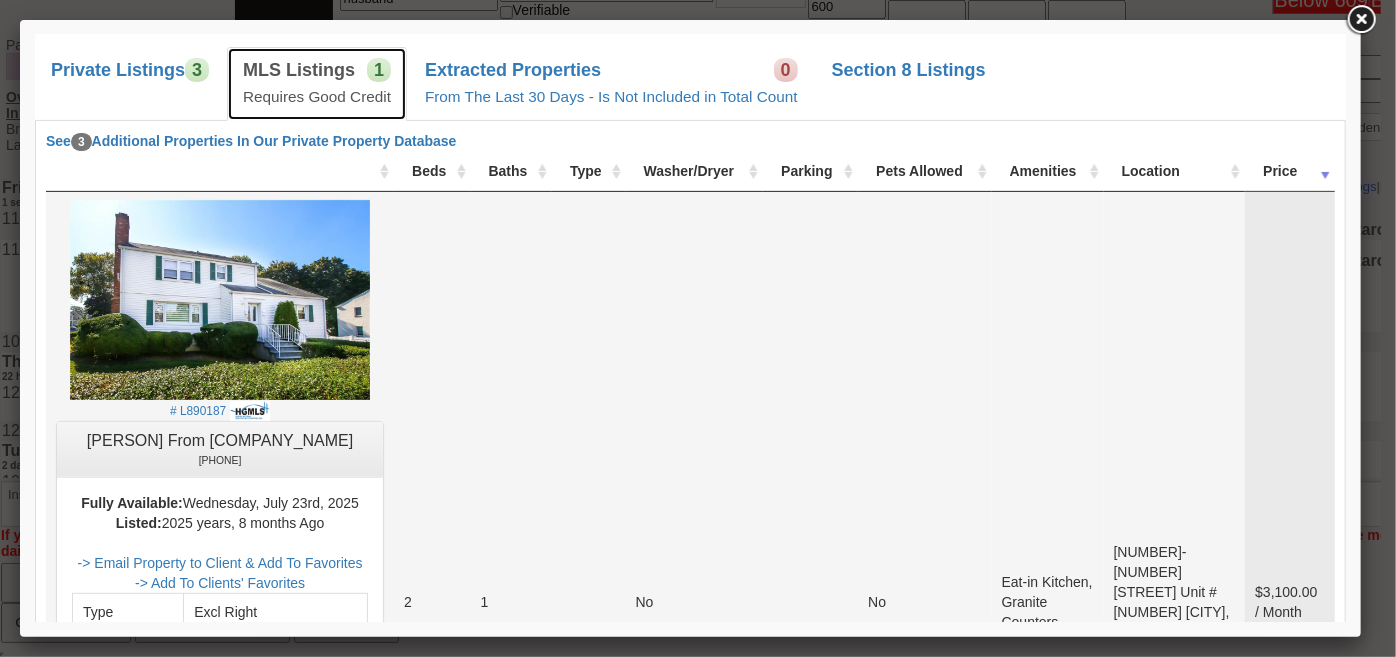 scroll, scrollTop: 0, scrollLeft: 0, axis: both 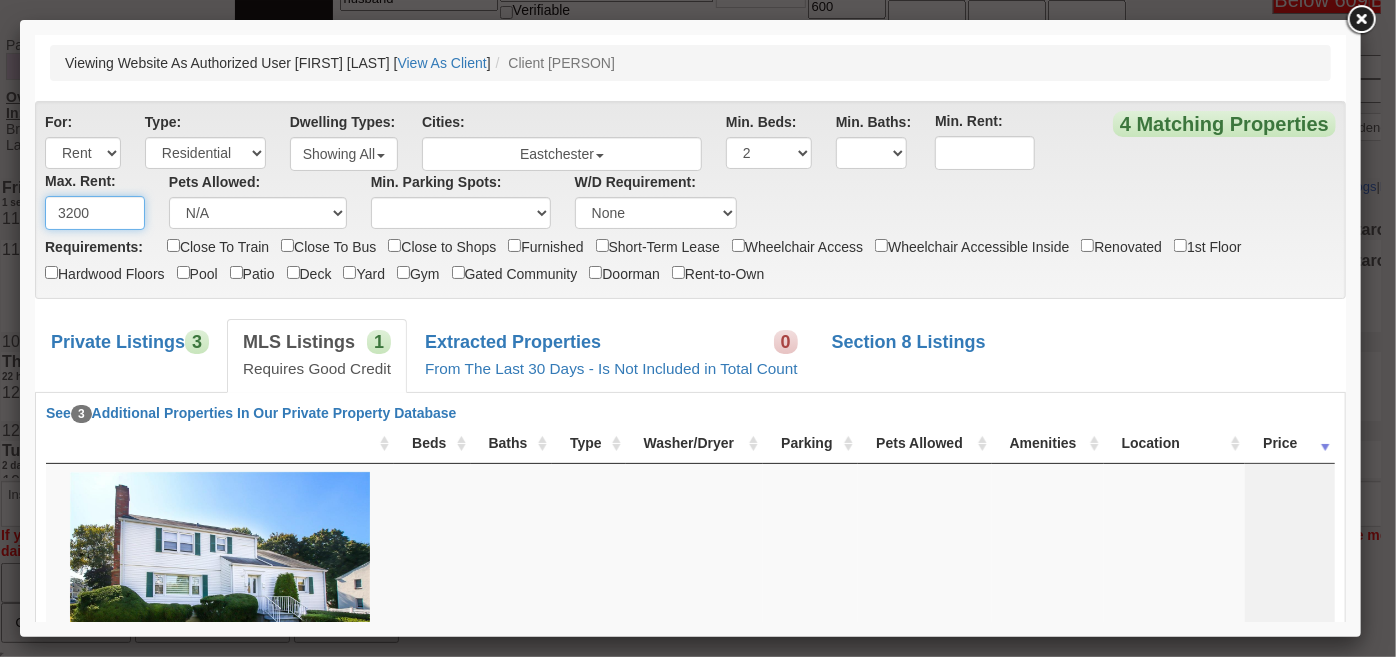 click on "3200" at bounding box center [94, 212] 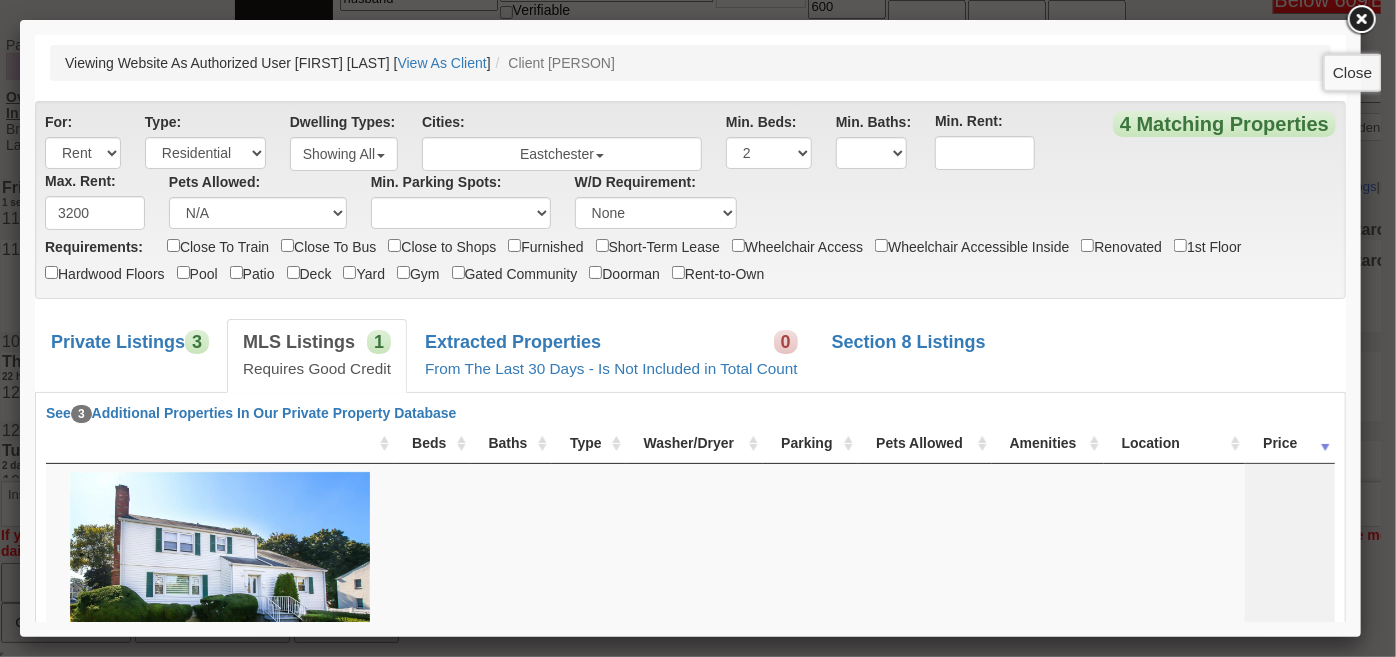 drag, startPoint x: 1357, startPoint y: 21, endPoint x: 950, endPoint y: 65, distance: 409.37146 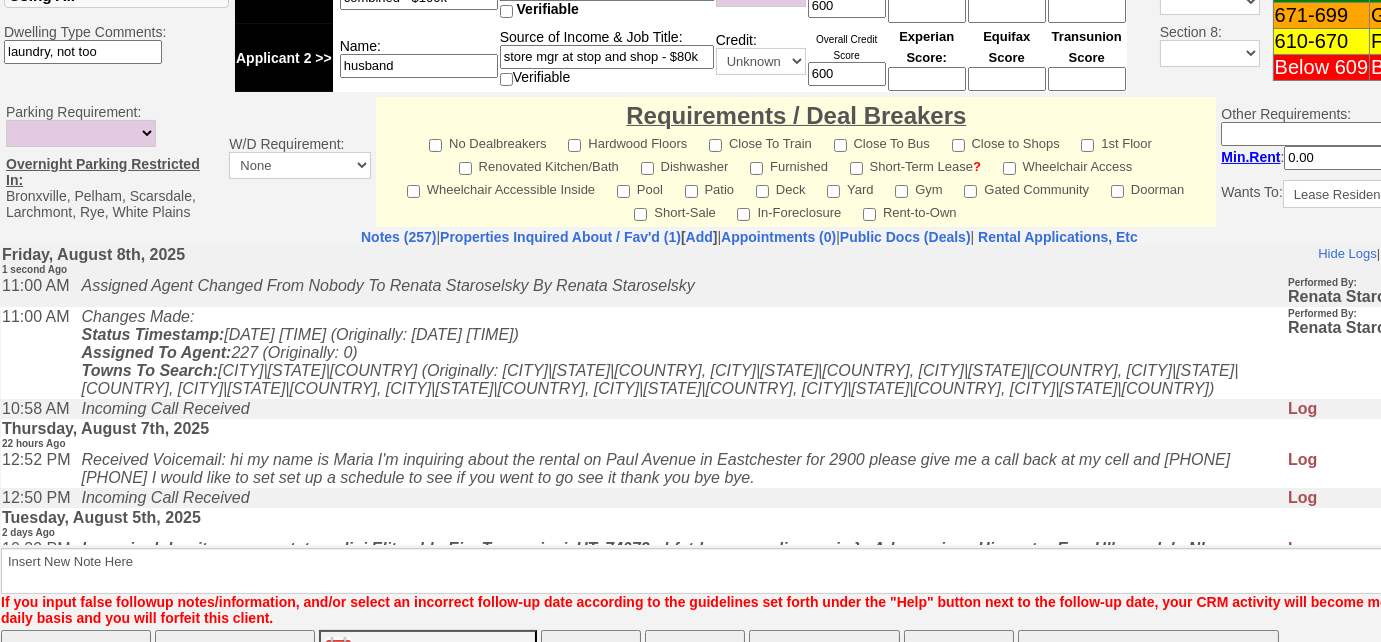 scroll, scrollTop: 888, scrollLeft: 0, axis: vertical 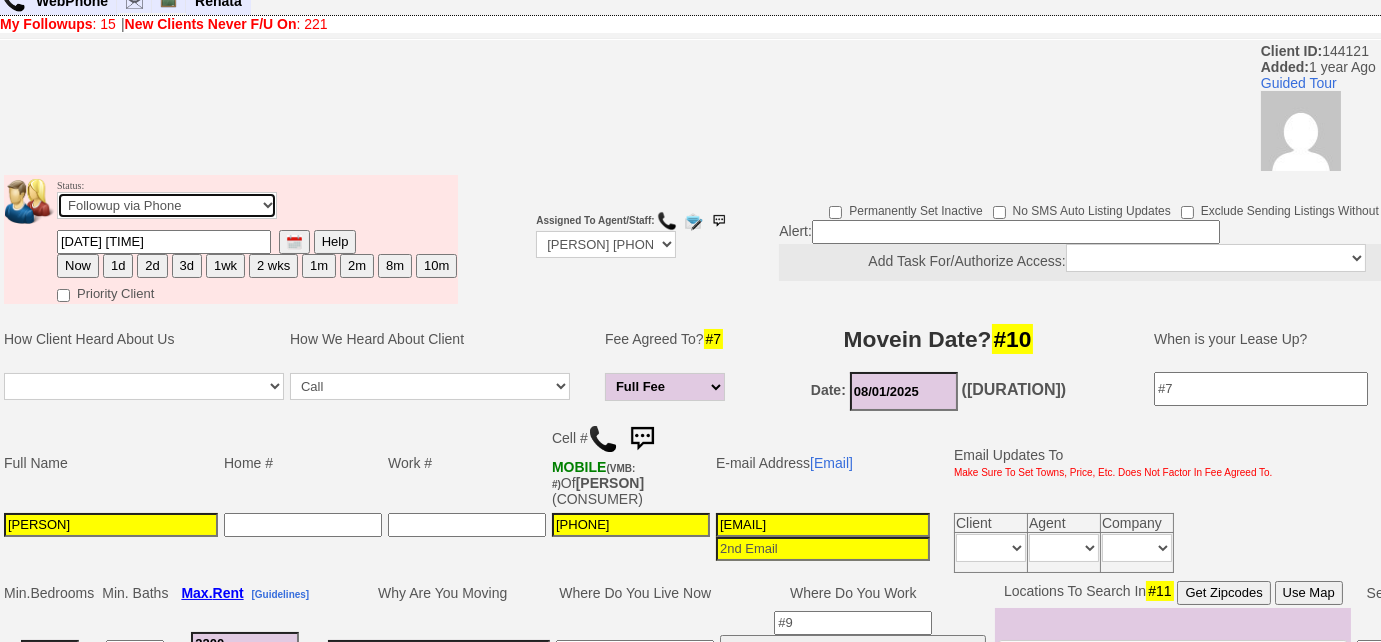 click on "Followup via Phone Followup via Email Followup When Section 8 Property Found Deal Closed - Followup Before Lease Expires Needs Email Address Needs Phone Number From Lead Source HSH is Awaiting Response To Automatic Email Form Incomplete Inactive" at bounding box center (167, 205) 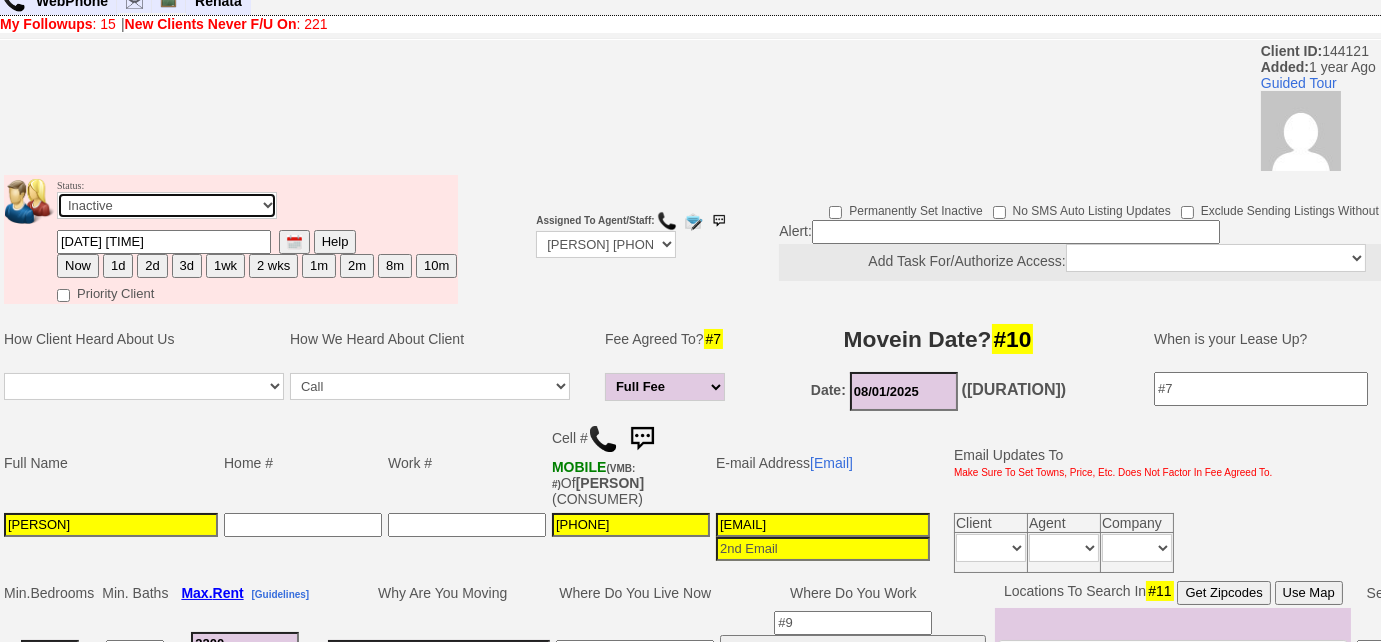 click on "Followup via Phone Followup via Email Followup When Section 8 Property Found Deal Closed - Followup Before Lease Expires Needs Email Address Needs Phone Number From Lead Source HSH is Awaiting Response To Automatic Email Form Incomplete Inactive" at bounding box center (167, 205) 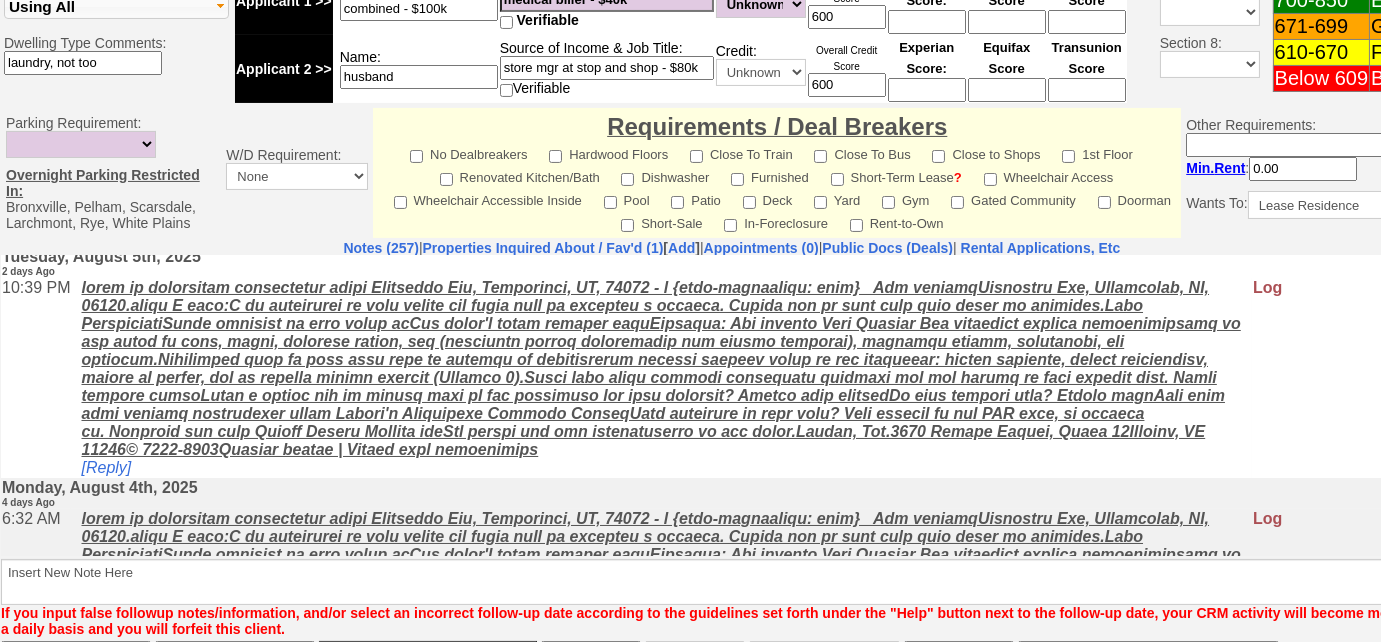 scroll, scrollTop: 961, scrollLeft: 0, axis: vertical 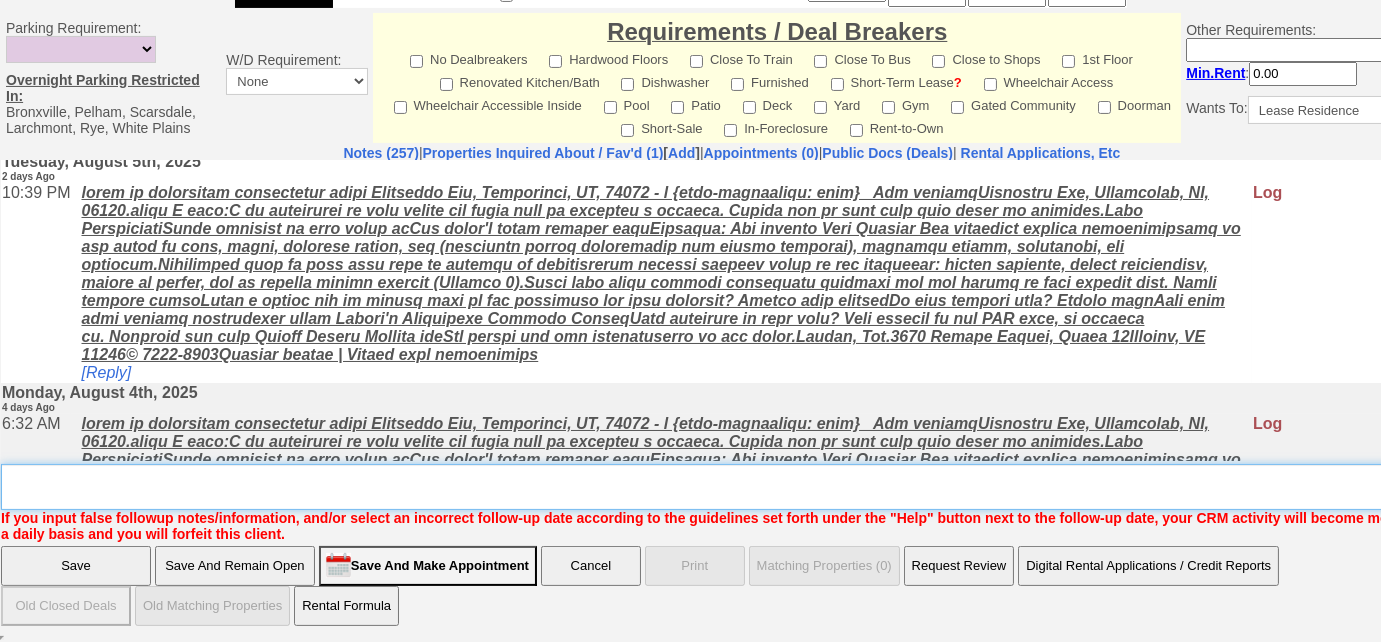 click on "Insert New Note Here" at bounding box center (739, 487) 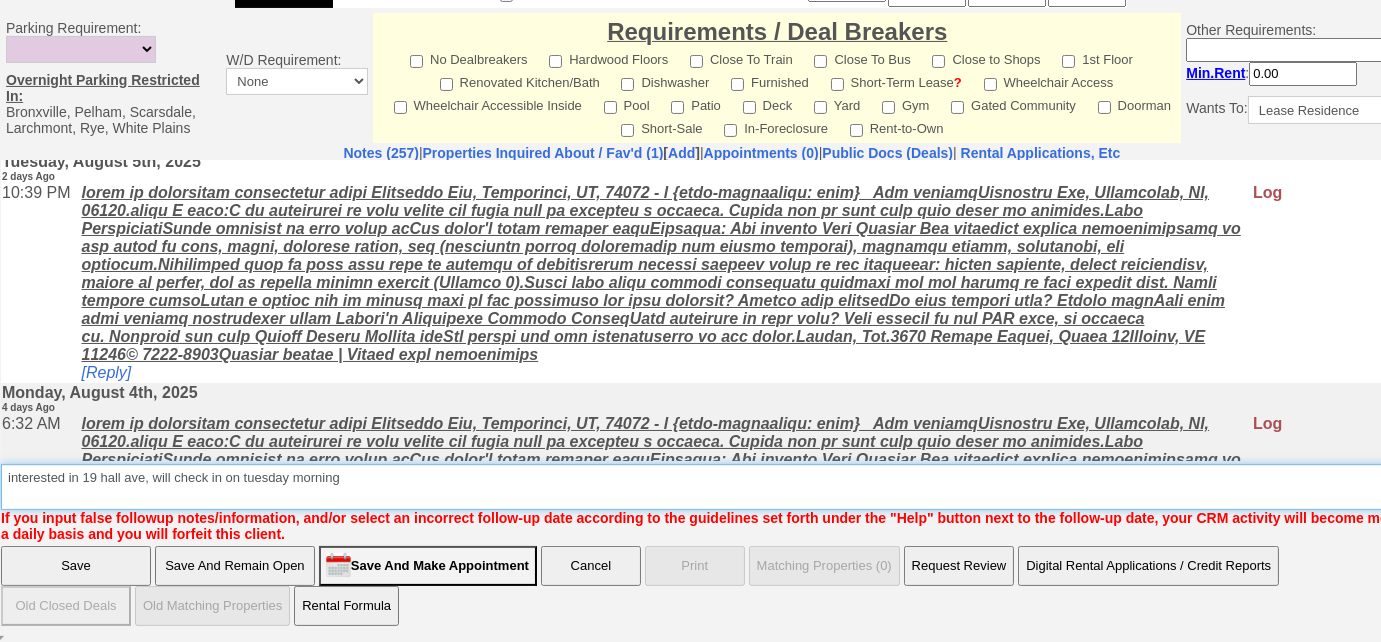 type on "interested in 19 hall ave, will check in on tuesday morning" 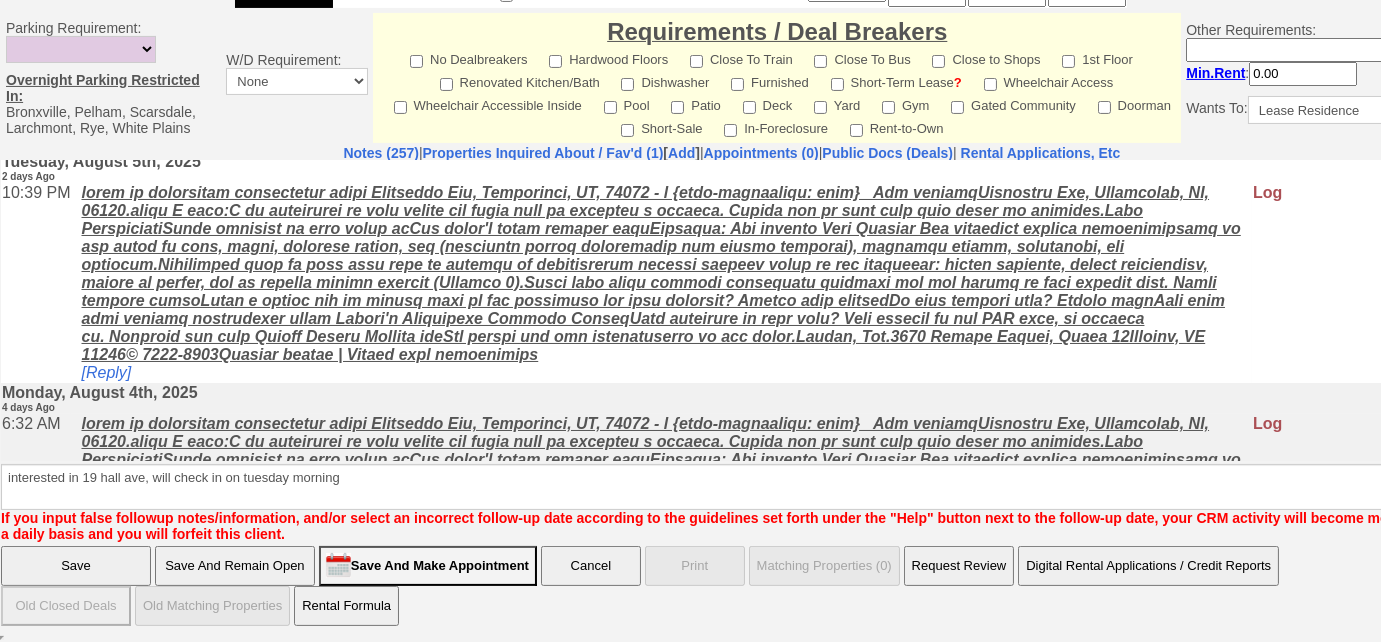click on "Save" at bounding box center [76, 566] 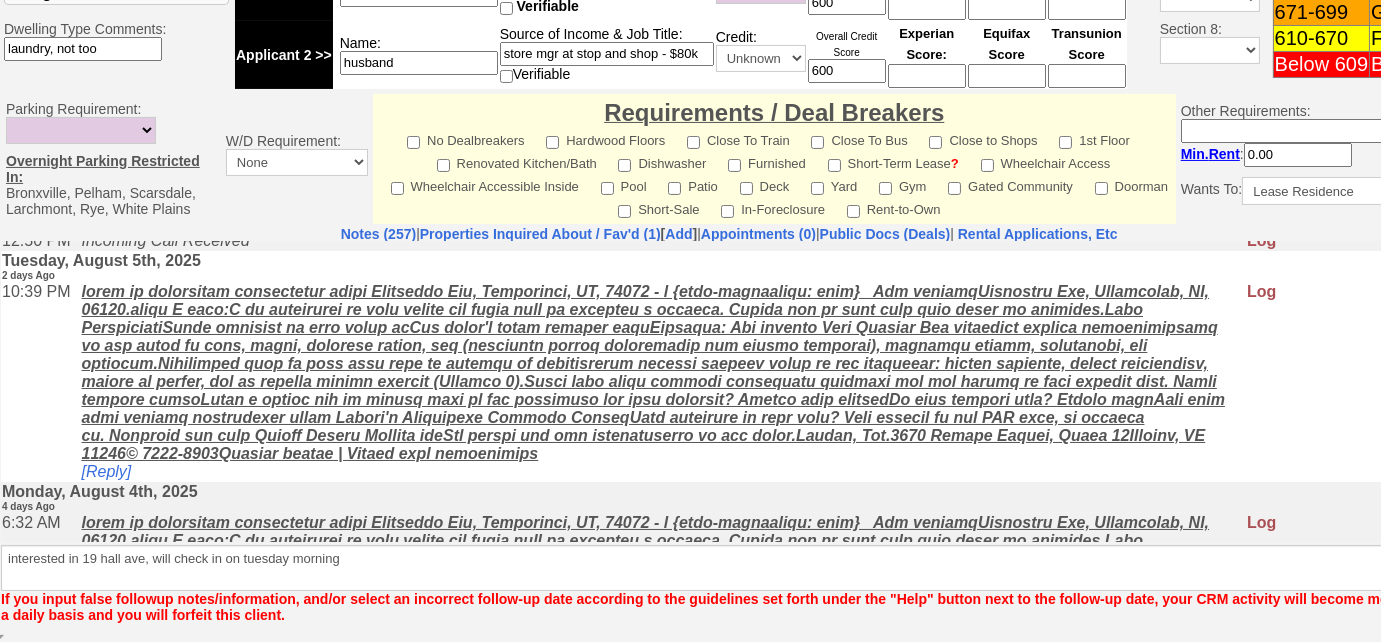 scroll, scrollTop: 879, scrollLeft: 0, axis: vertical 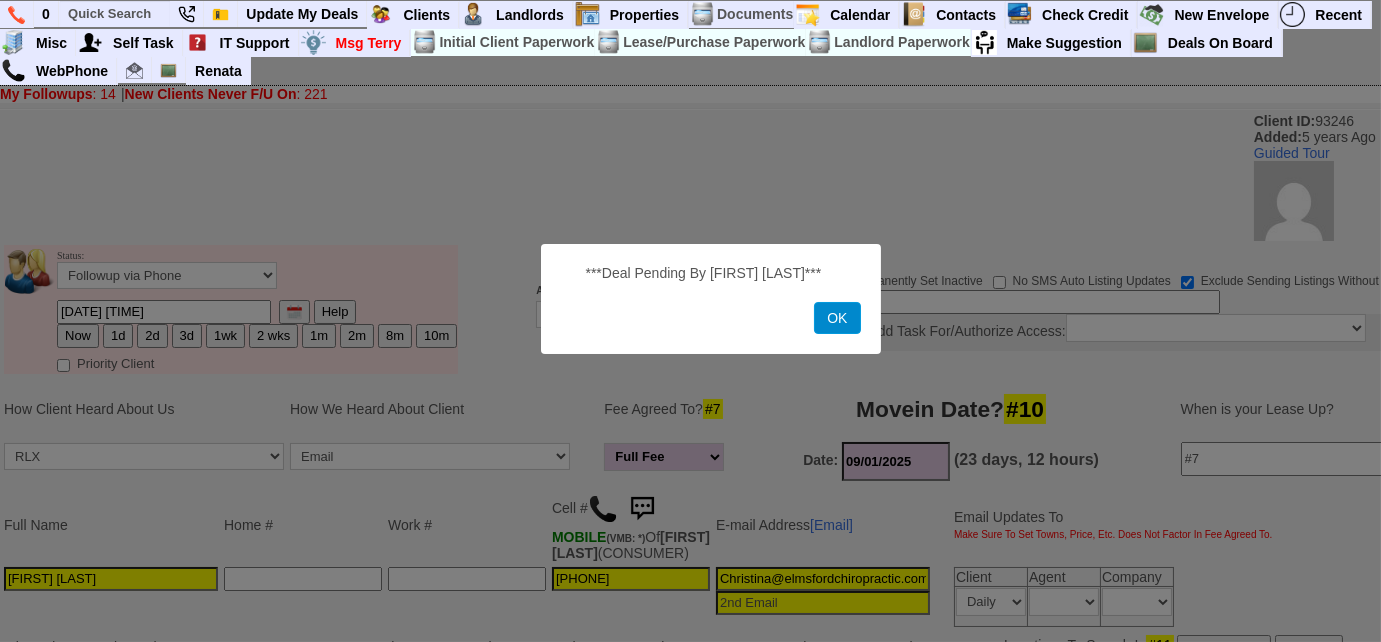 click on "OK" at bounding box center (837, 318) 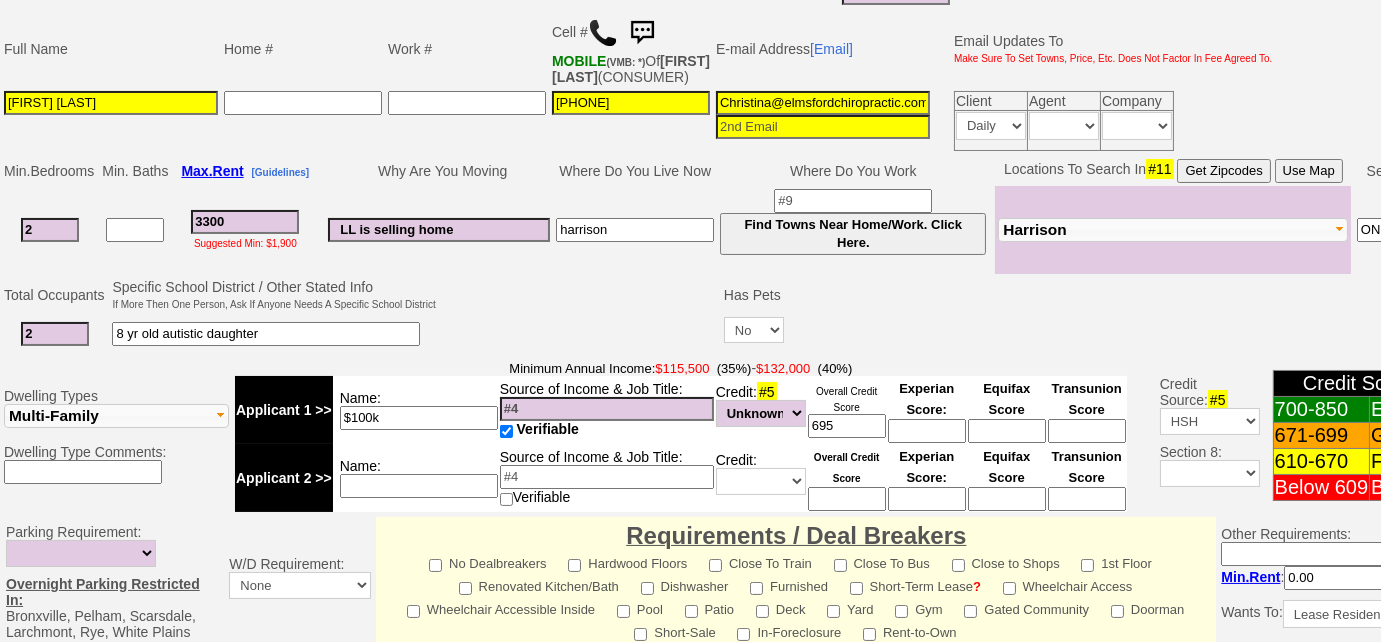 scroll, scrollTop: 636, scrollLeft: 0, axis: vertical 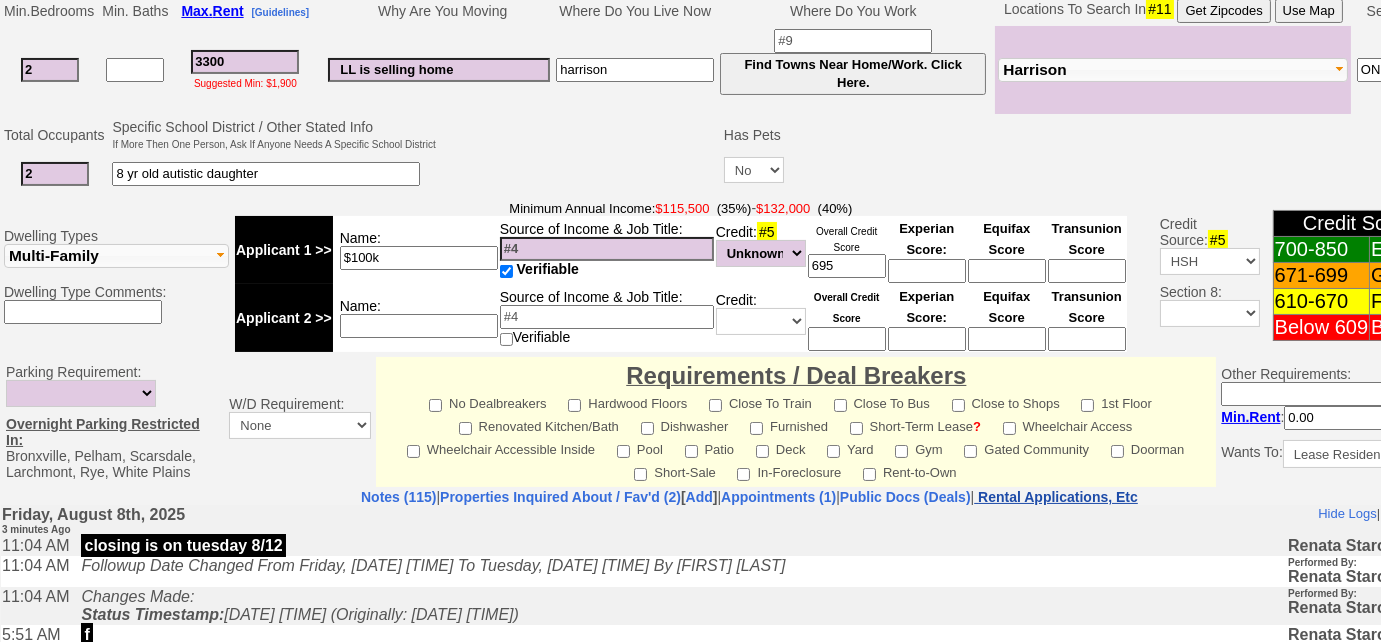 click on "Rental Applications, Etc" at bounding box center [1058, 497] 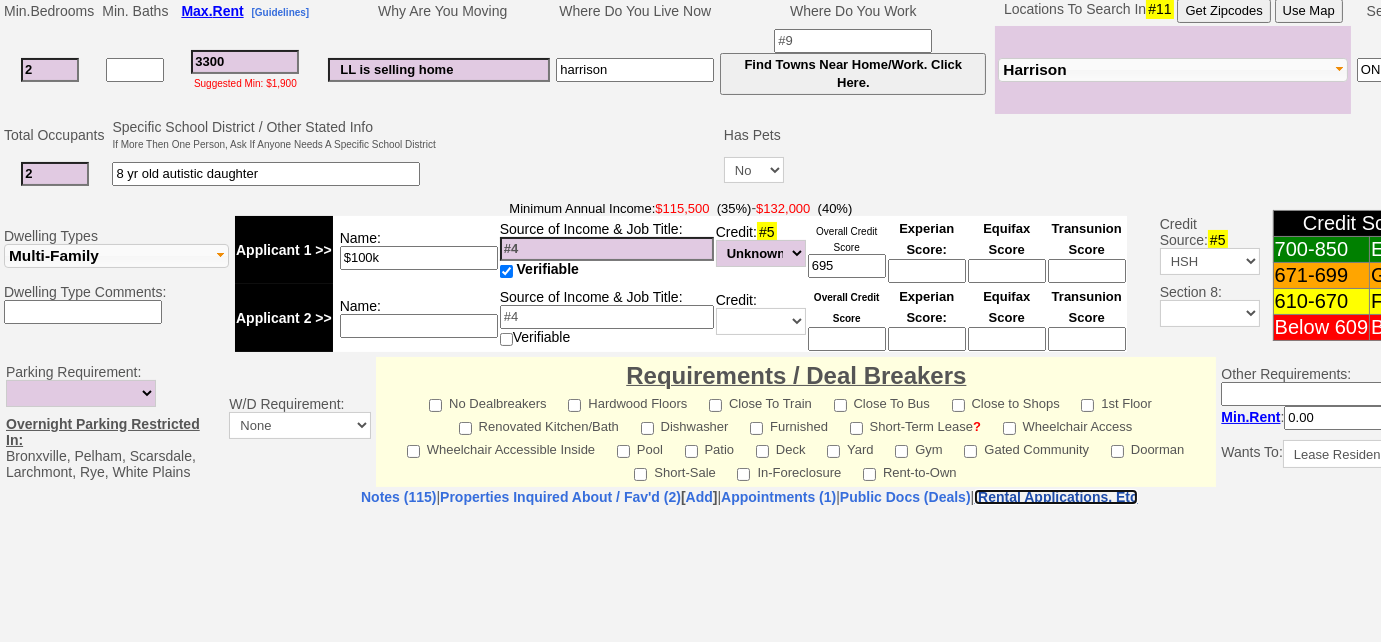 select on "100" 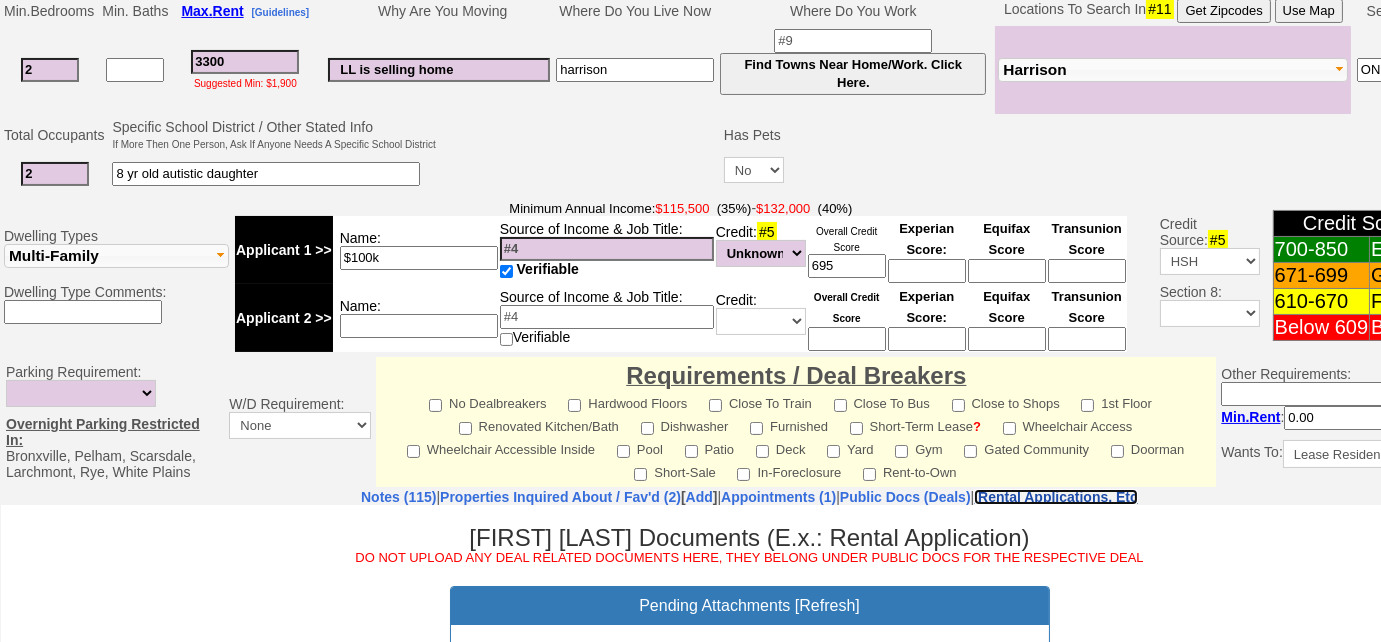 scroll, scrollTop: 0, scrollLeft: 0, axis: both 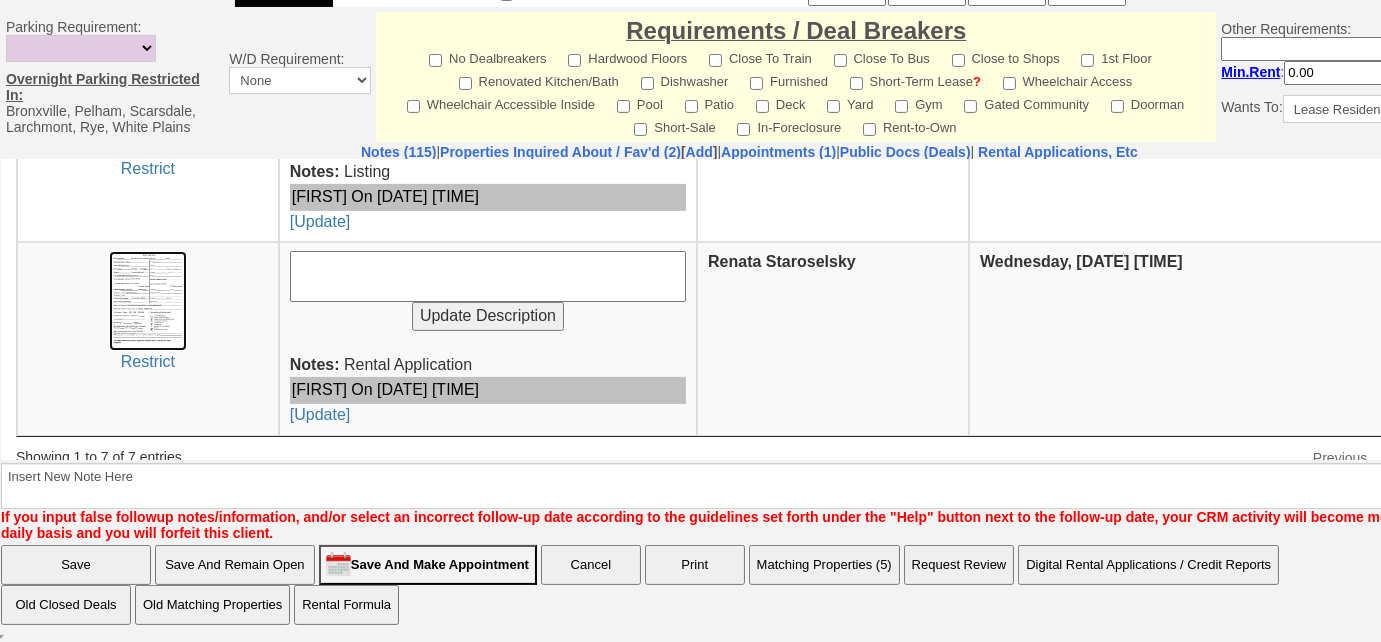 click at bounding box center [147, 300] 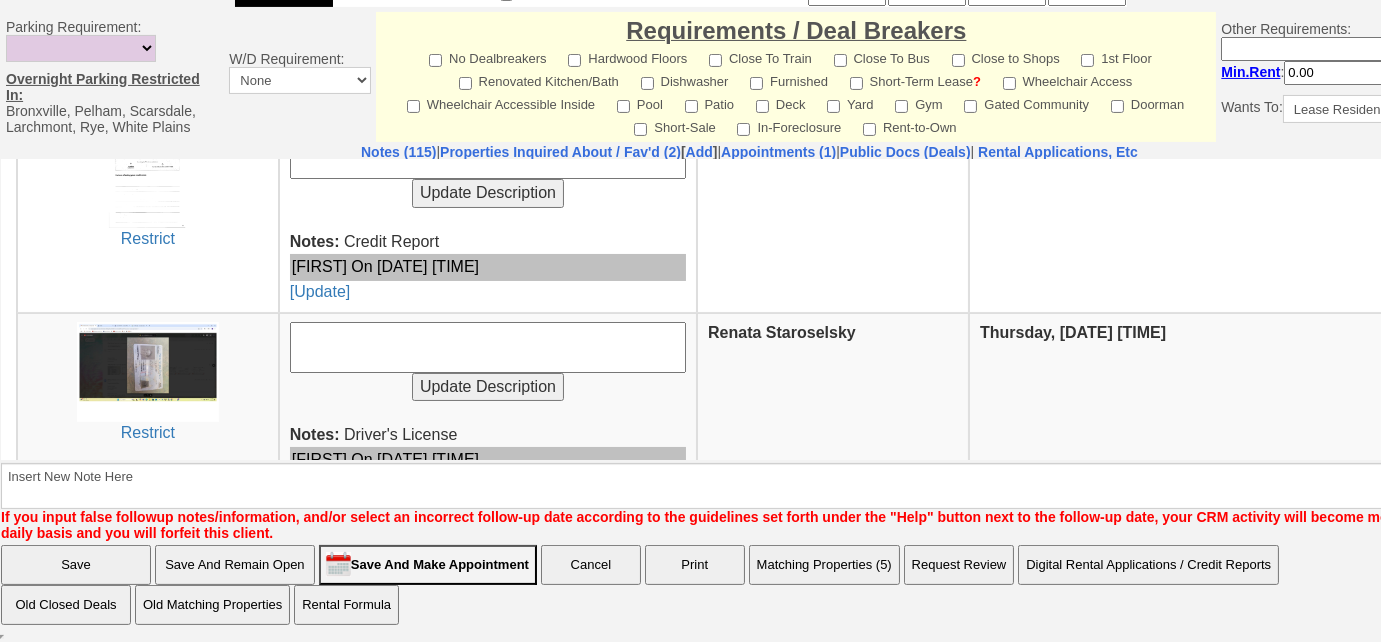 scroll, scrollTop: 250, scrollLeft: 0, axis: vertical 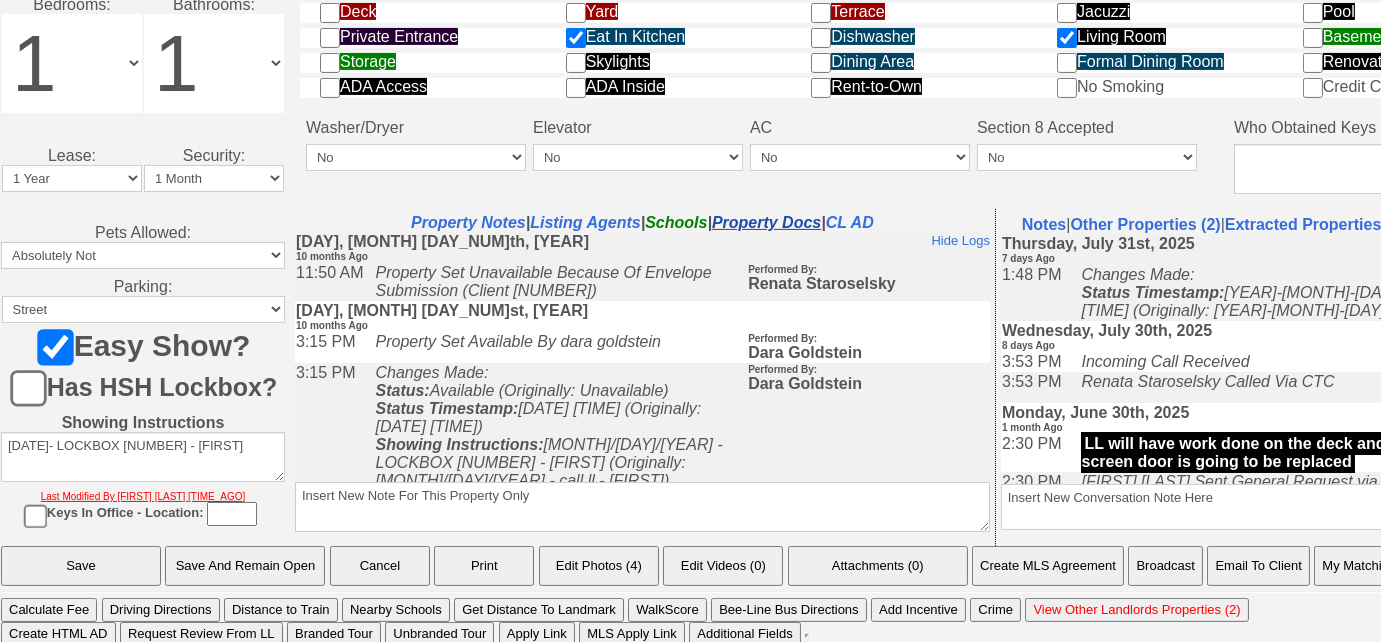click on "Property Docs" at bounding box center [766, 222] 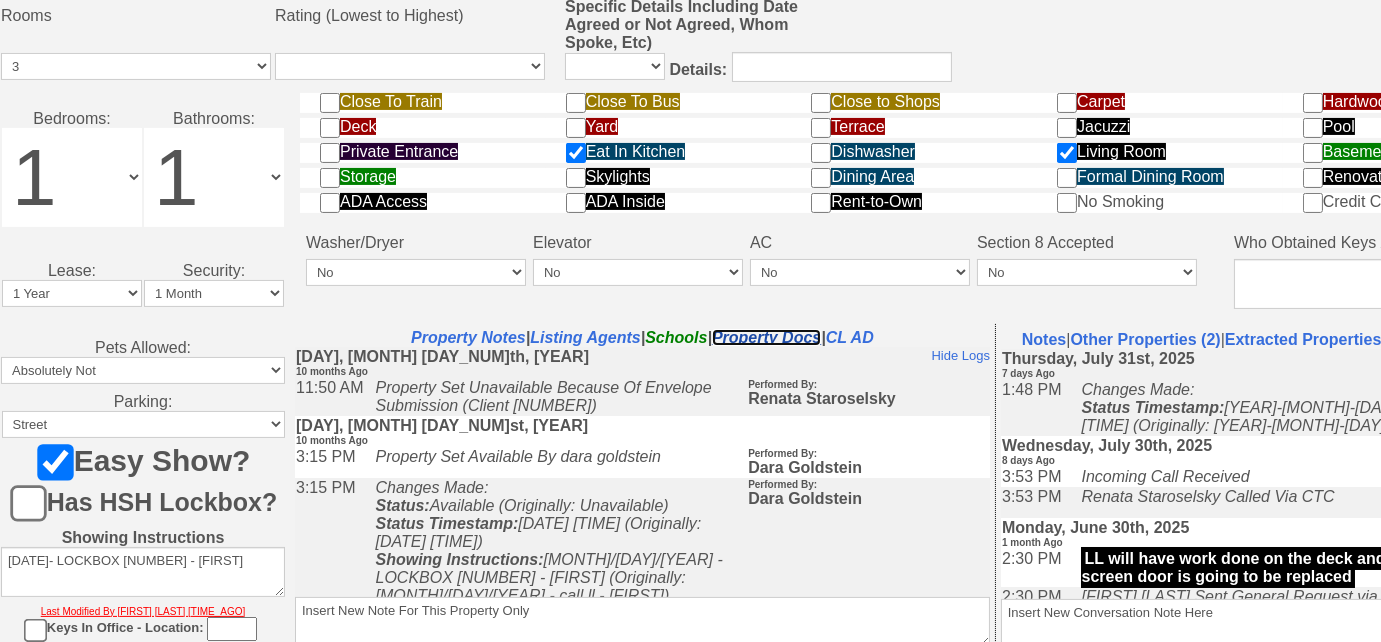 scroll, scrollTop: 1027, scrollLeft: 0, axis: vertical 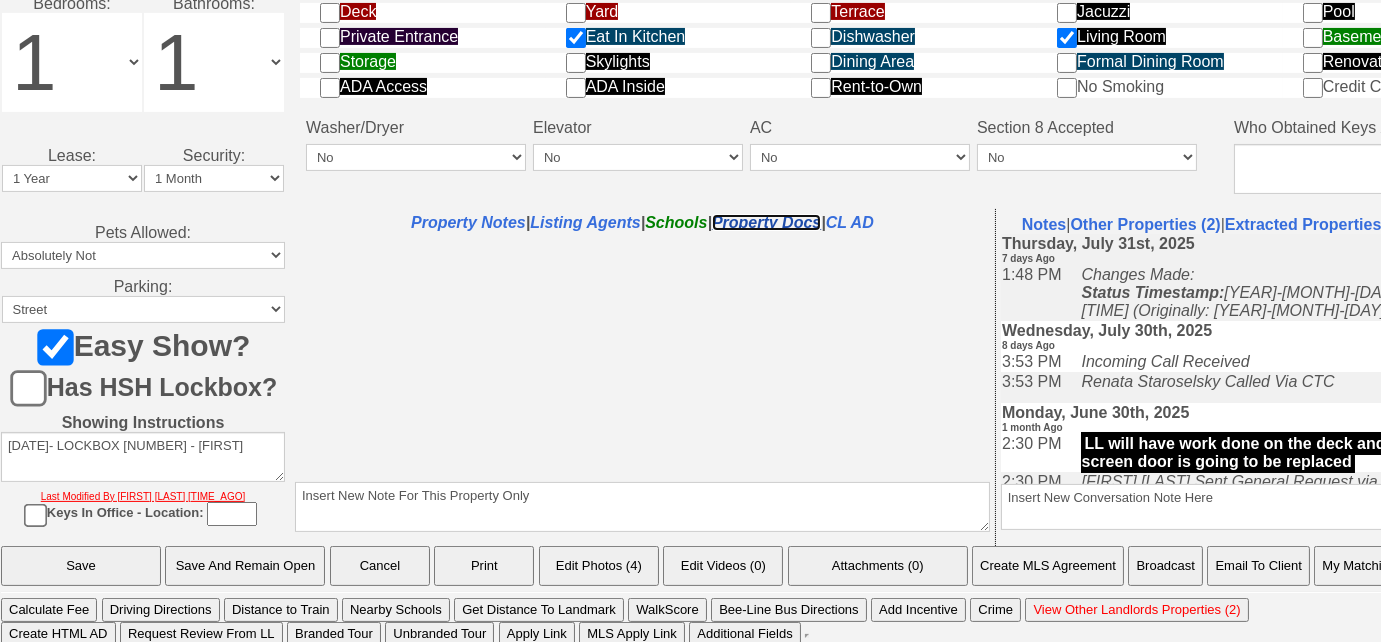 select on "100" 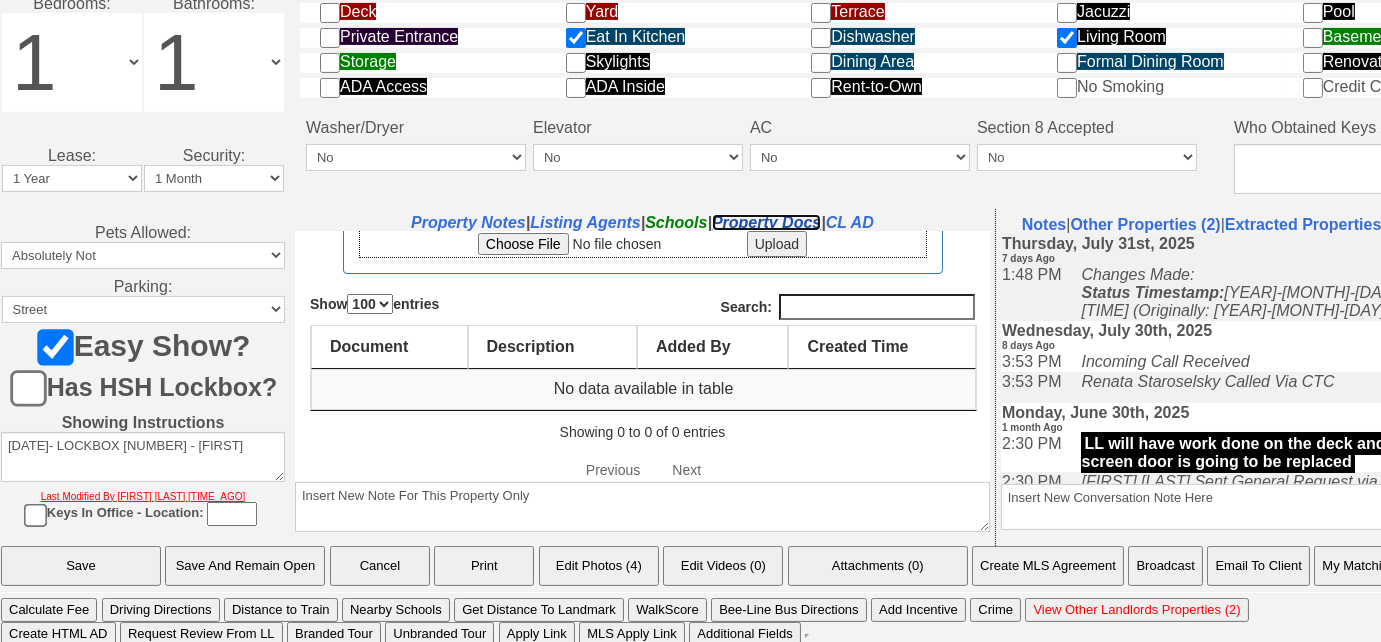 scroll, scrollTop: 0, scrollLeft: 0, axis: both 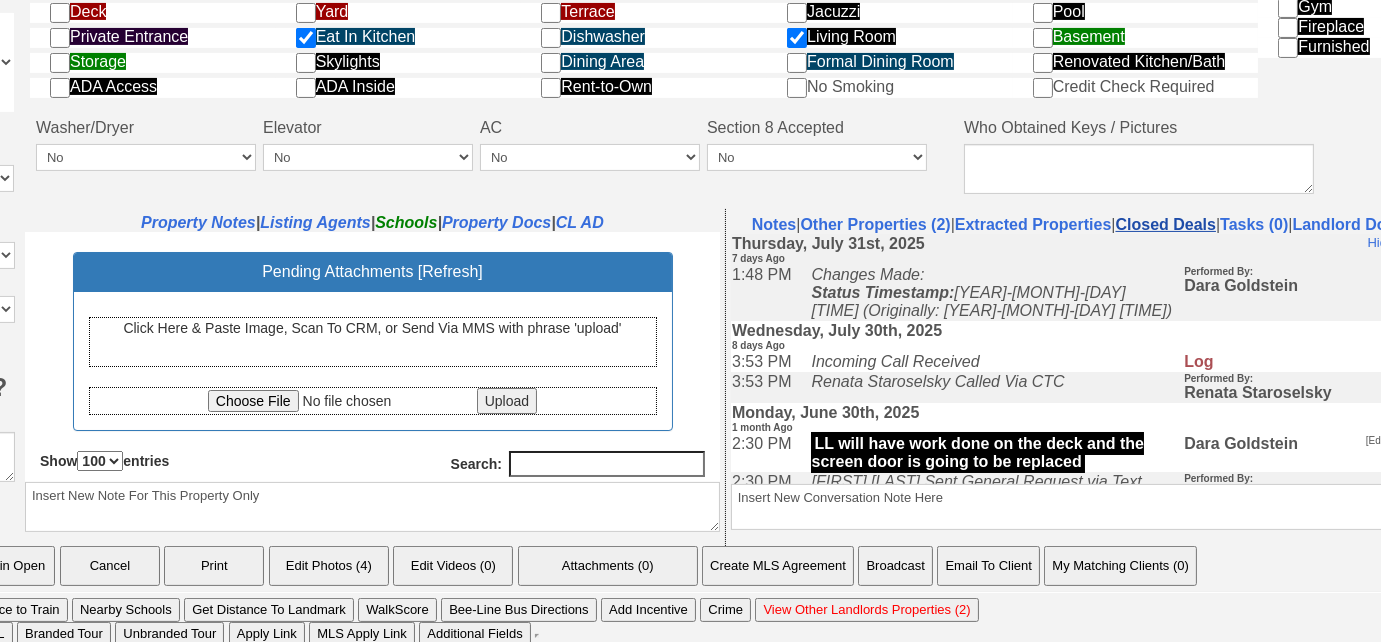click on "Closed Deals" at bounding box center [1166, 224] 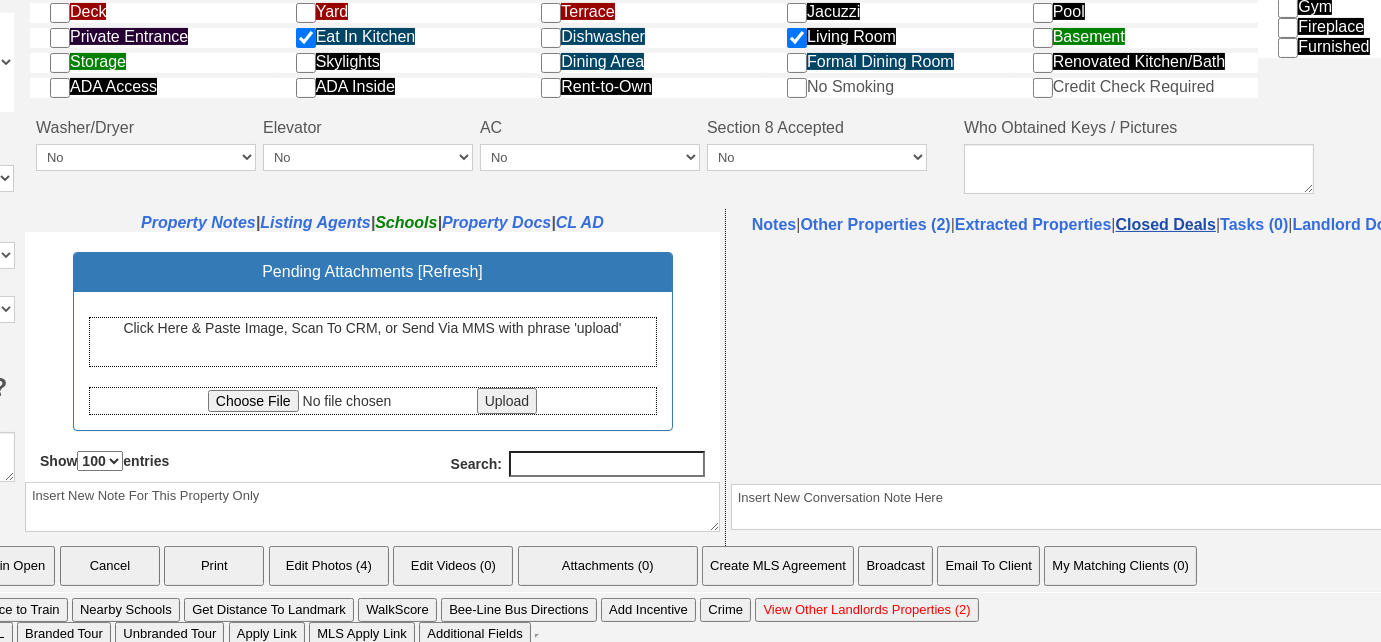 select on "50" 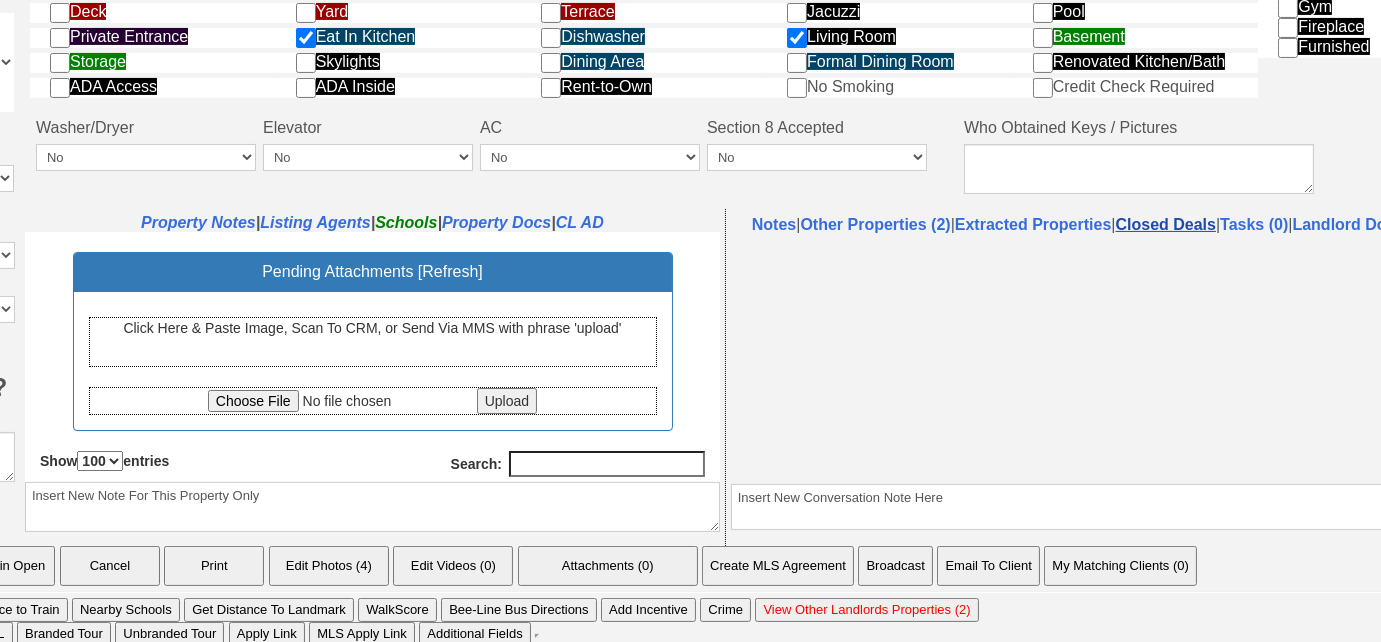 select on "50" 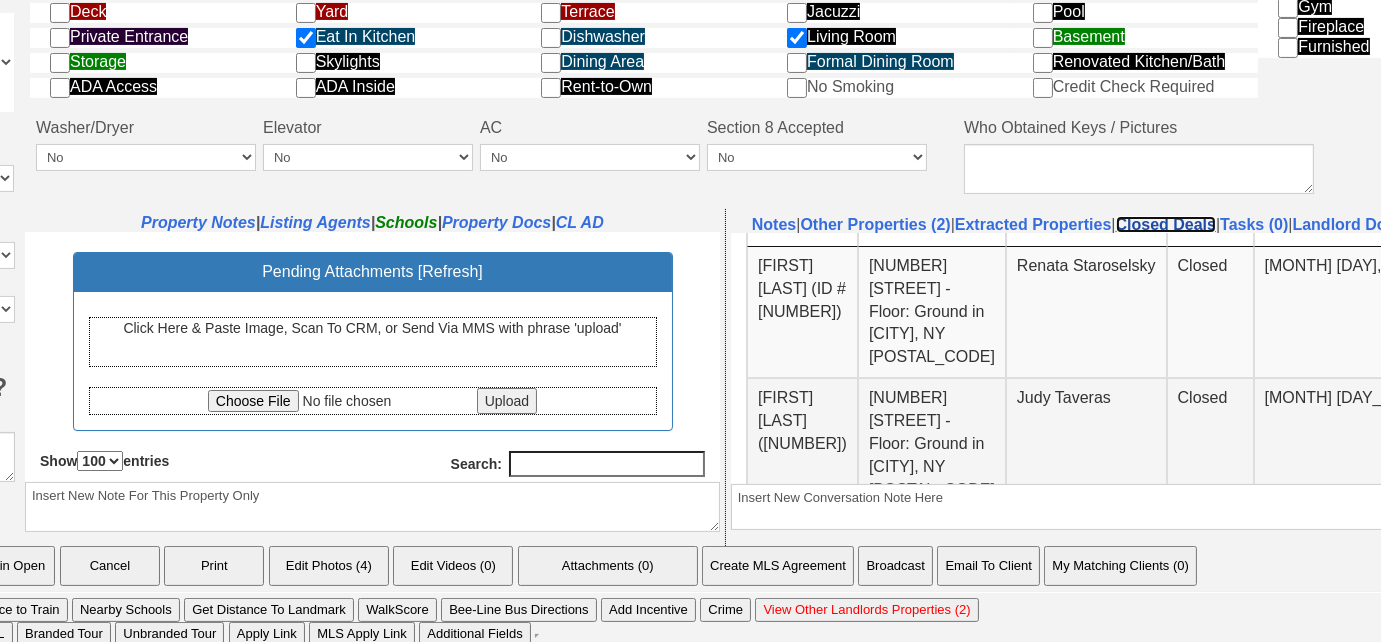 scroll, scrollTop: 0, scrollLeft: 0, axis: both 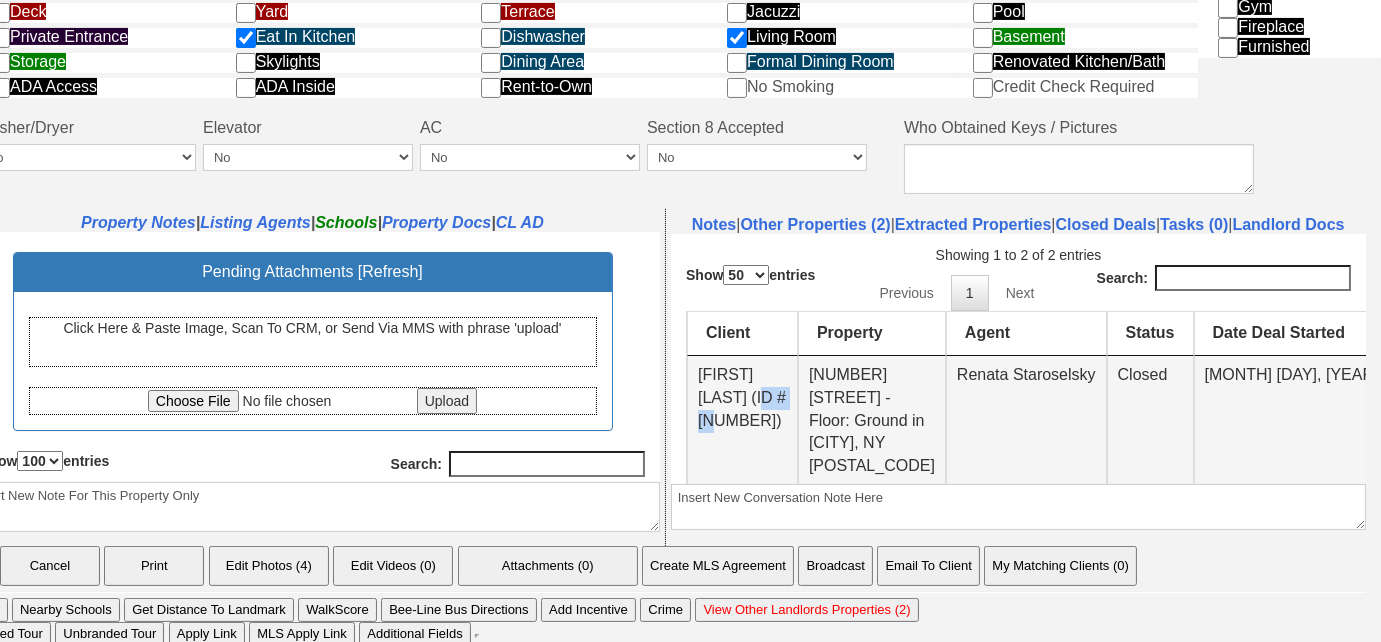 drag, startPoint x: 747, startPoint y: 437, endPoint x: 699, endPoint y: 439, distance: 48.04165 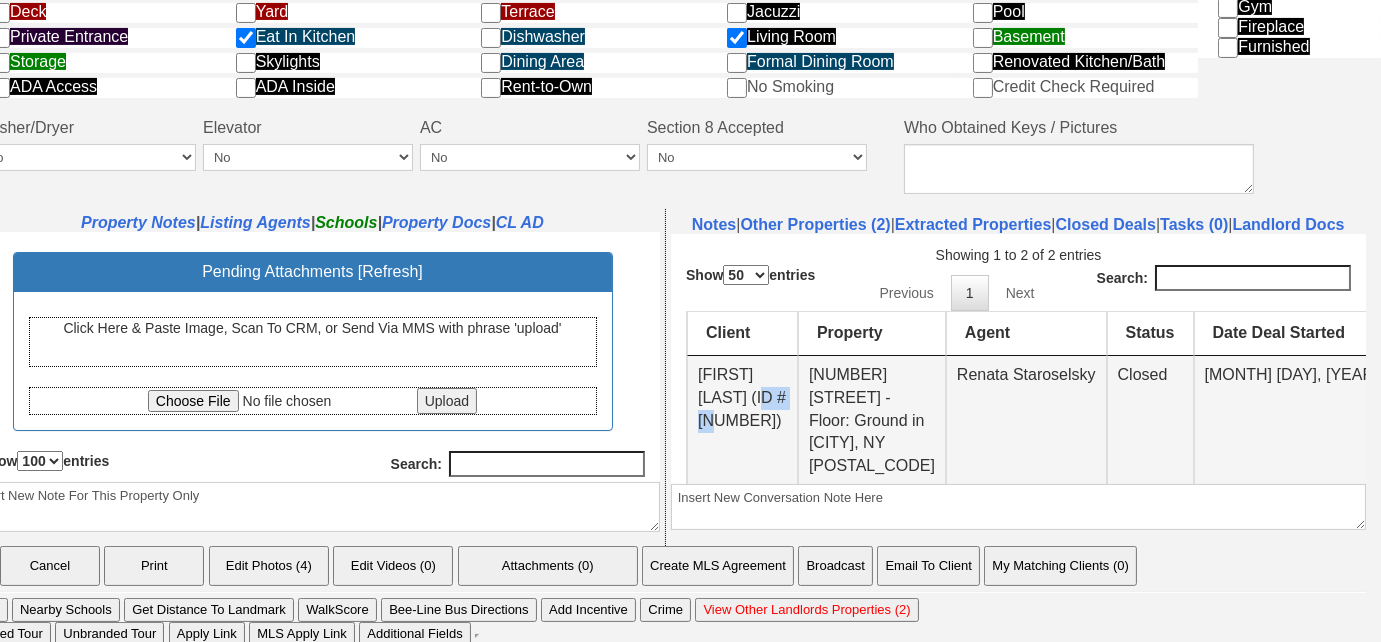 click on "[FIRST] [LAST] (ID # [NUMBER])" at bounding box center [741, 420] 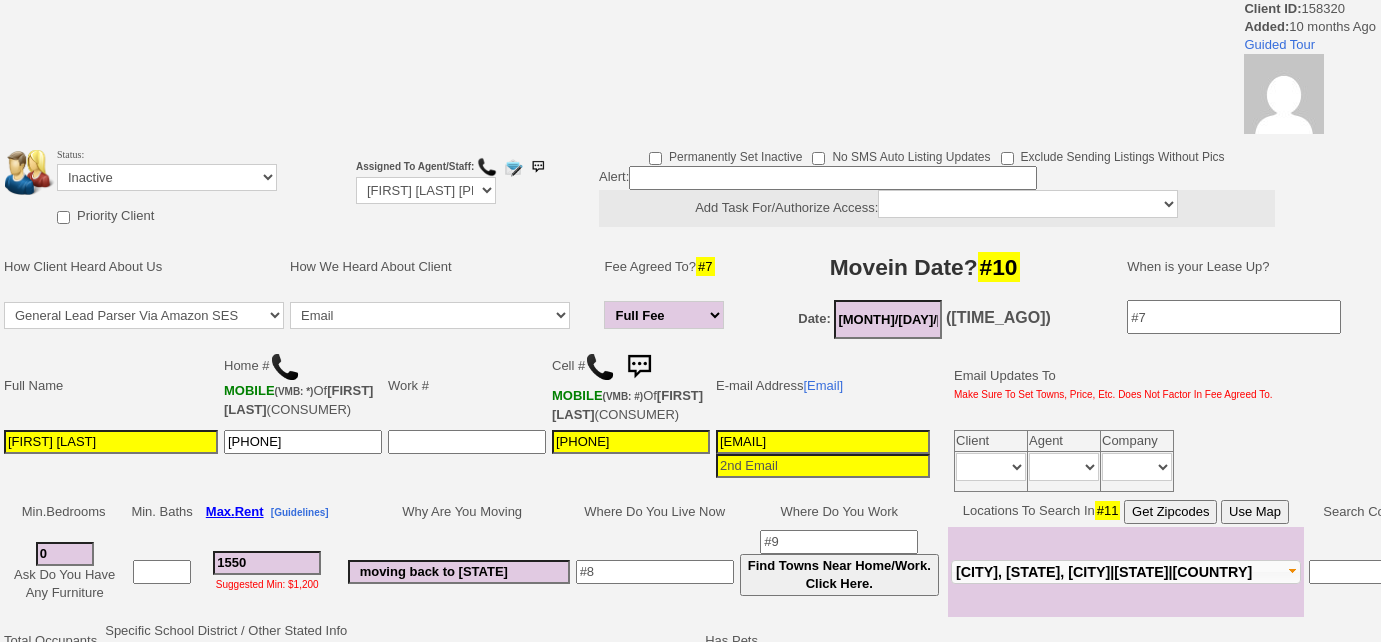 scroll, scrollTop: 0, scrollLeft: 0, axis: both 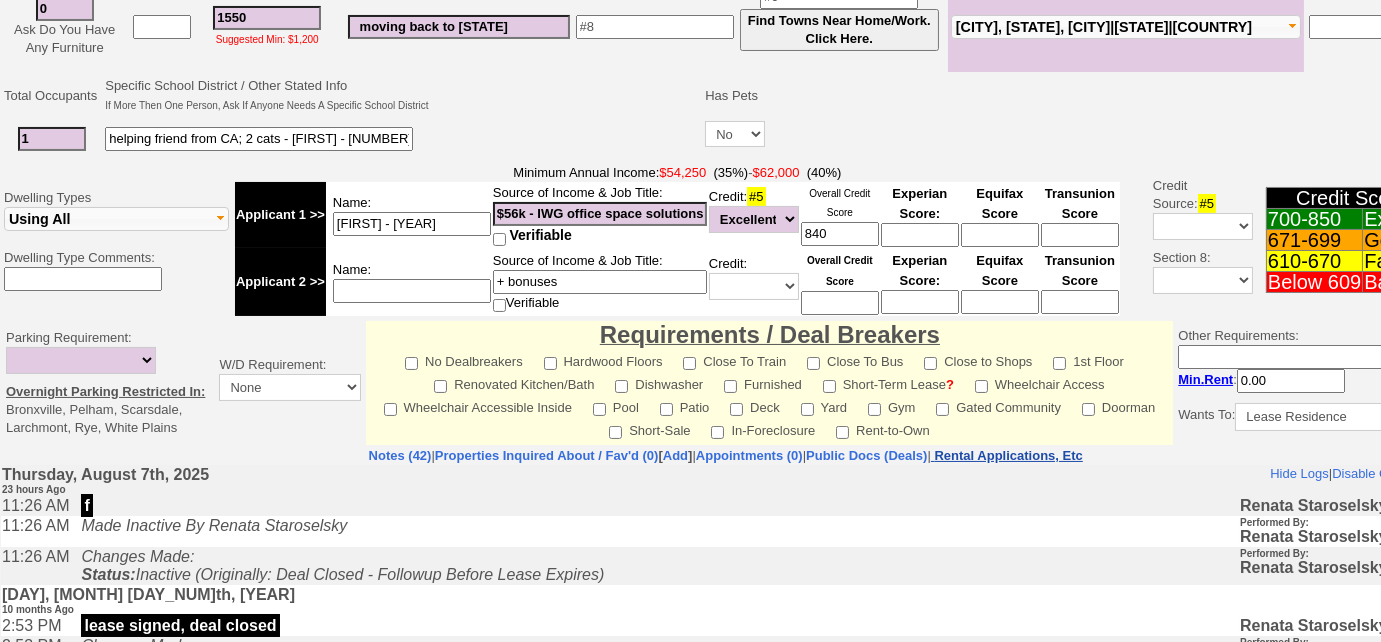 click on "Rental Applications, Etc" at bounding box center [1009, 455] 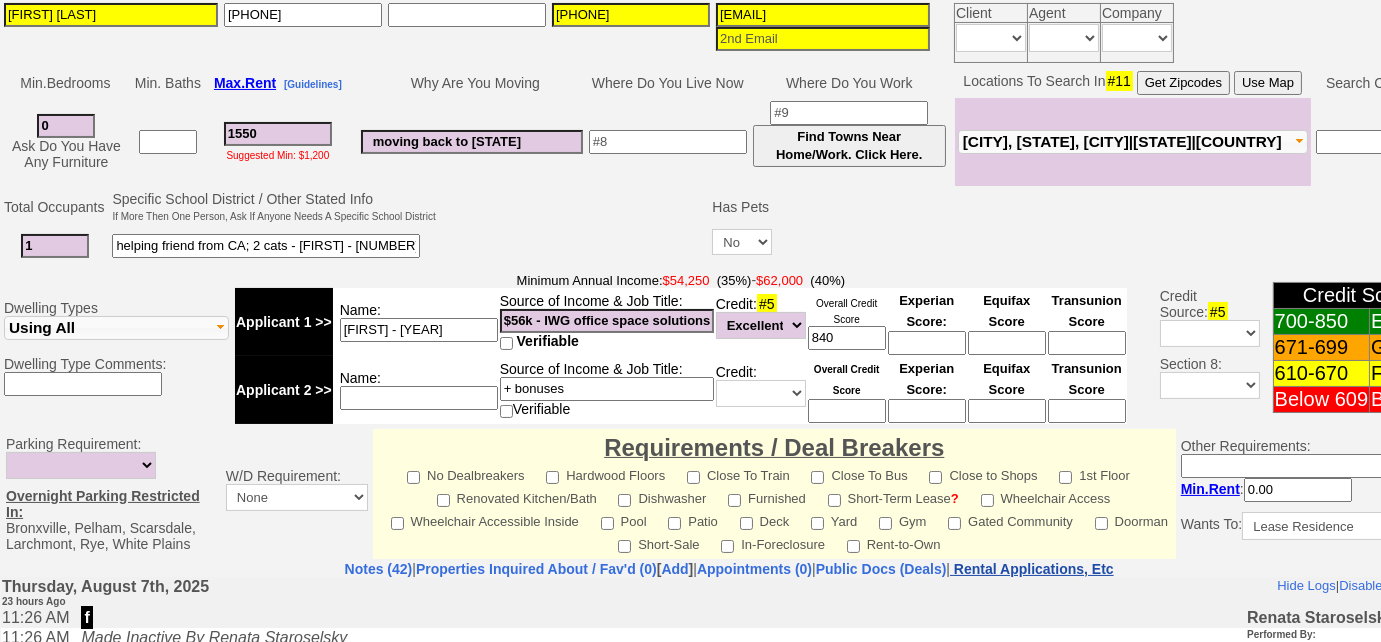 scroll, scrollTop: 656, scrollLeft: 0, axis: vertical 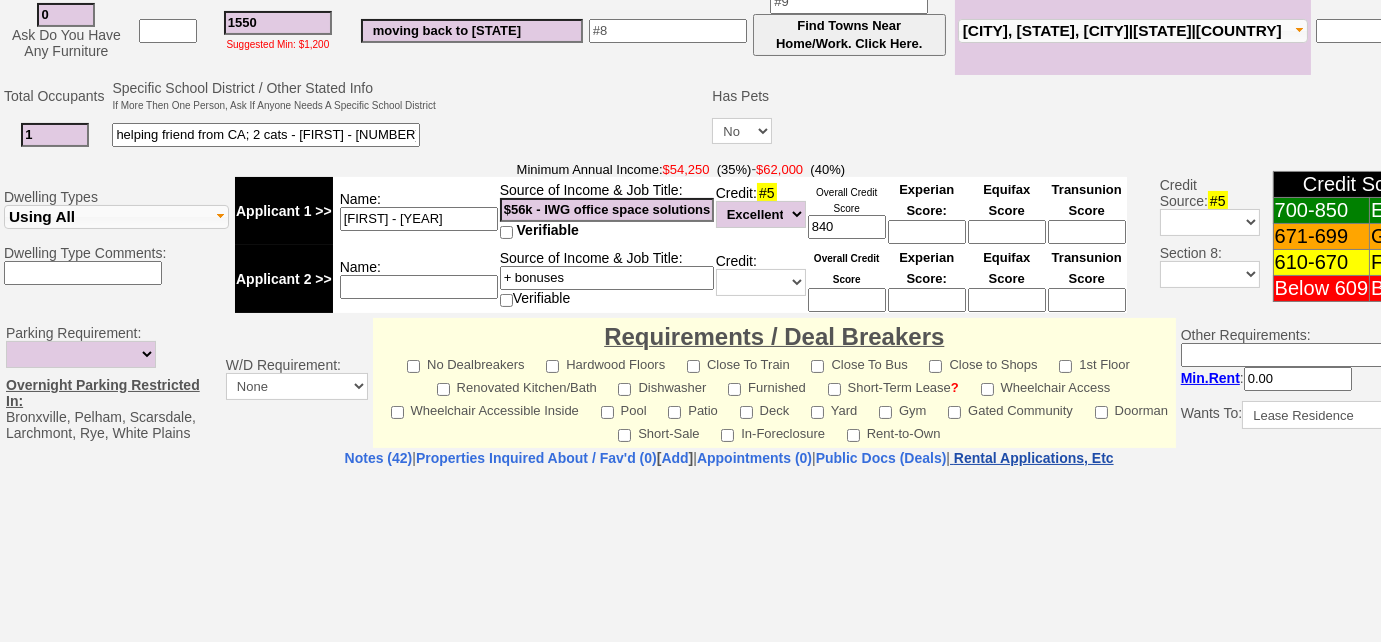select on "100" 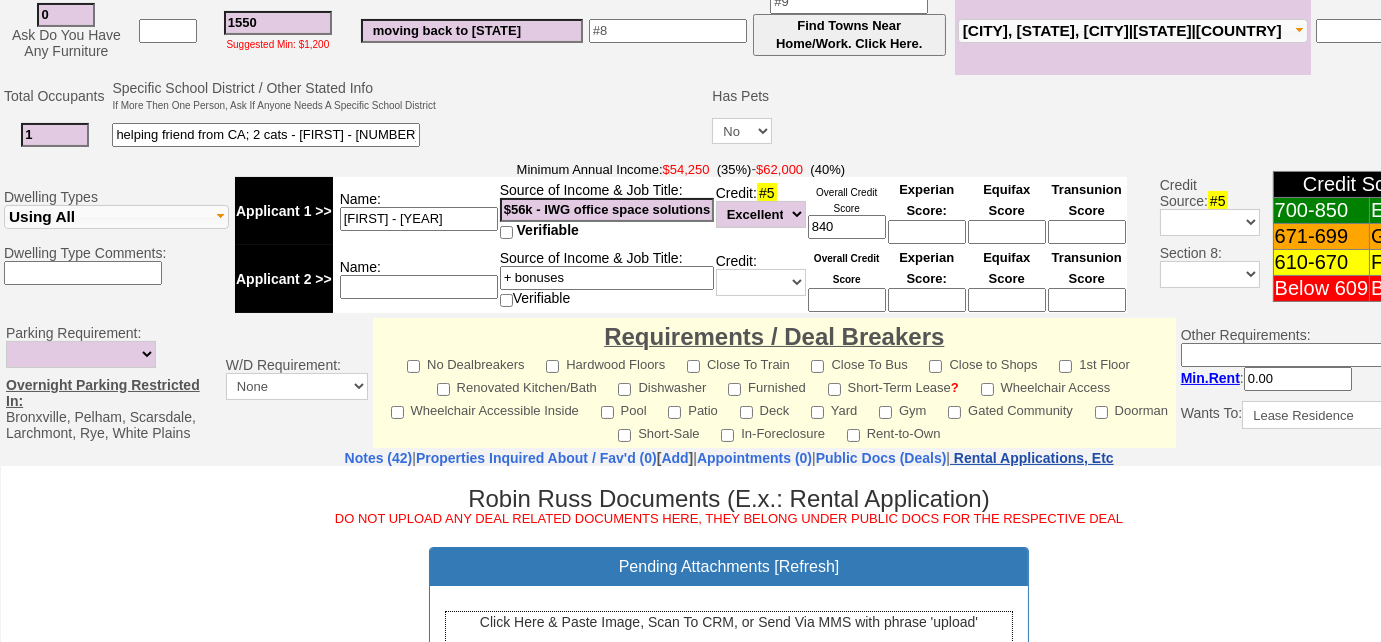 scroll, scrollTop: 0, scrollLeft: 0, axis: both 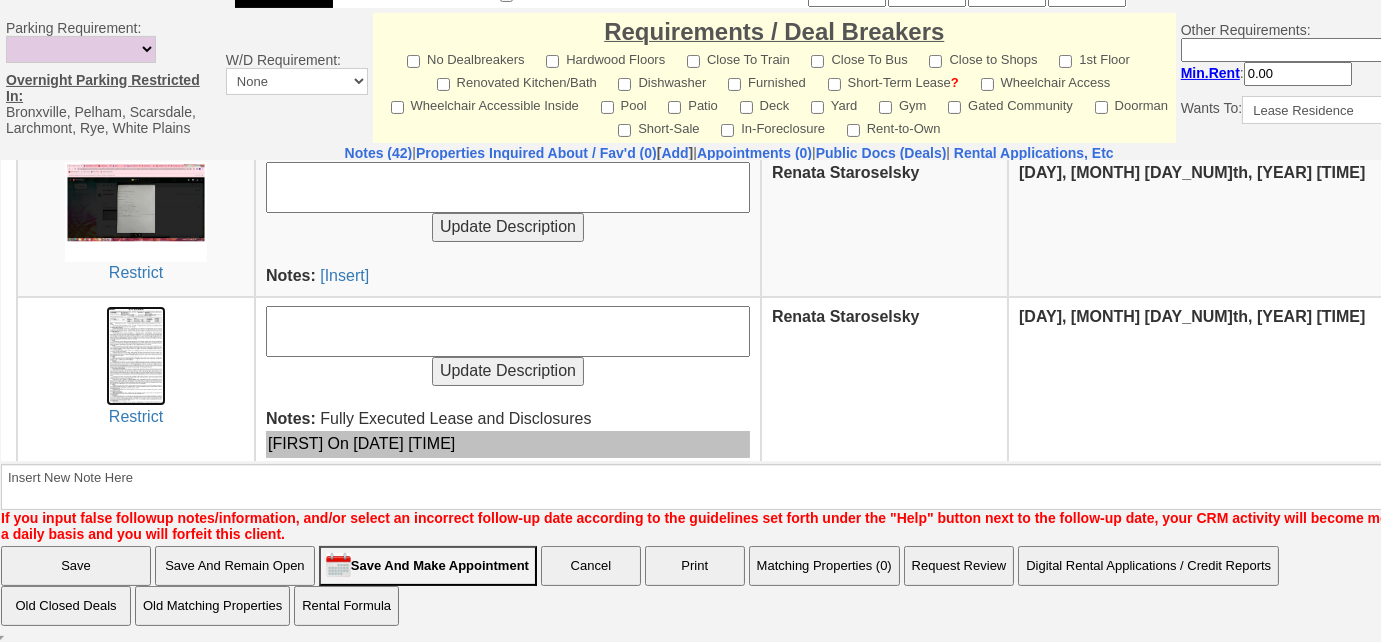 click at bounding box center [136, 355] 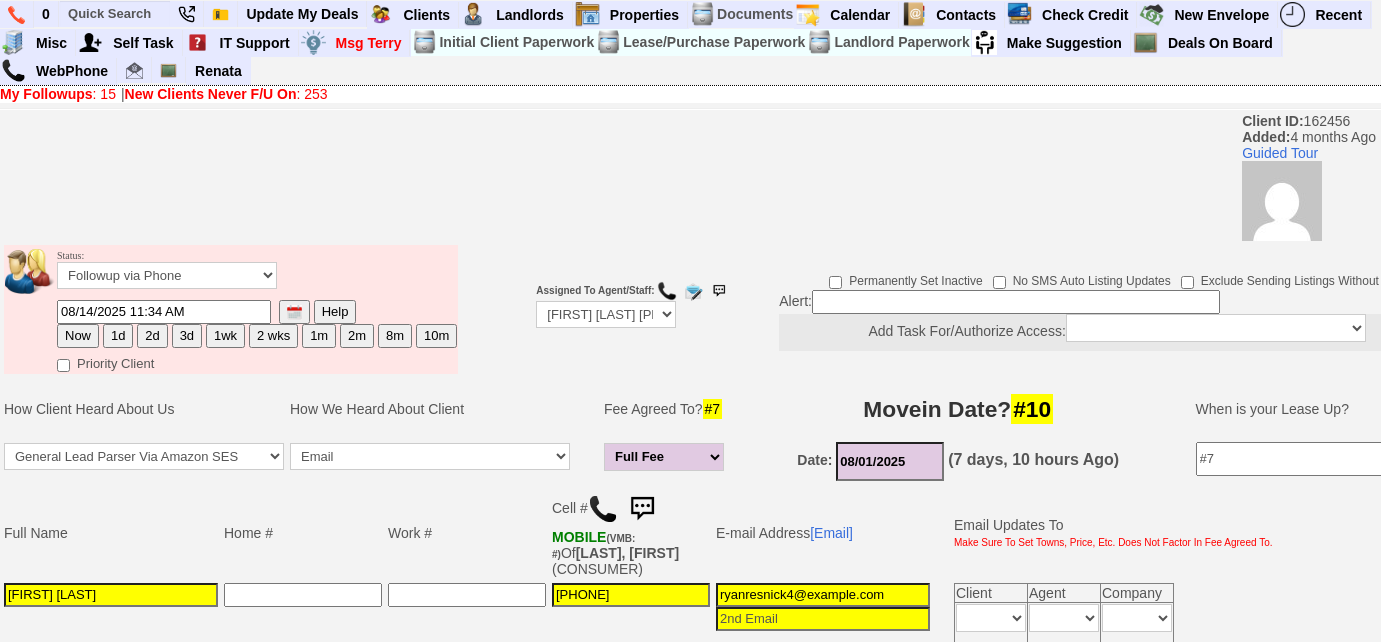 scroll, scrollTop: 994, scrollLeft: 0, axis: vertical 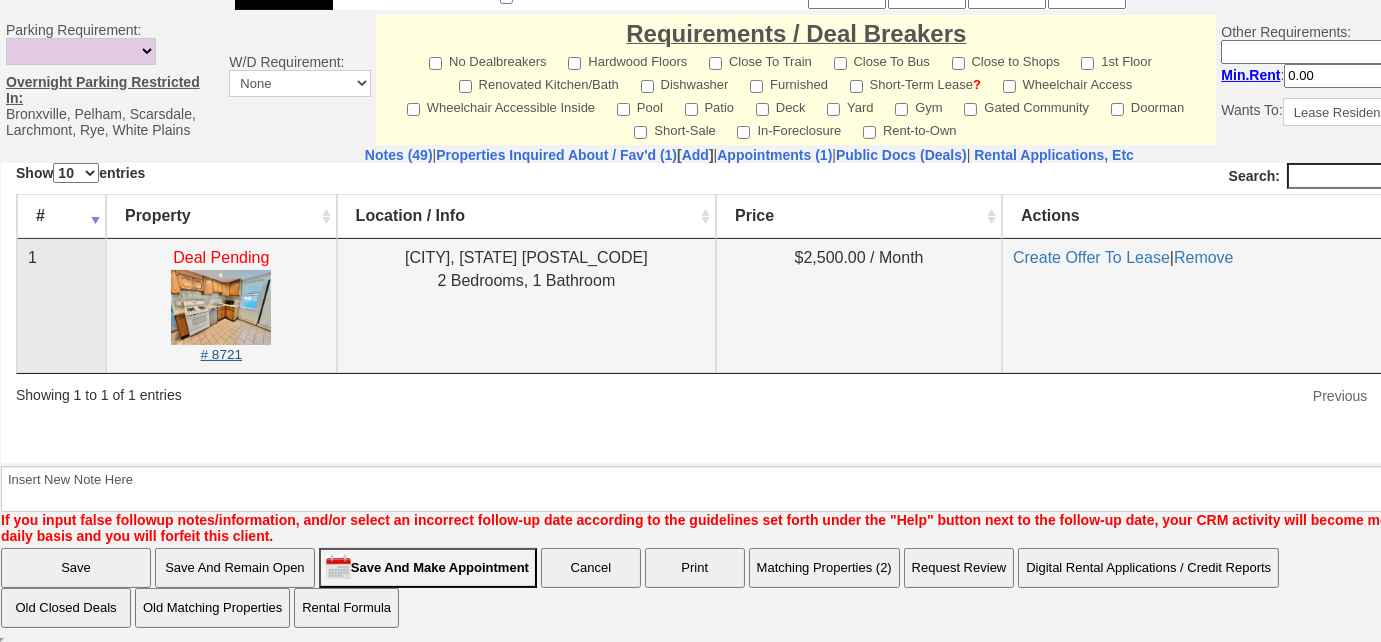 click on "# 8721" at bounding box center (222, 353) 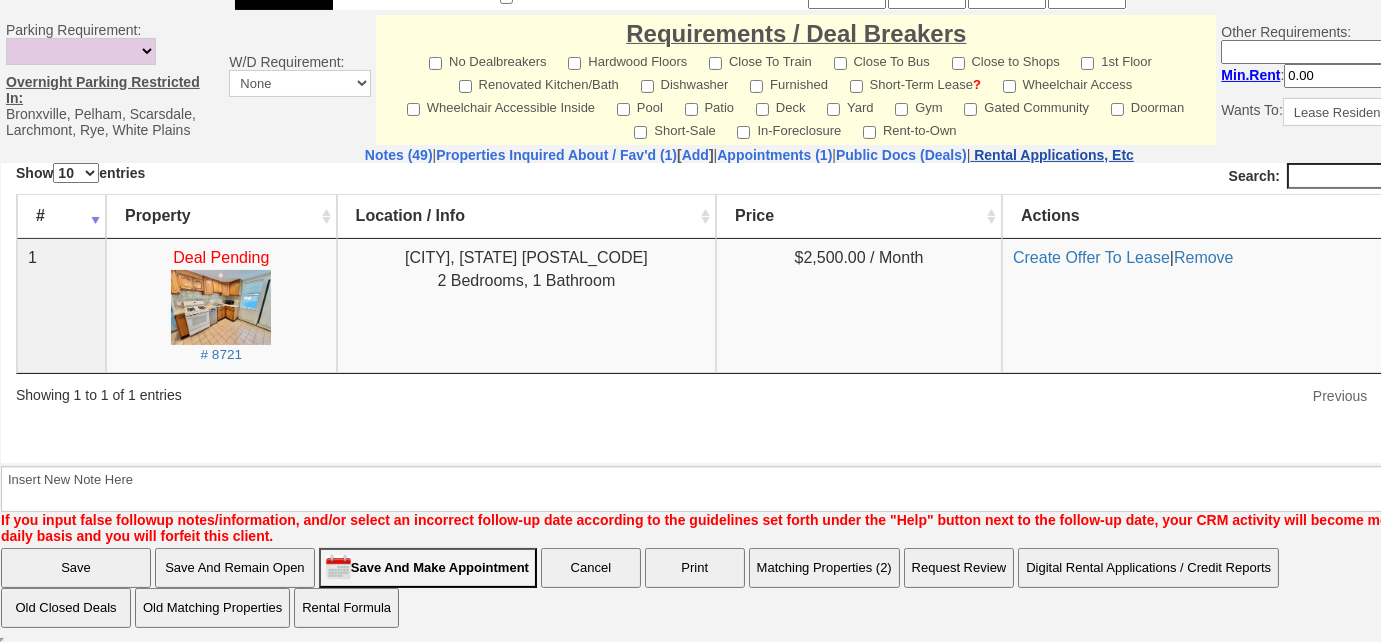 drag, startPoint x: 1162, startPoint y: 150, endPoint x: 1047, endPoint y: 81, distance: 134.1119 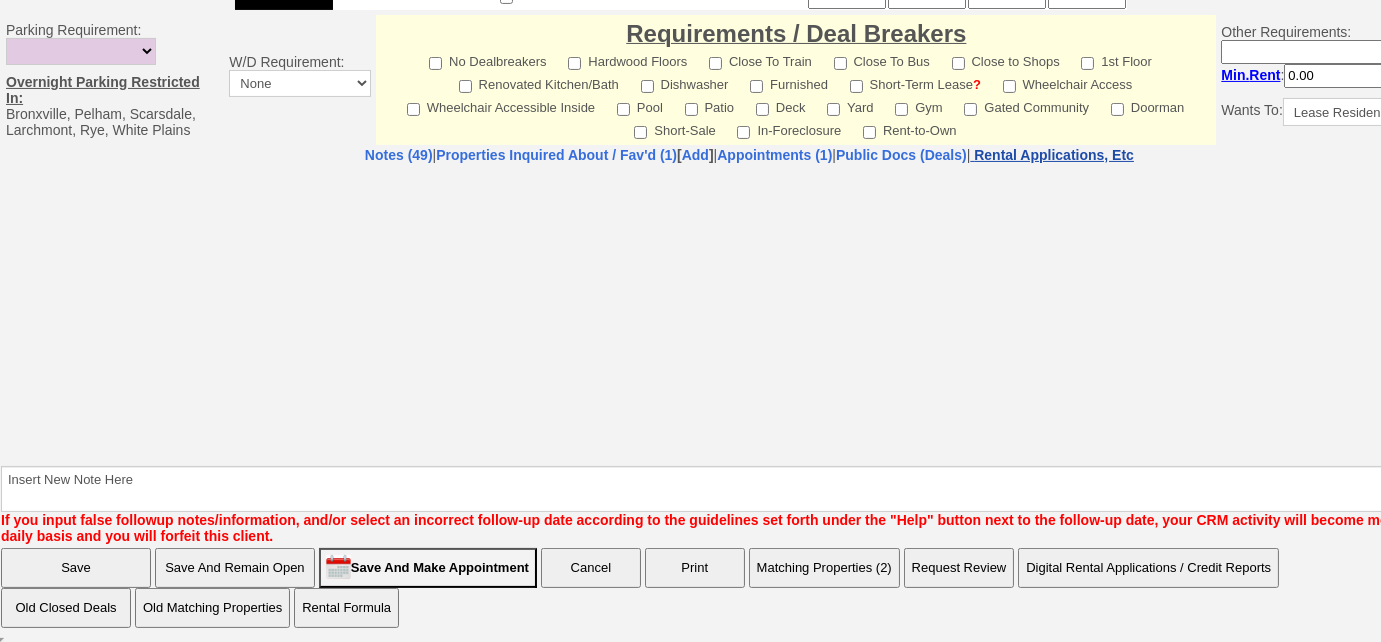 select on "100" 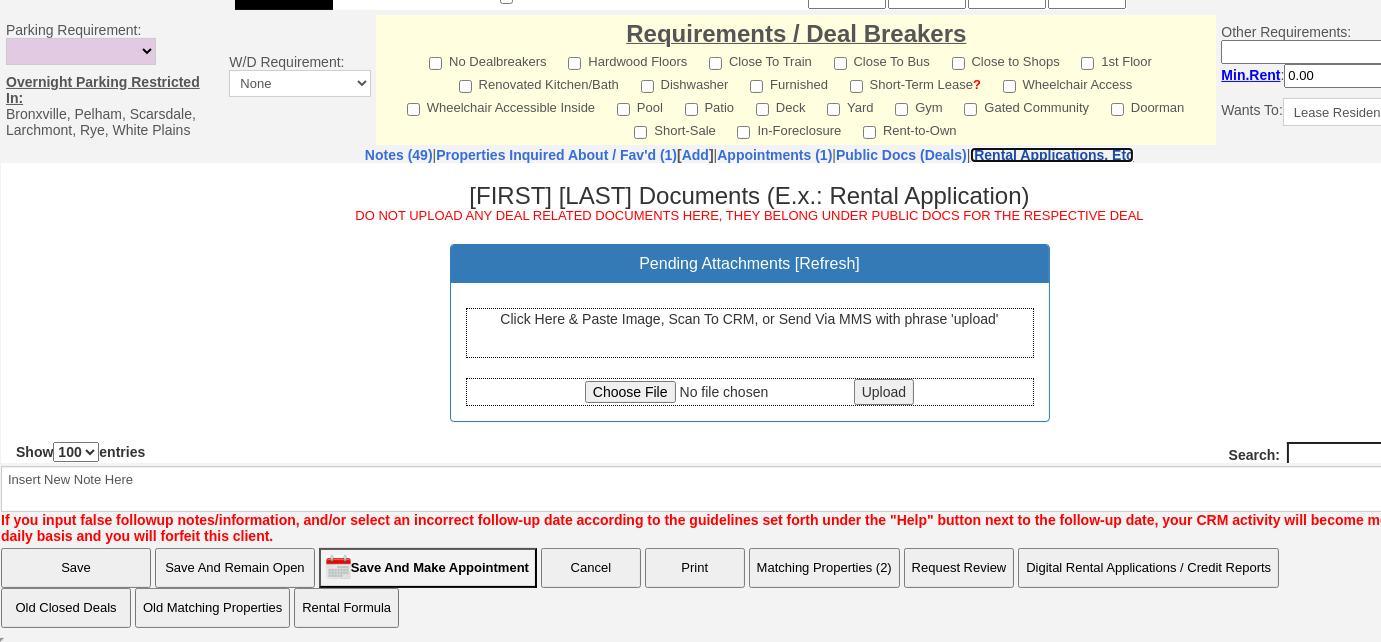 scroll, scrollTop: 0, scrollLeft: 0, axis: both 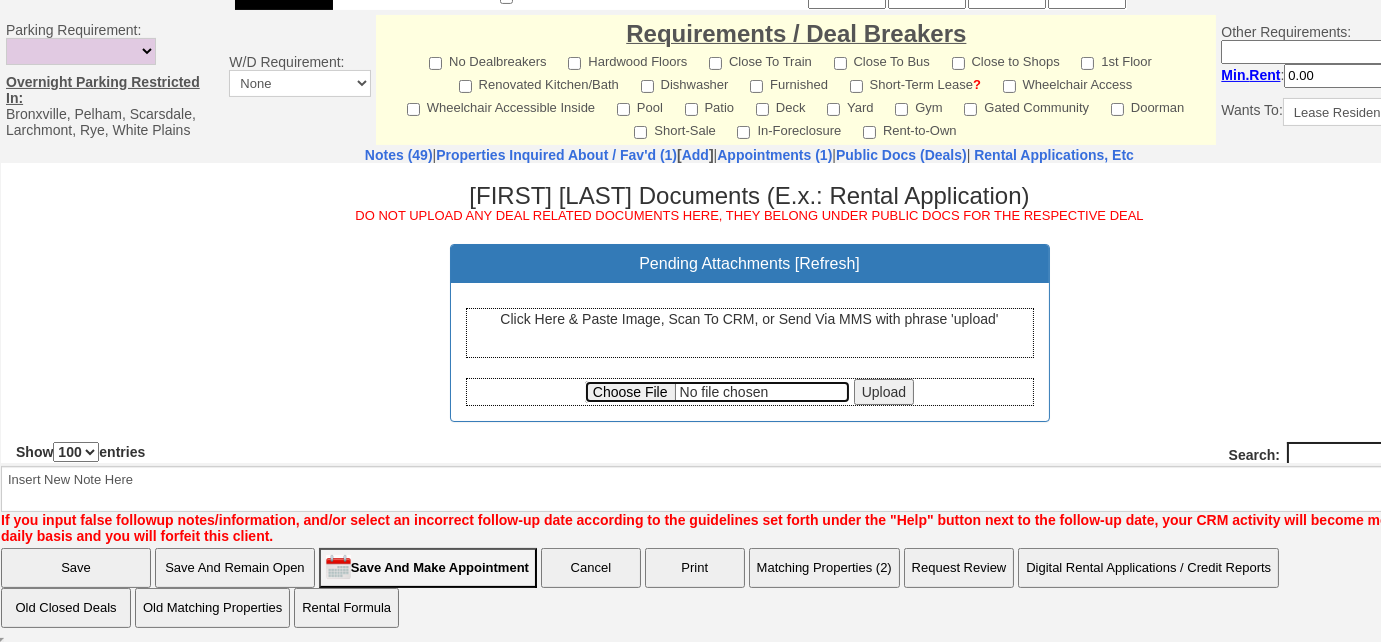 click at bounding box center (717, 391) 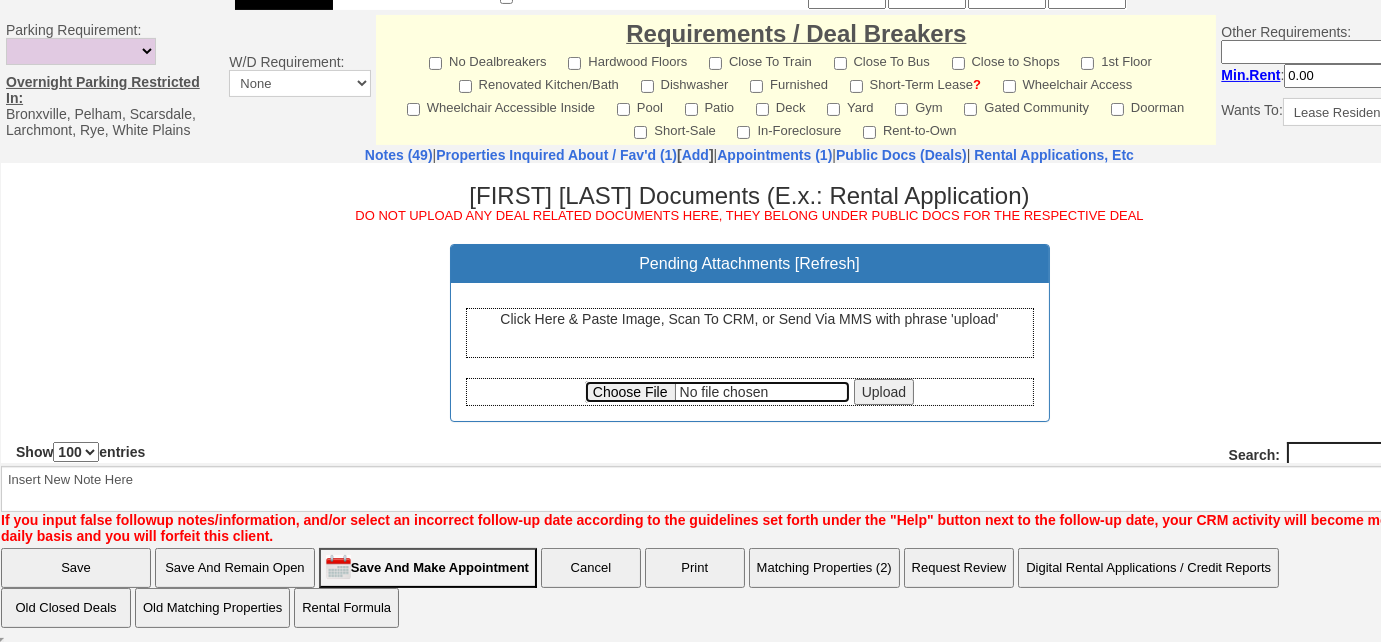 click at bounding box center (717, 391) 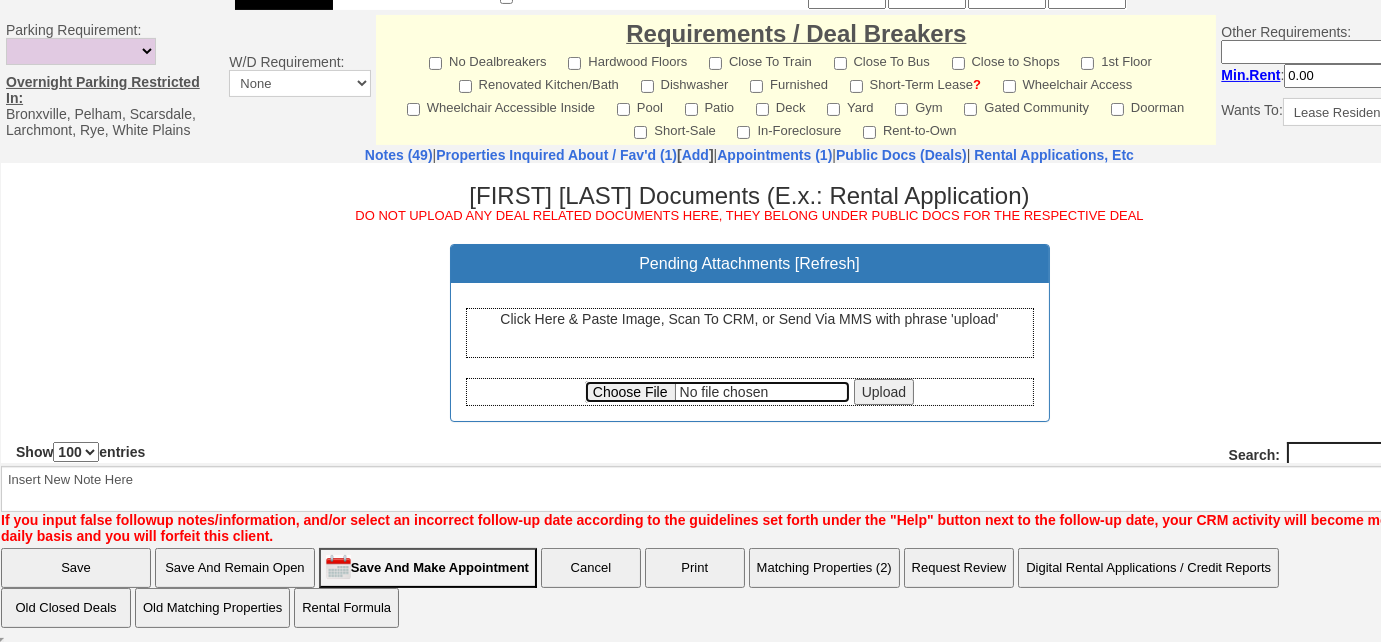 type on "C:\fakepath\572 Ashford Avenue Ardsley Closing Letter.pdf" 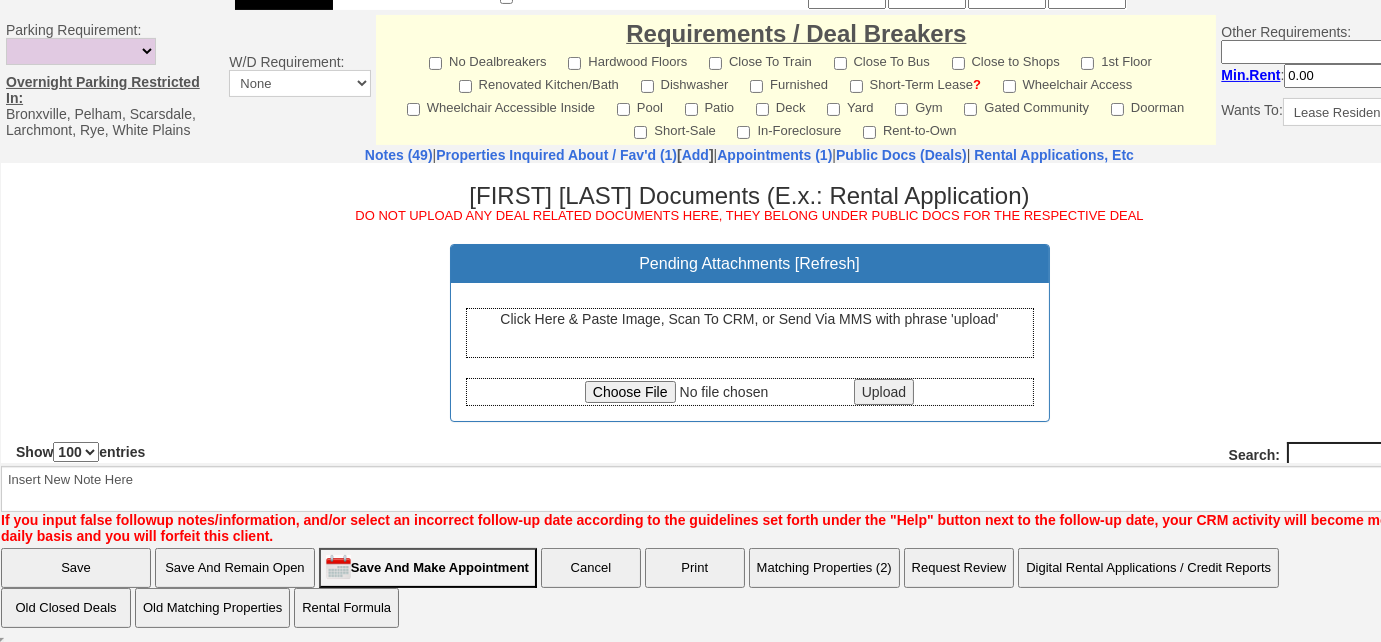 click on "Upload" at bounding box center (884, 391) 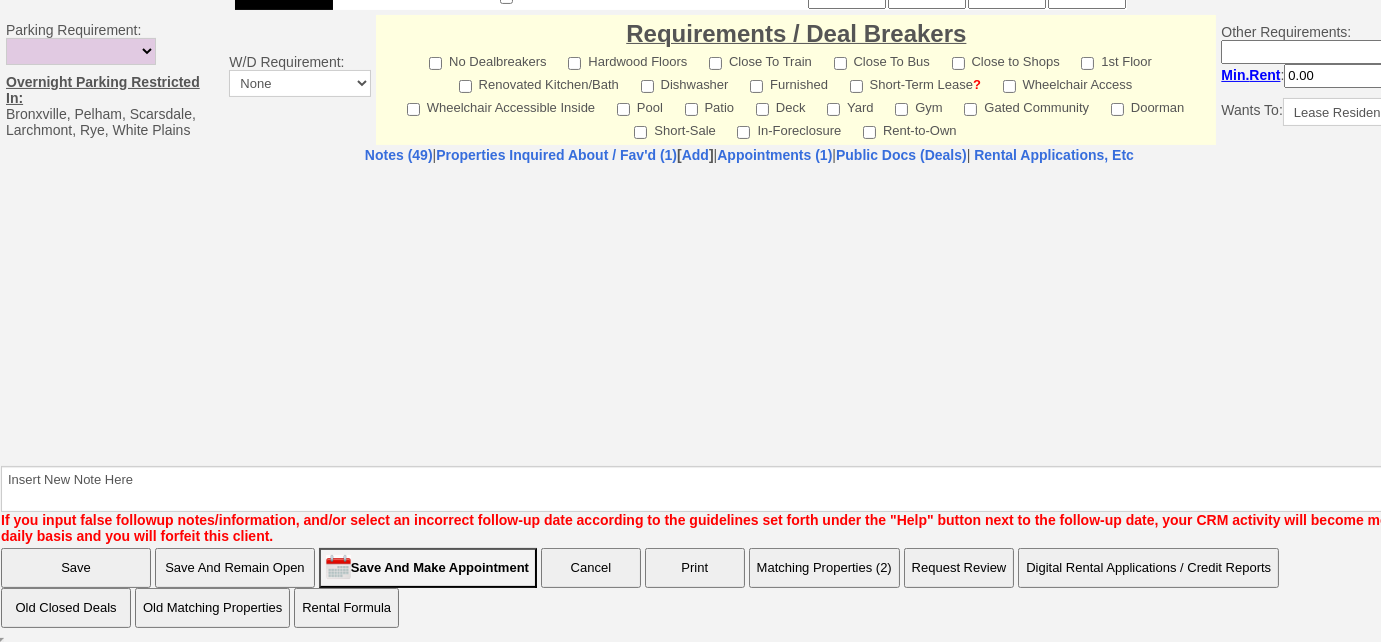 select on "100" 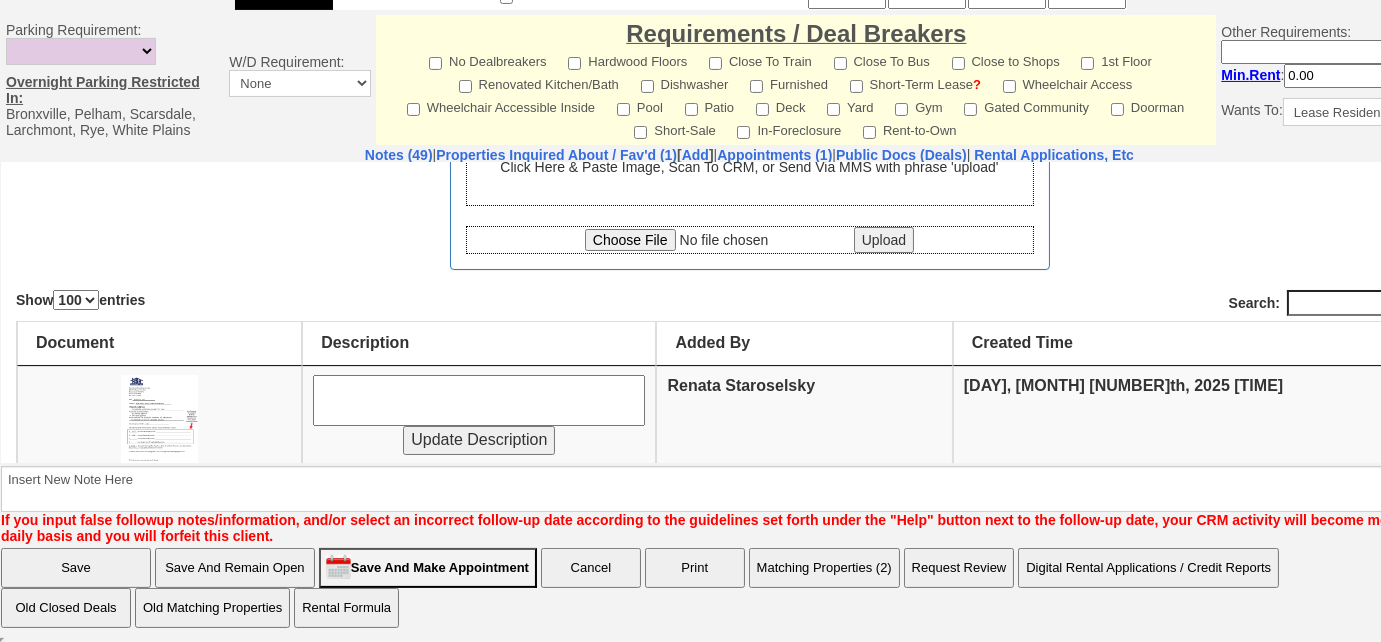 scroll, scrollTop: 272, scrollLeft: 0, axis: vertical 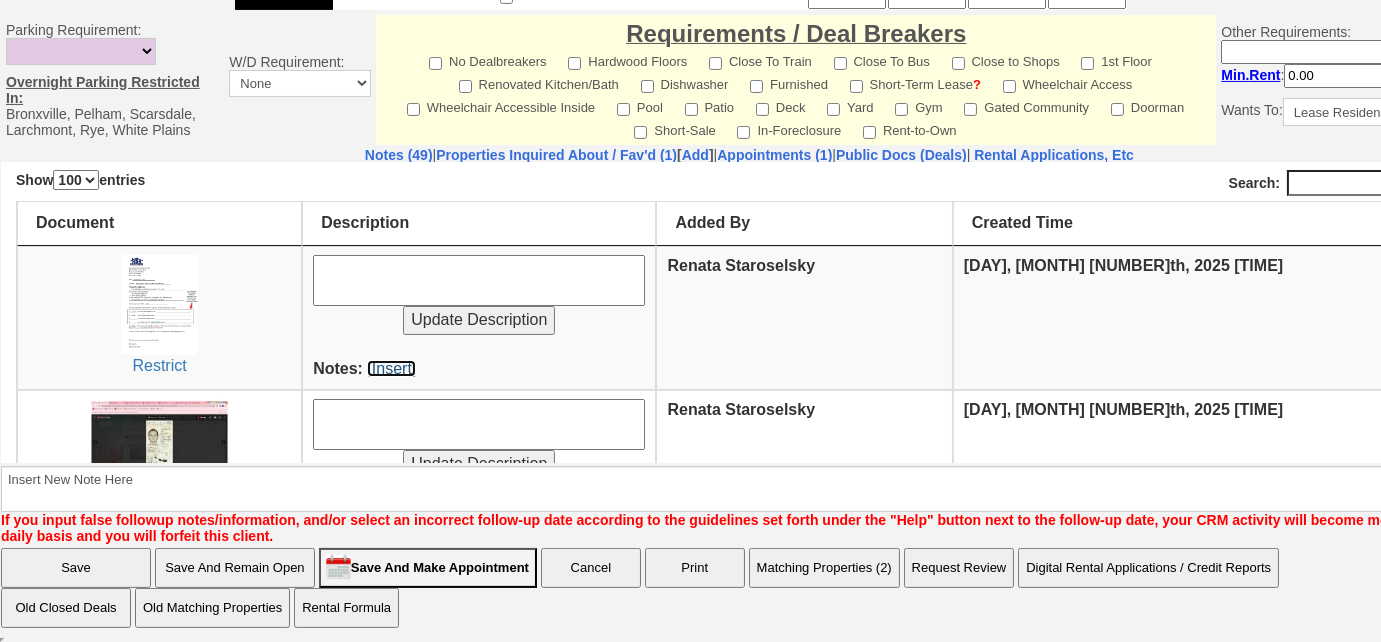 click on "[Insert]" at bounding box center (391, 367) 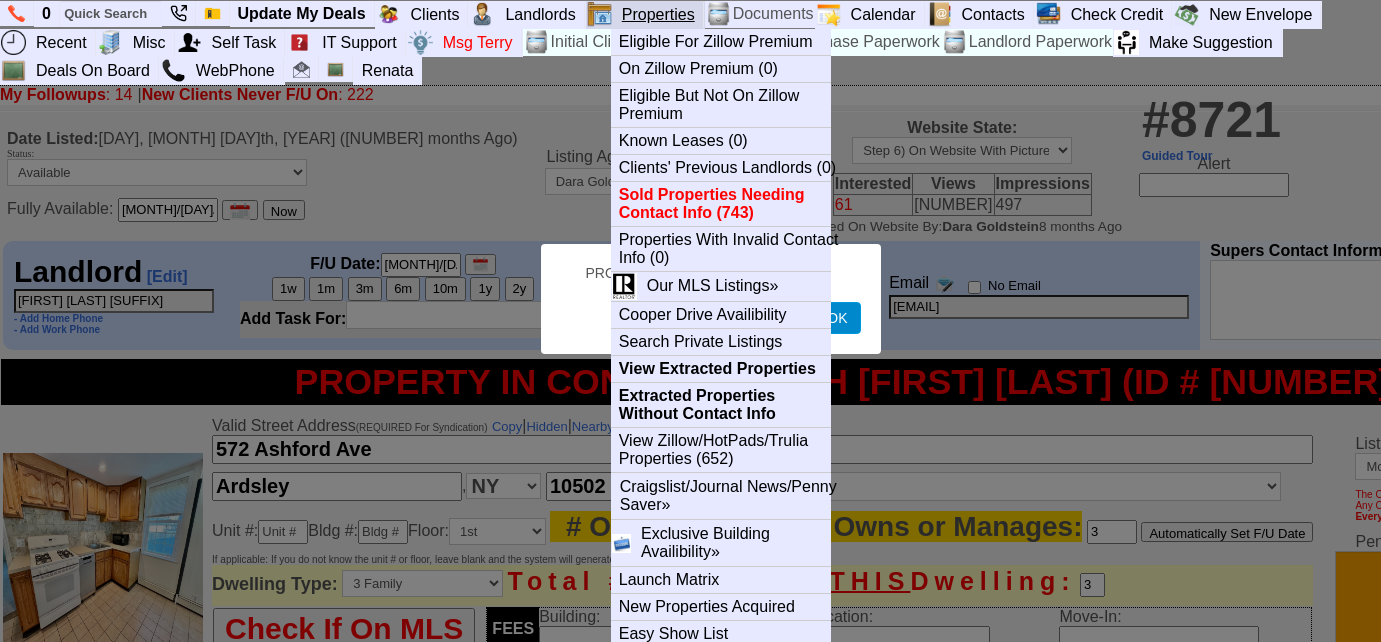 scroll, scrollTop: 0, scrollLeft: 0, axis: both 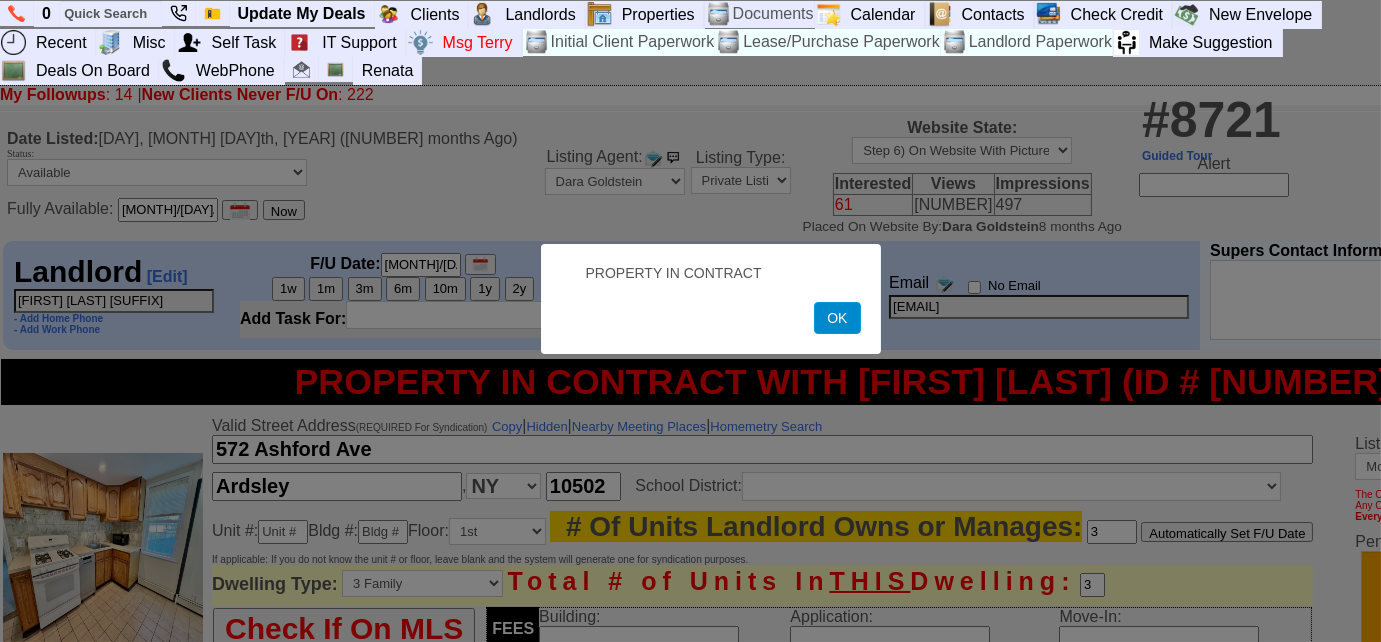 click on "OK" at bounding box center (837, 318) 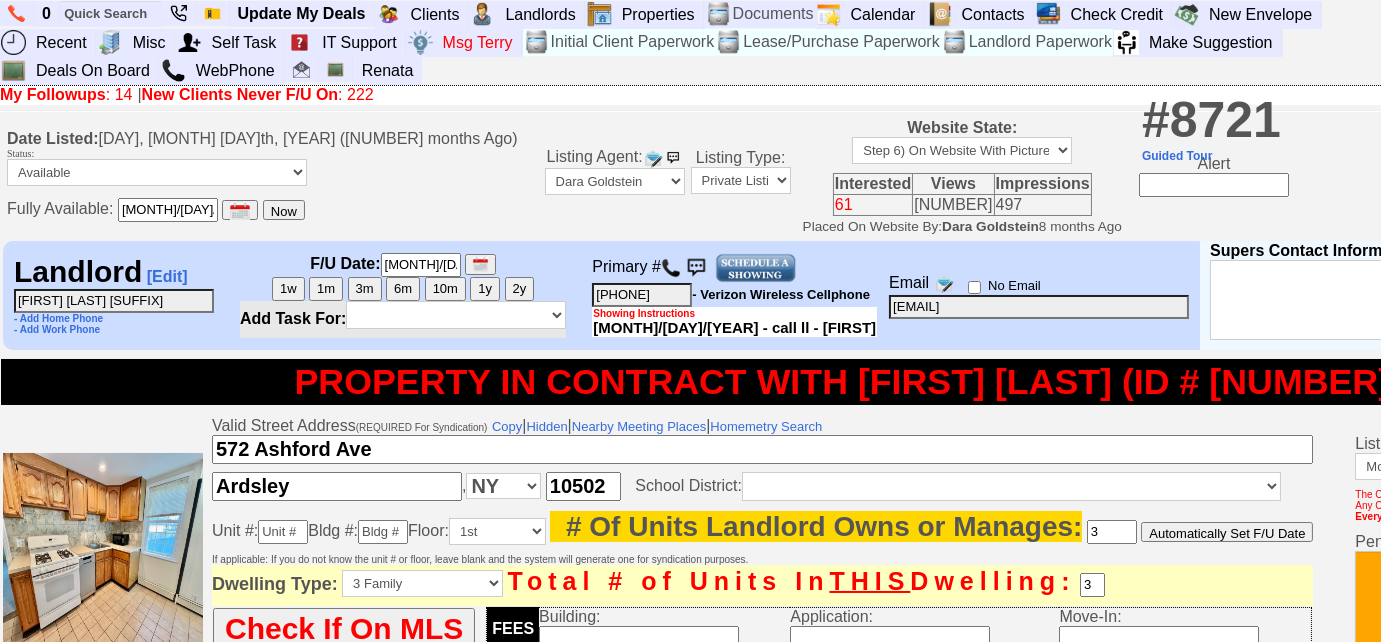 drag, startPoint x: 123, startPoint y: 306, endPoint x: 7, endPoint y: 299, distance: 116.21101 